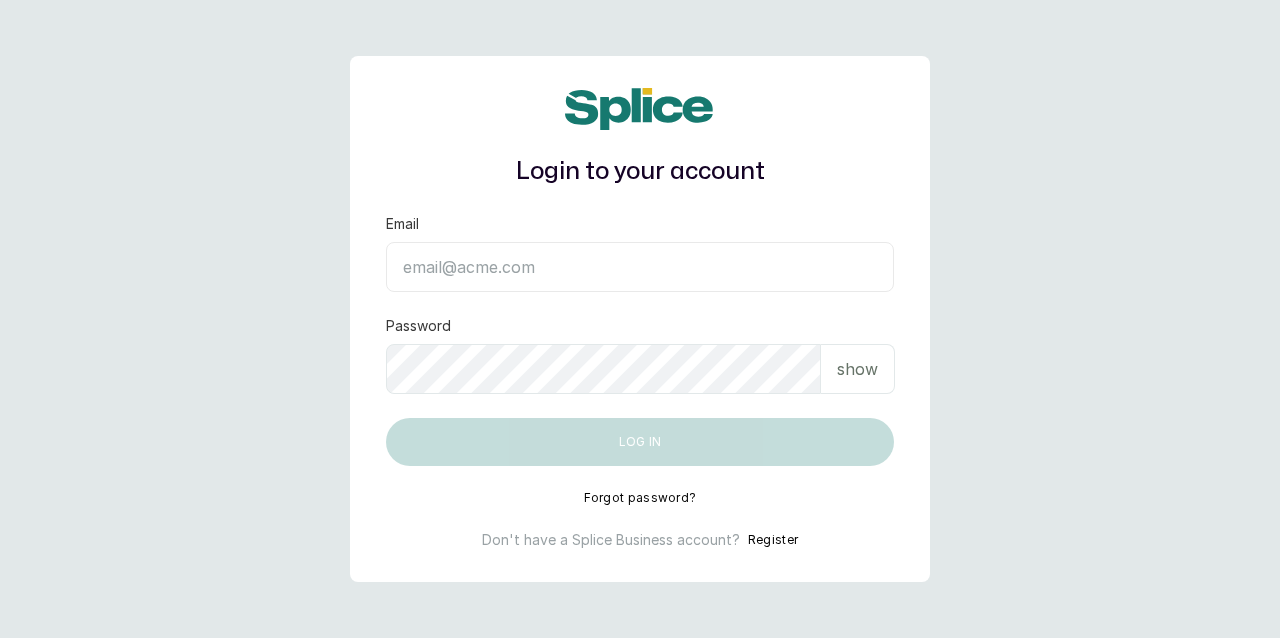 scroll, scrollTop: 0, scrollLeft: 0, axis: both 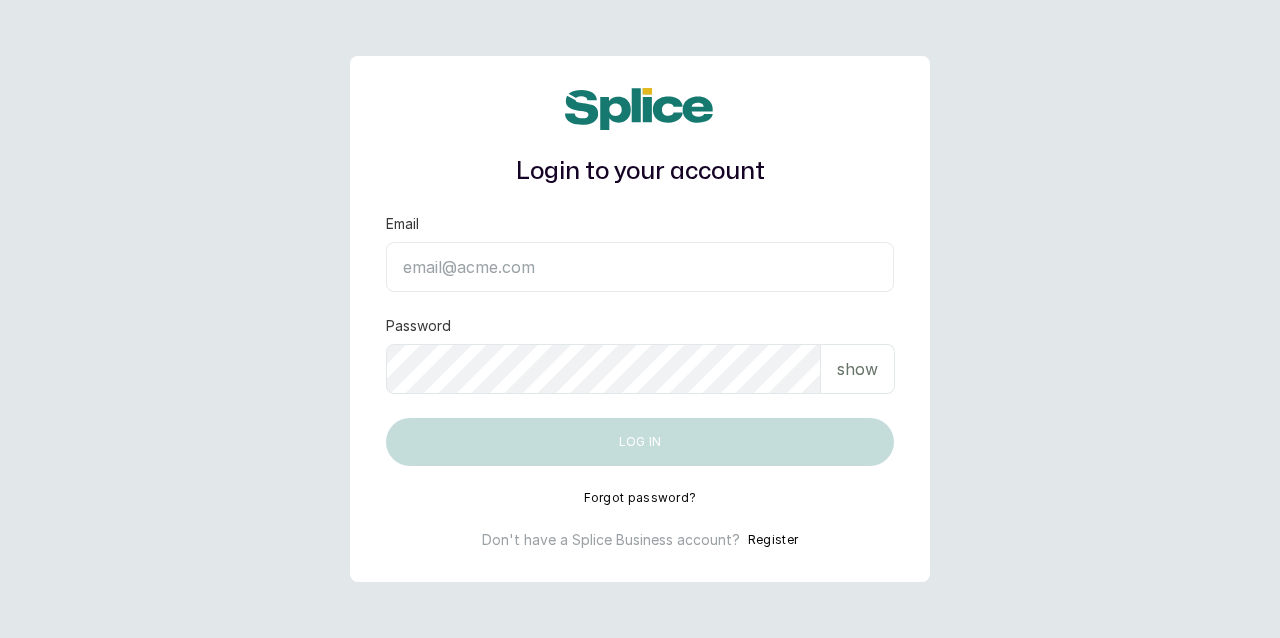 type on "info@lammiescencesignature.com" 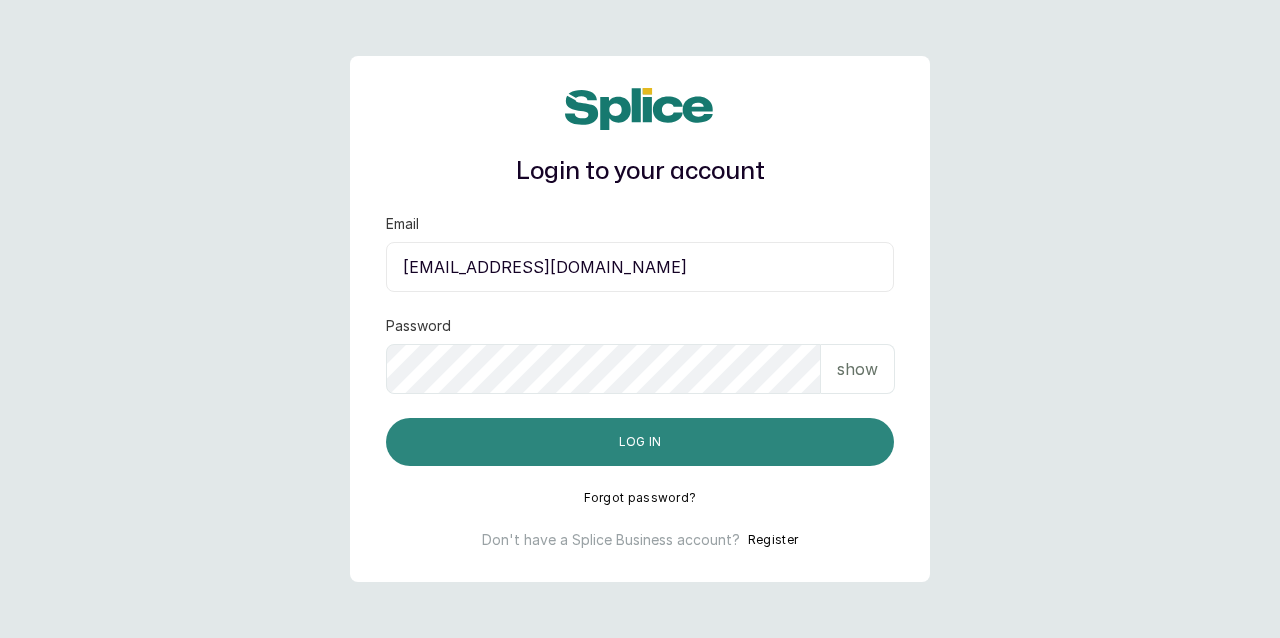 click on "Log in" at bounding box center [640, 442] 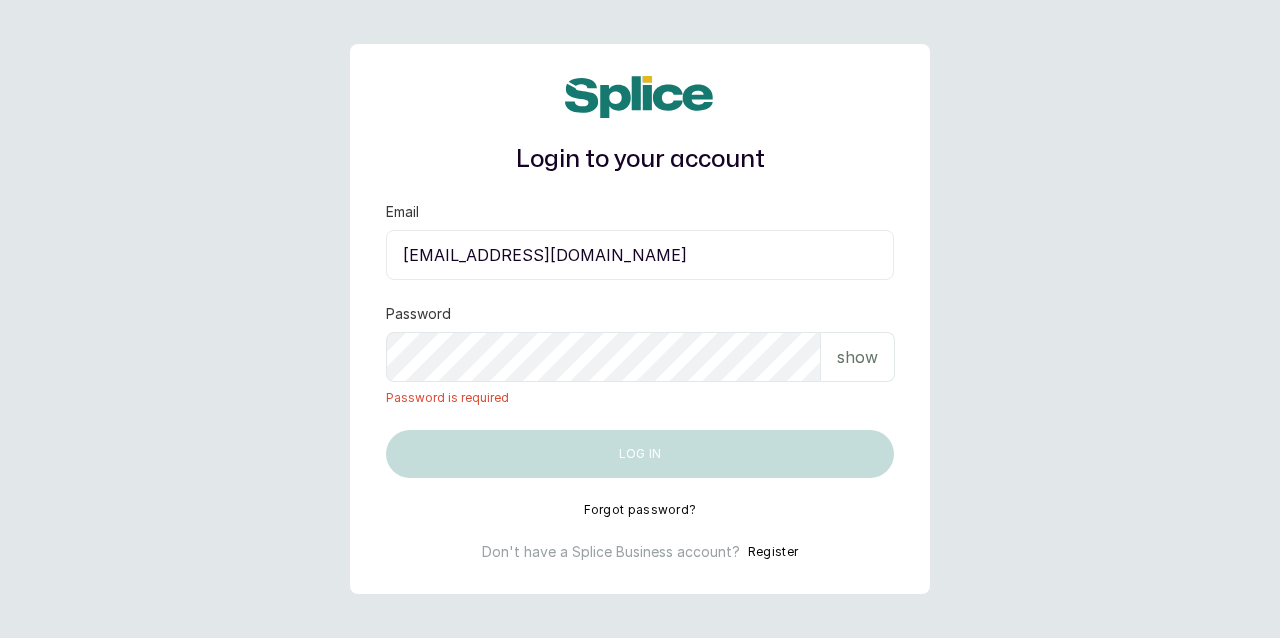 click on "Password is required" at bounding box center [640, 398] 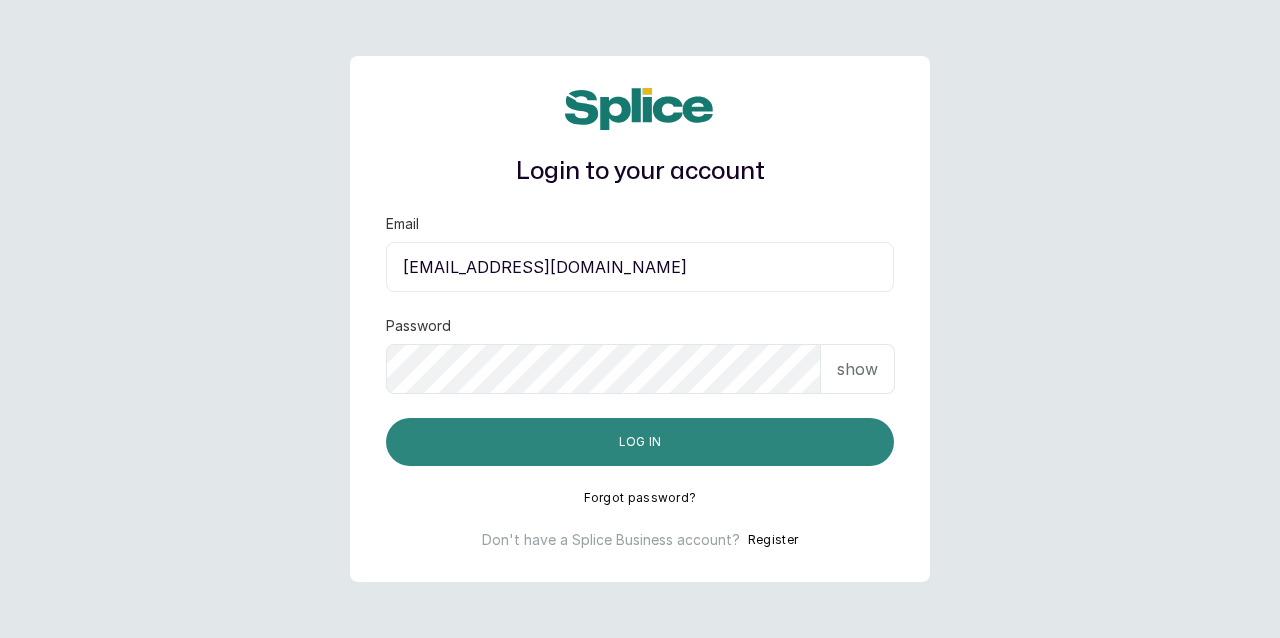 click on "Log in" at bounding box center [640, 442] 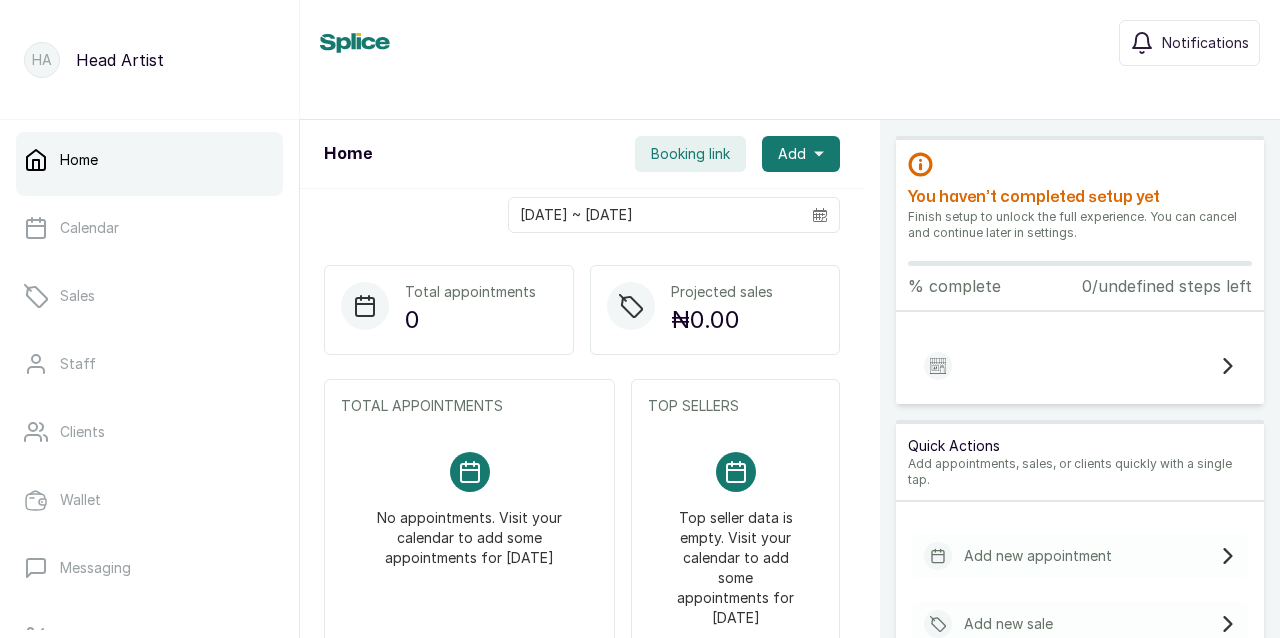 scroll, scrollTop: 0, scrollLeft: 0, axis: both 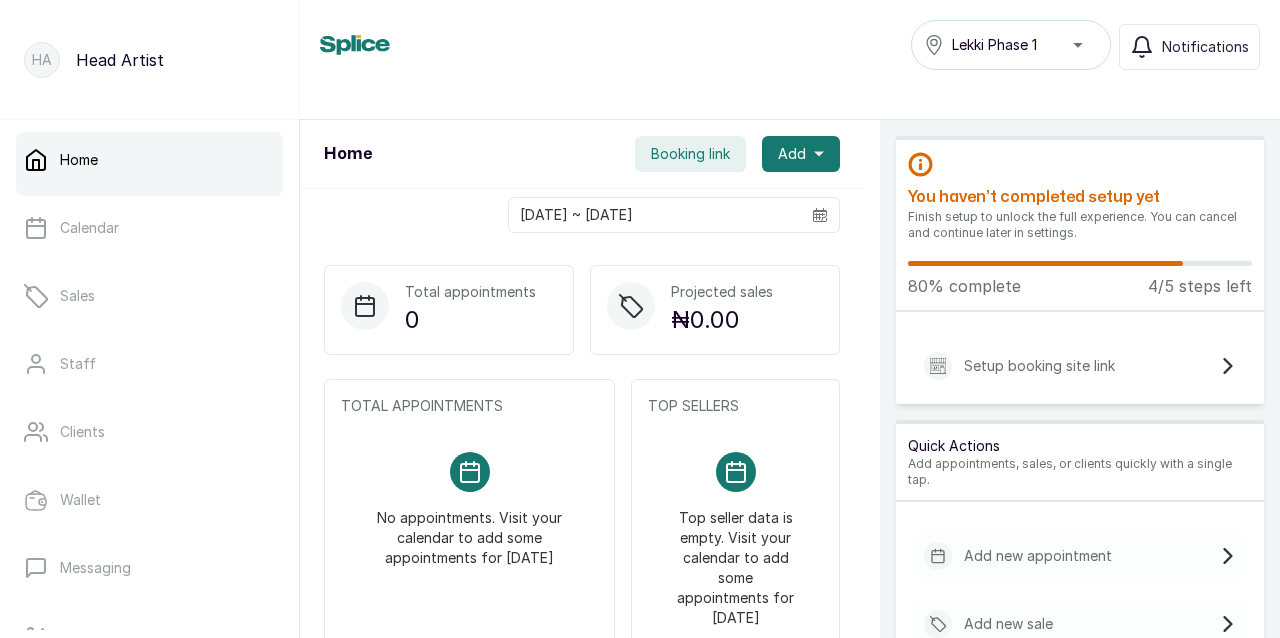 click 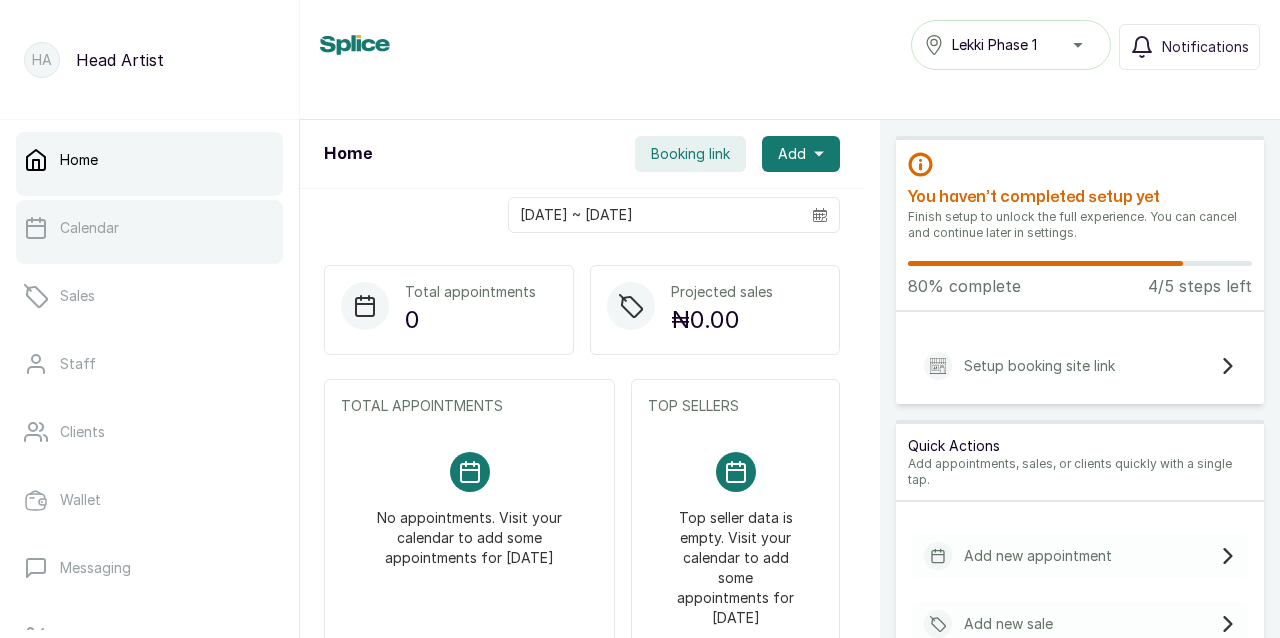 click on "Calendar" at bounding box center [149, 228] 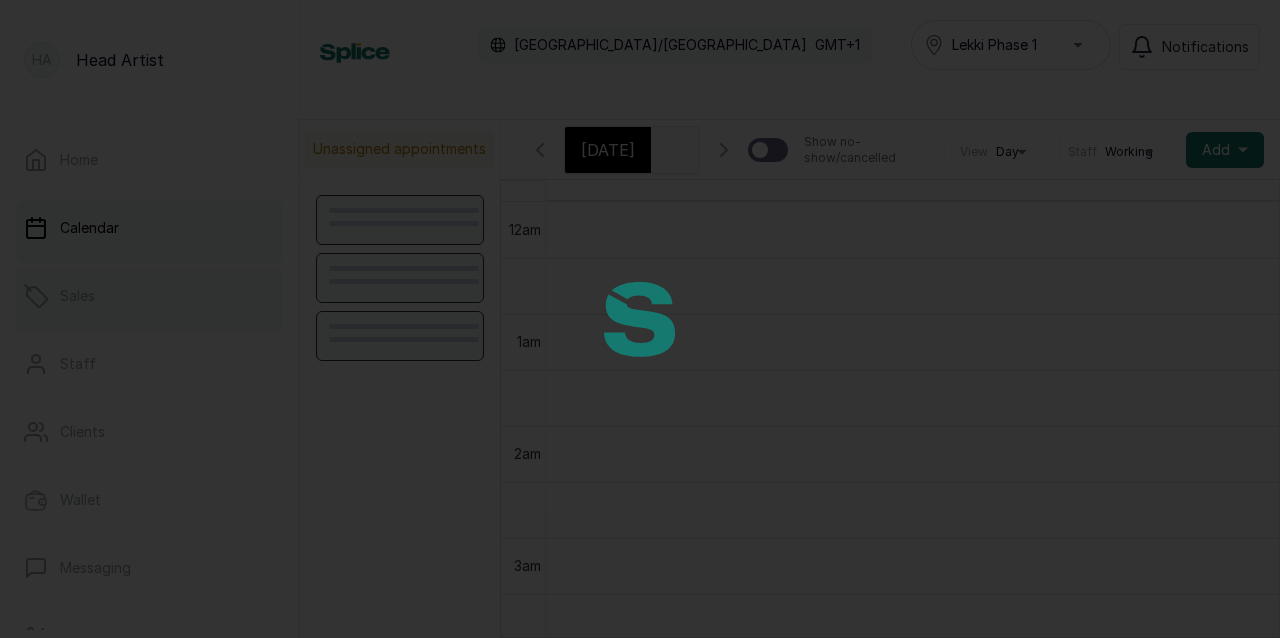 scroll, scrollTop: 673, scrollLeft: 0, axis: vertical 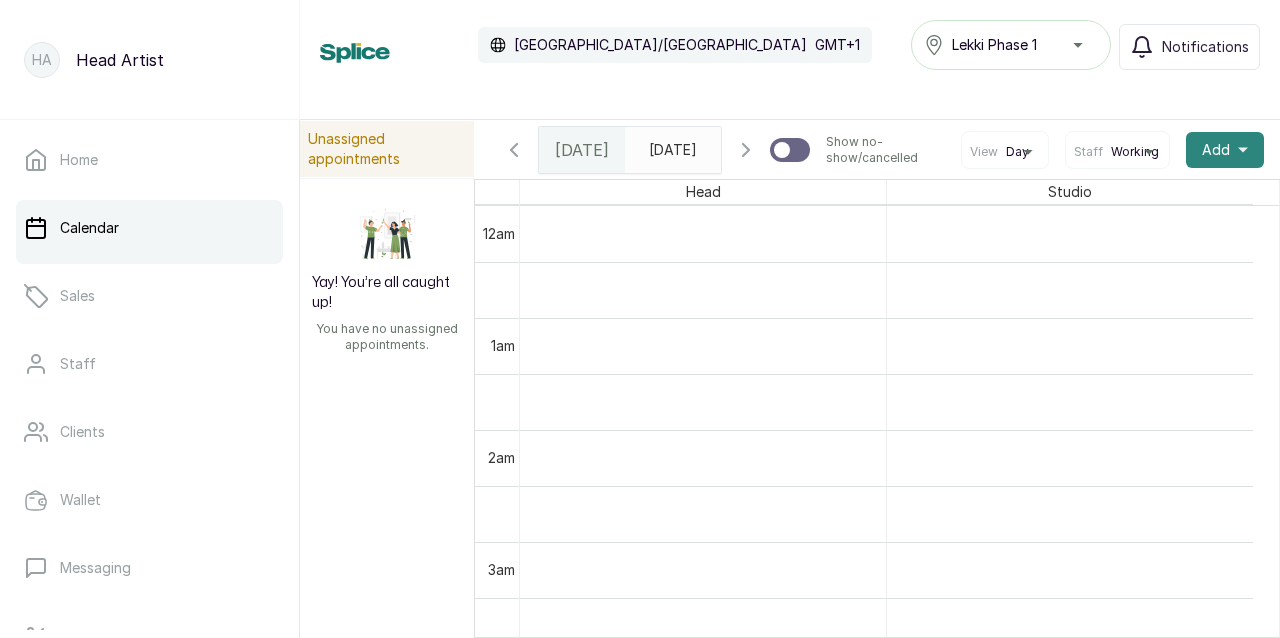 click on "Add" at bounding box center [1216, 150] 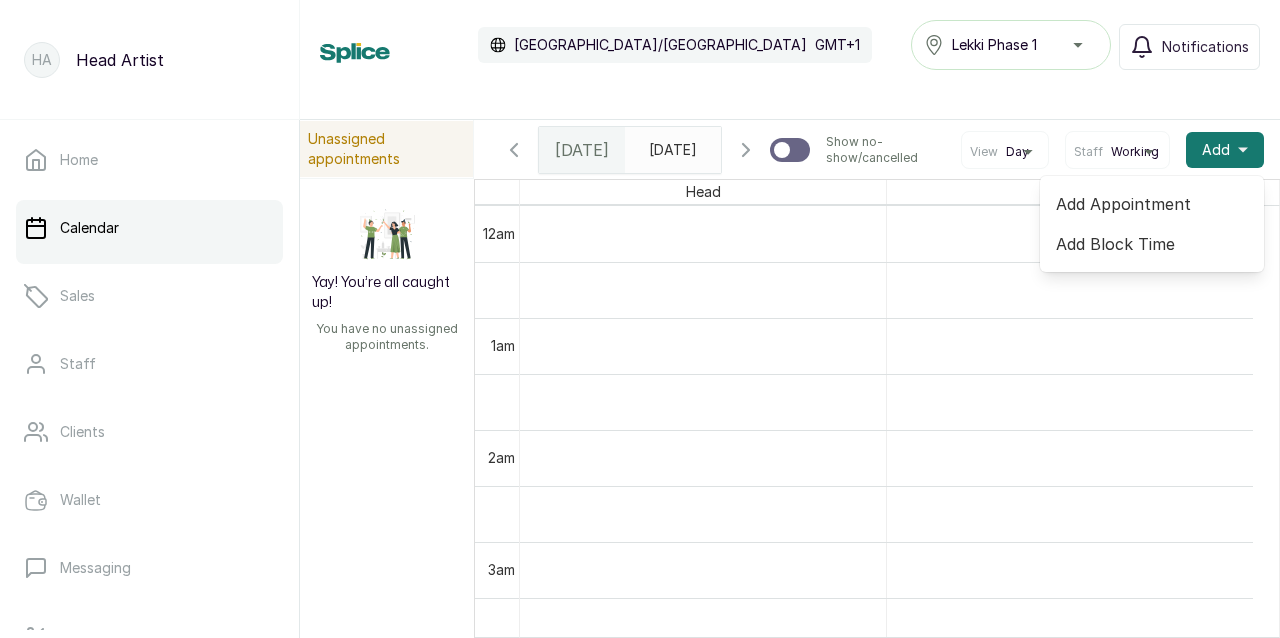 click on "Add Block Time" at bounding box center [1152, 244] 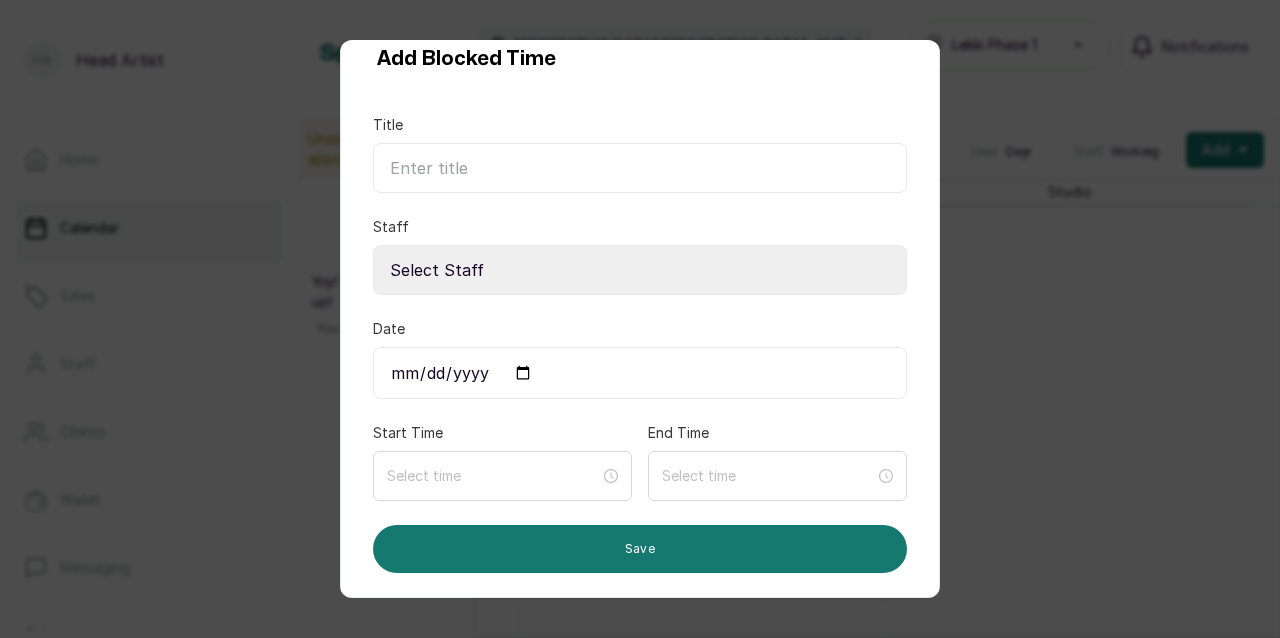 scroll, scrollTop: 40, scrollLeft: 0, axis: vertical 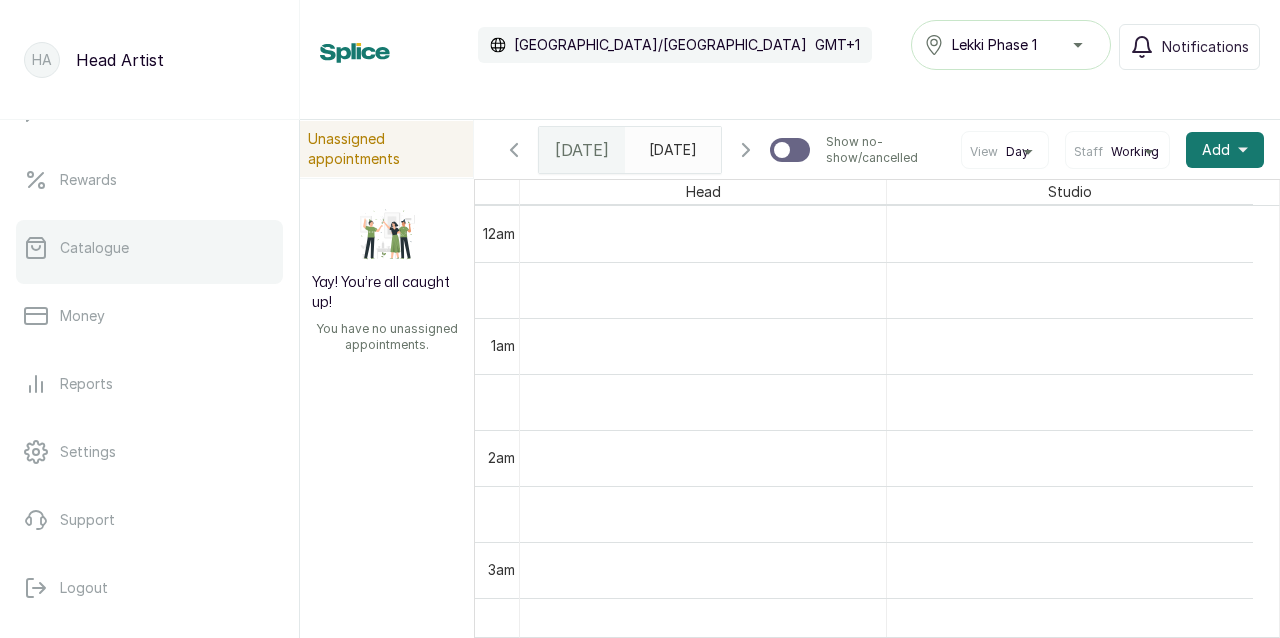 click on "Catalogue" at bounding box center (149, 248) 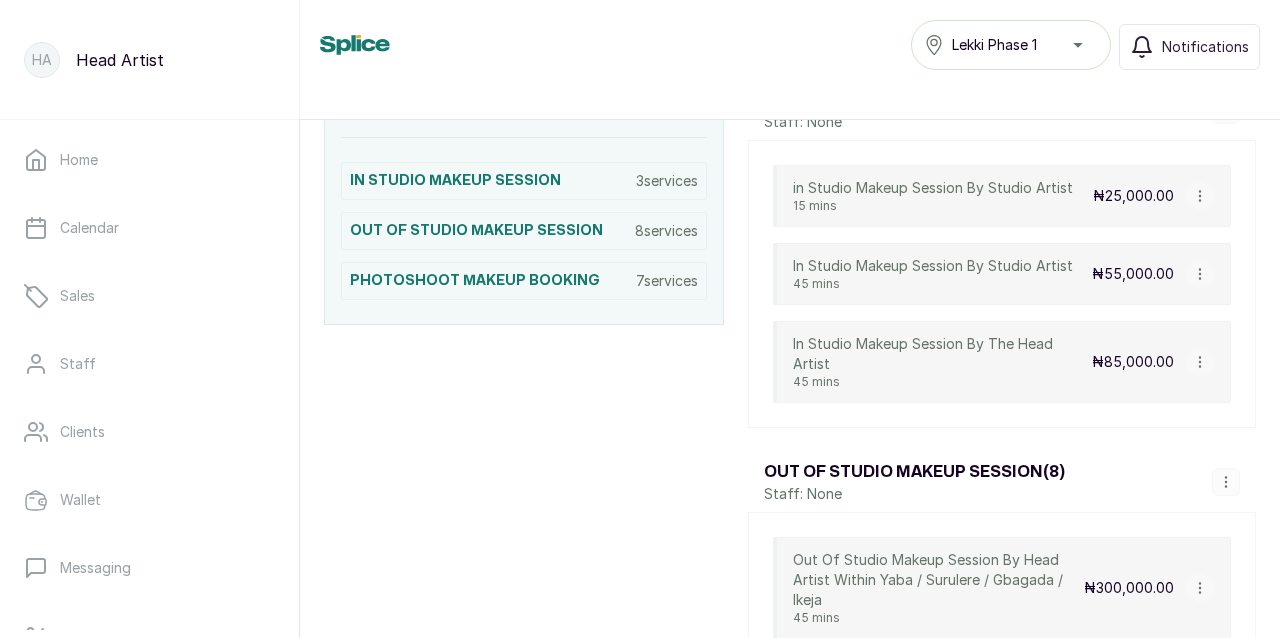 click on "15 mins" at bounding box center [933, 206] 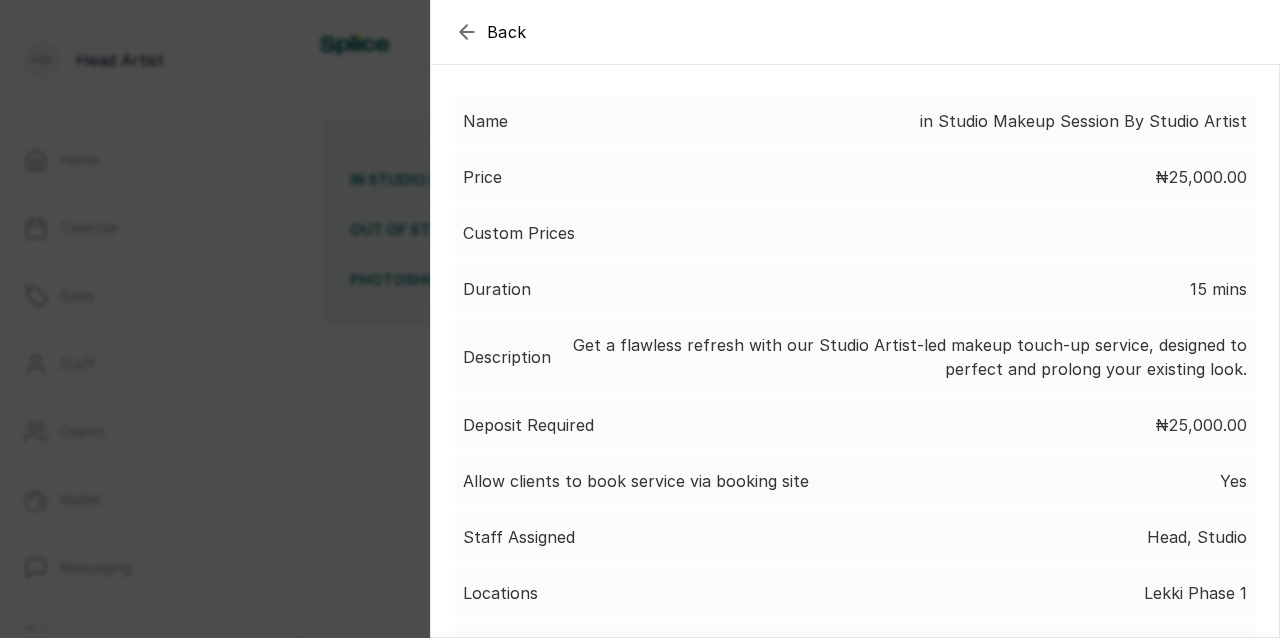 click on "in Studio Makeup Session By Studio Artist" at bounding box center [1083, 121] 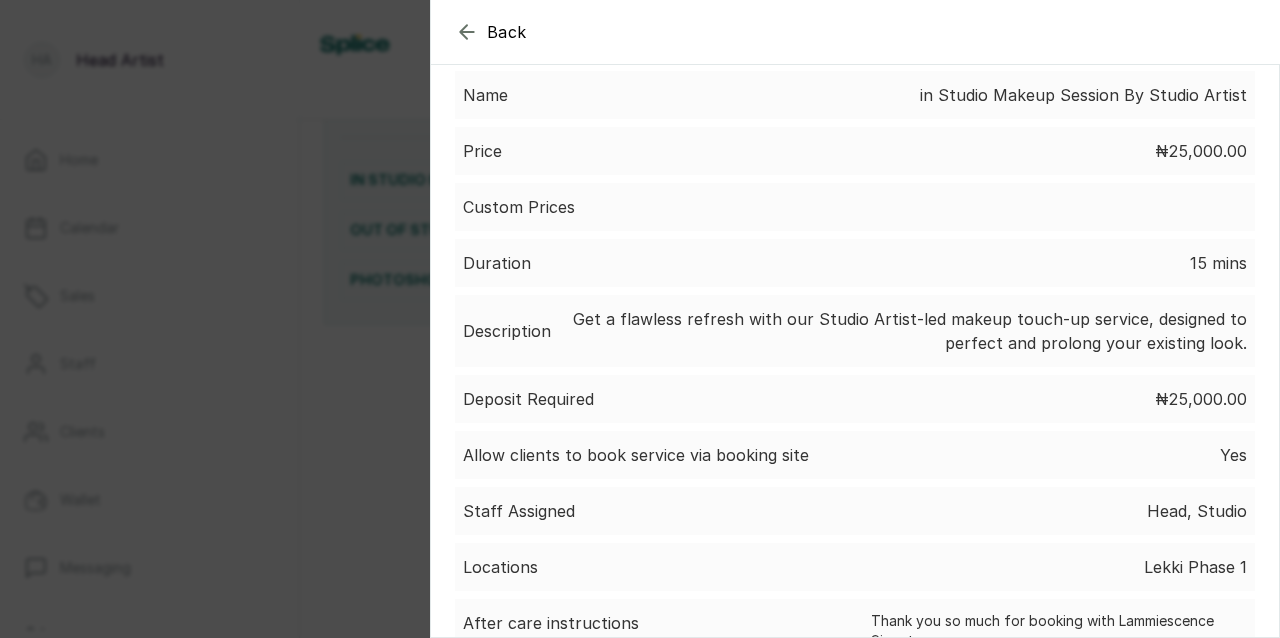 scroll, scrollTop: 102, scrollLeft: 0, axis: vertical 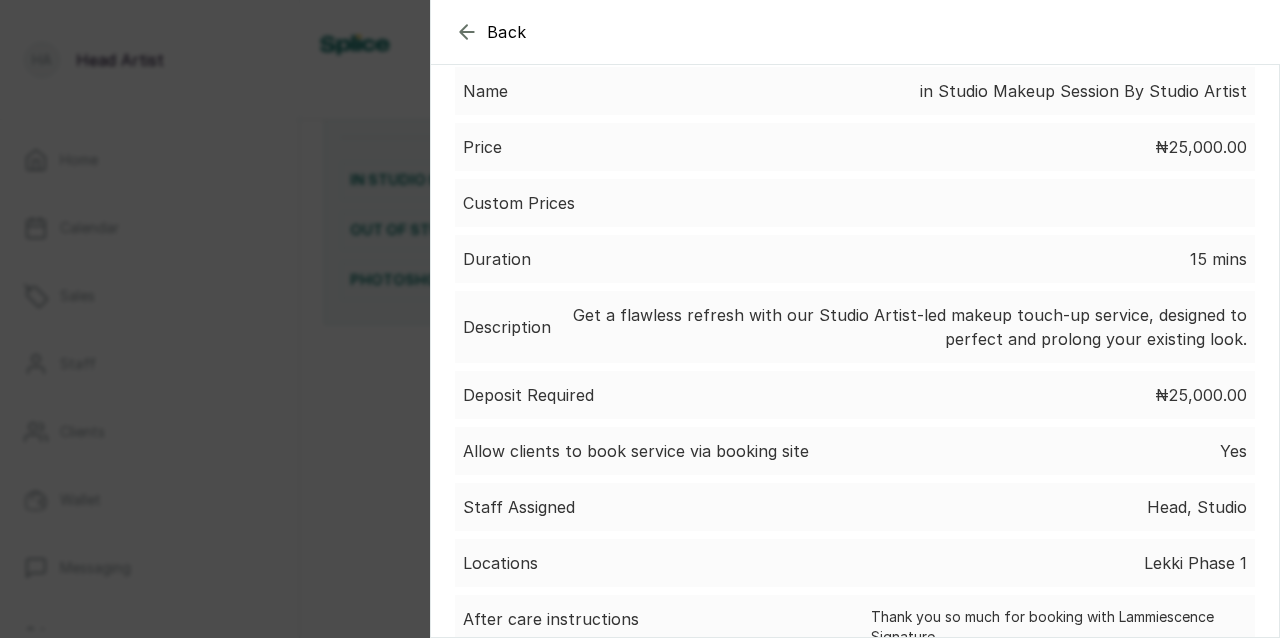 click on "Head, Studio" at bounding box center (1197, 507) 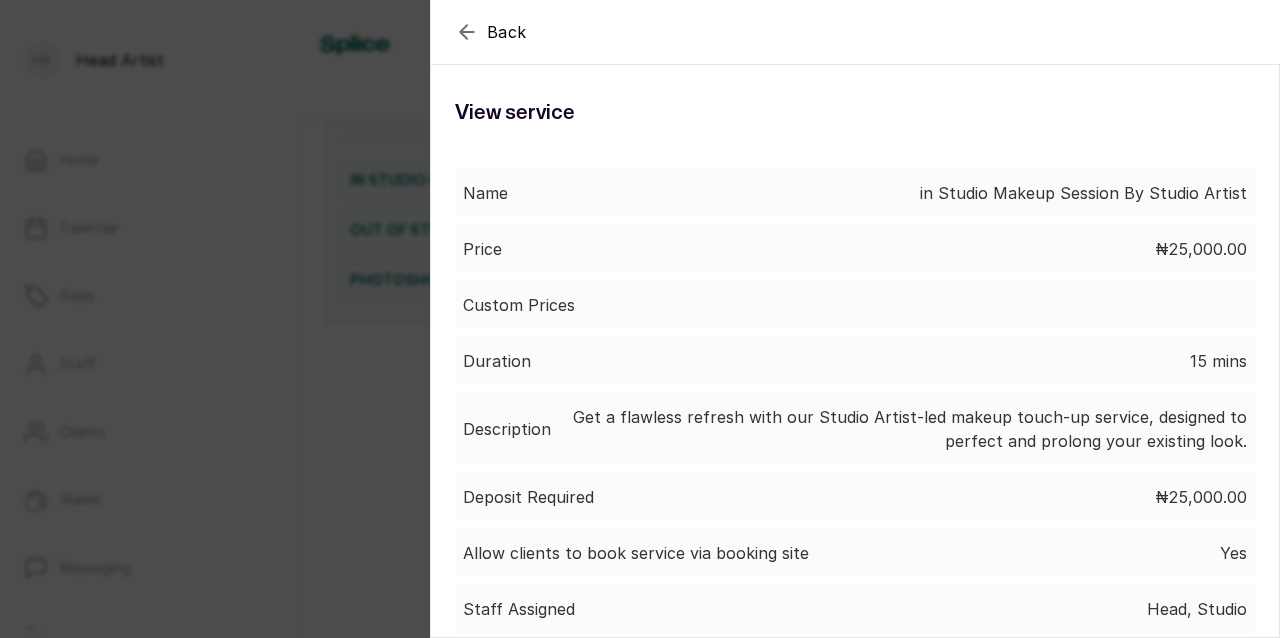 scroll, scrollTop: 0, scrollLeft: 0, axis: both 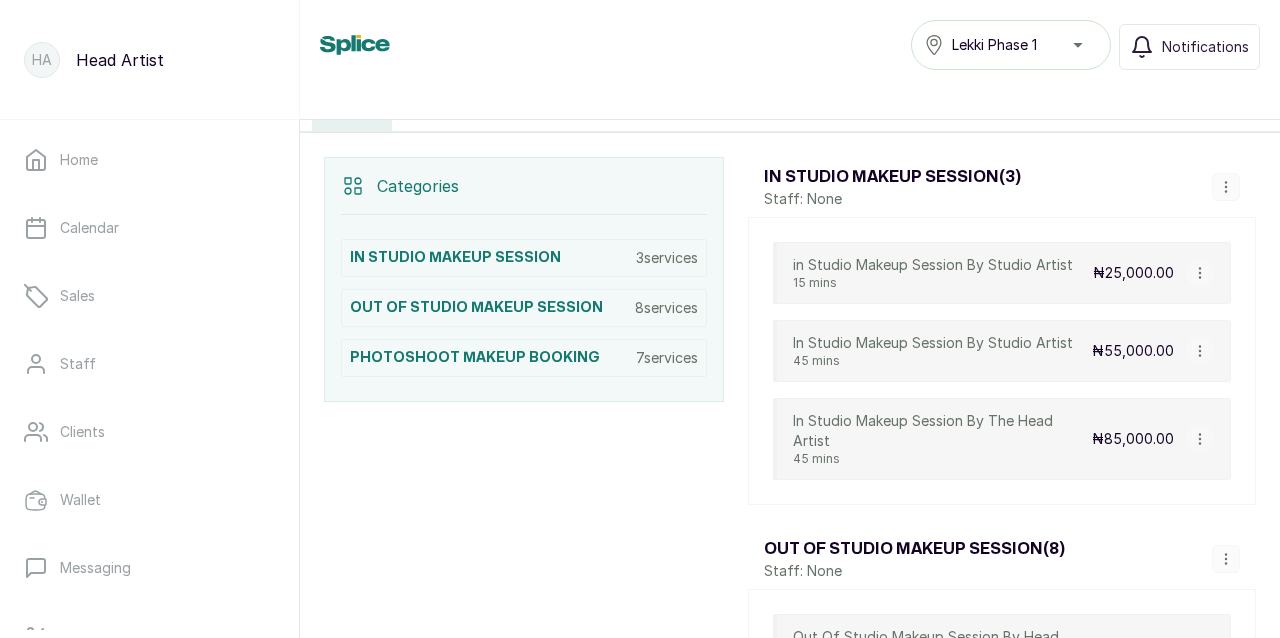 click on "In Studio Makeup Session By Studio Artist" at bounding box center (933, 343) 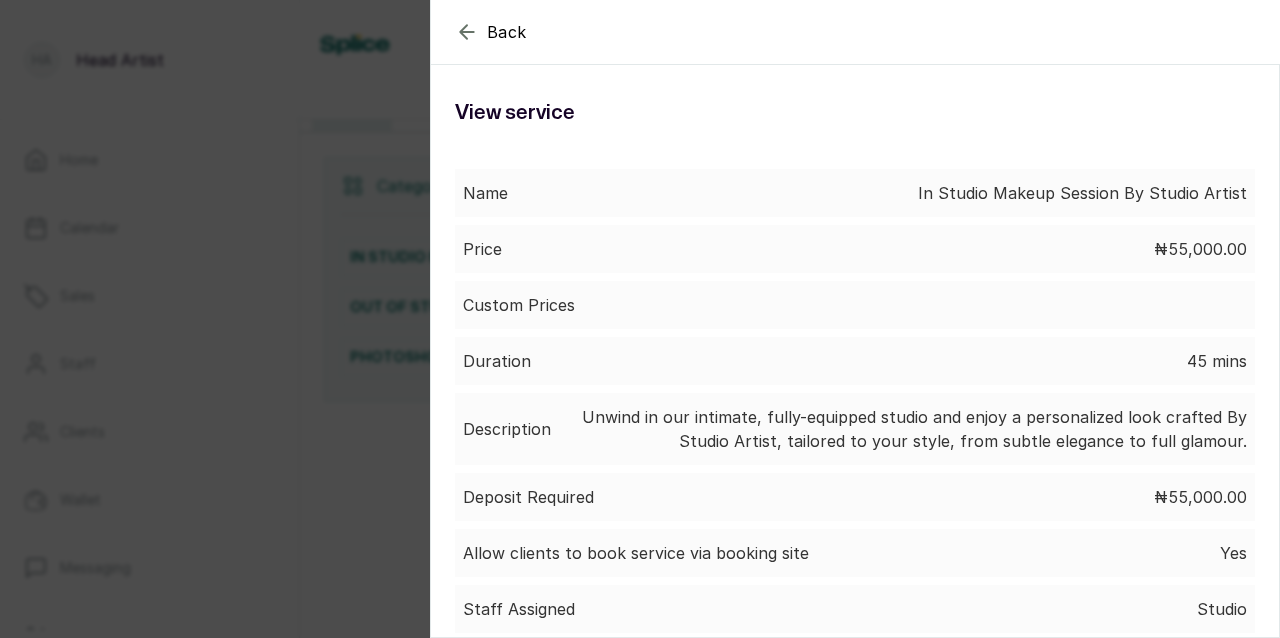 scroll, scrollTop: 0, scrollLeft: 0, axis: both 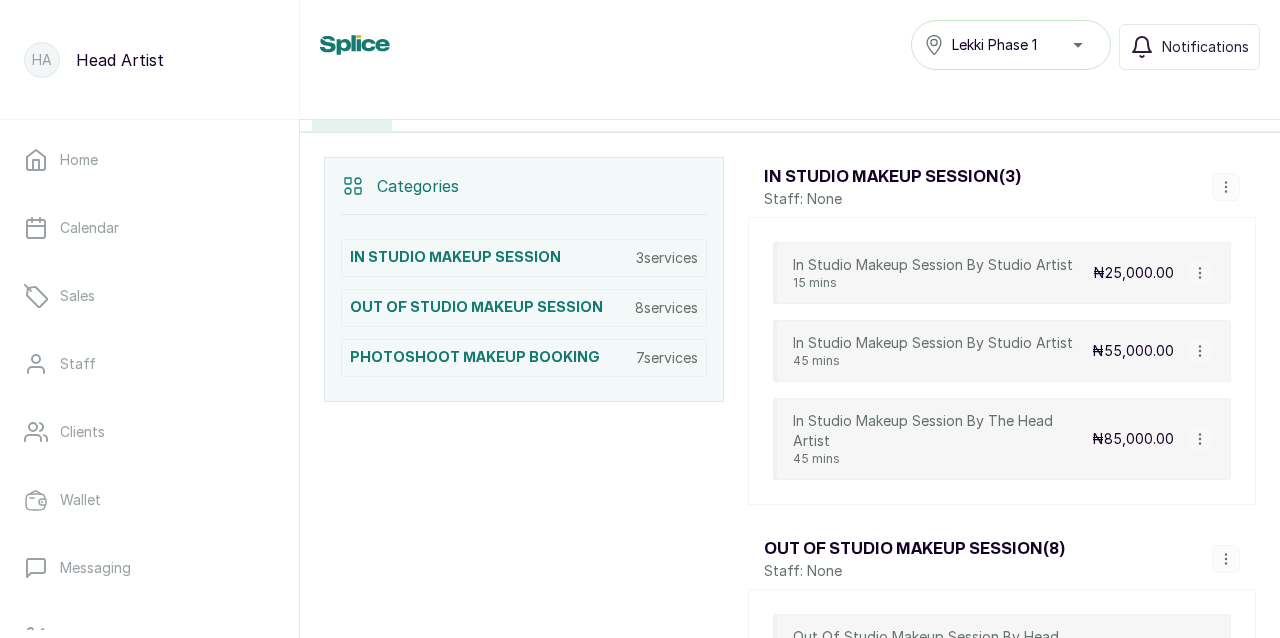 click on "In Studio Makeup Session By Studio Artist" at bounding box center [933, 343] 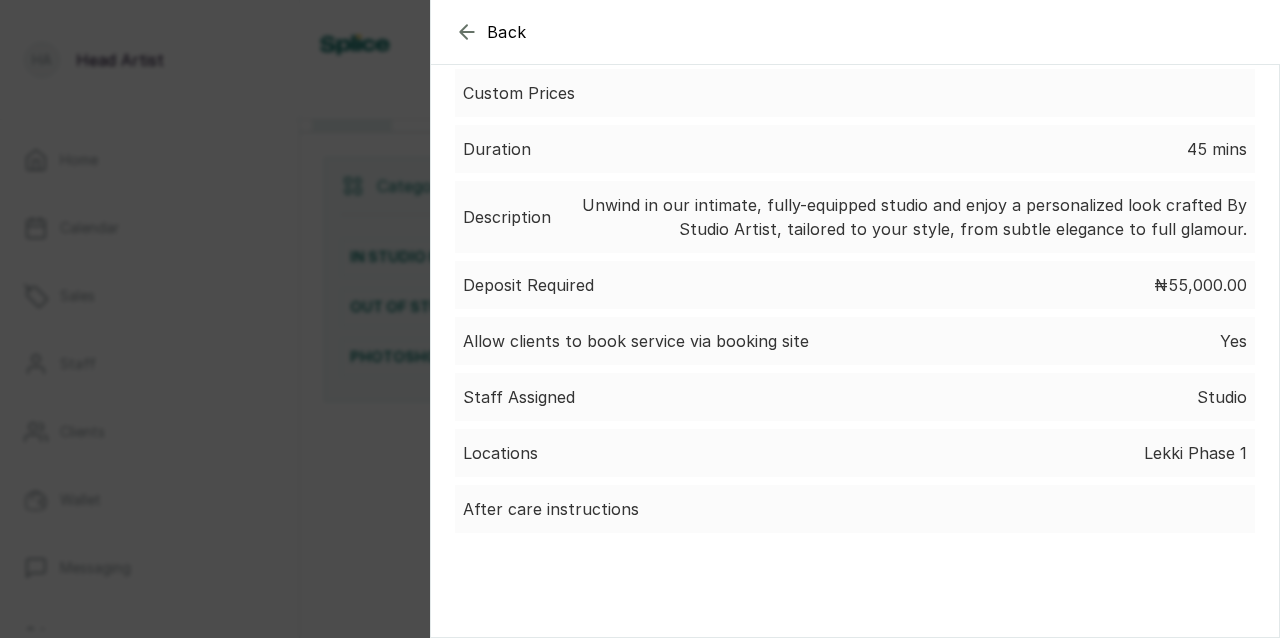 scroll, scrollTop: 212, scrollLeft: 0, axis: vertical 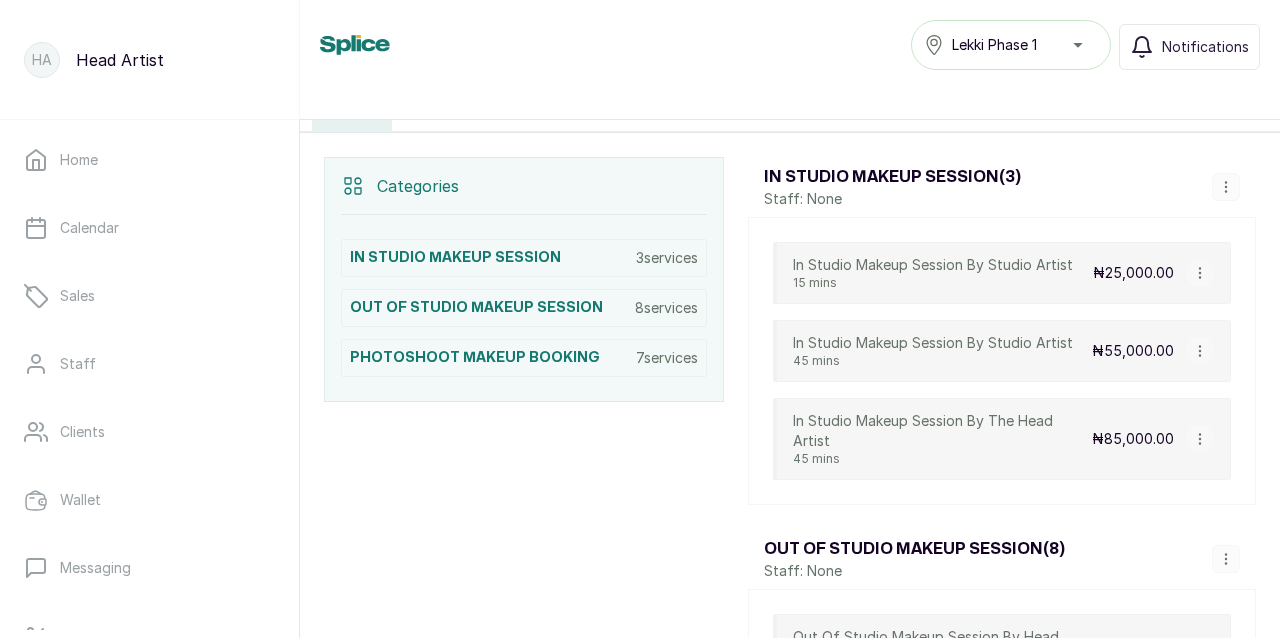 click on "In Studio Makeup Session By The Head Artist 45 mins ₦85,000.00" at bounding box center [1002, 439] 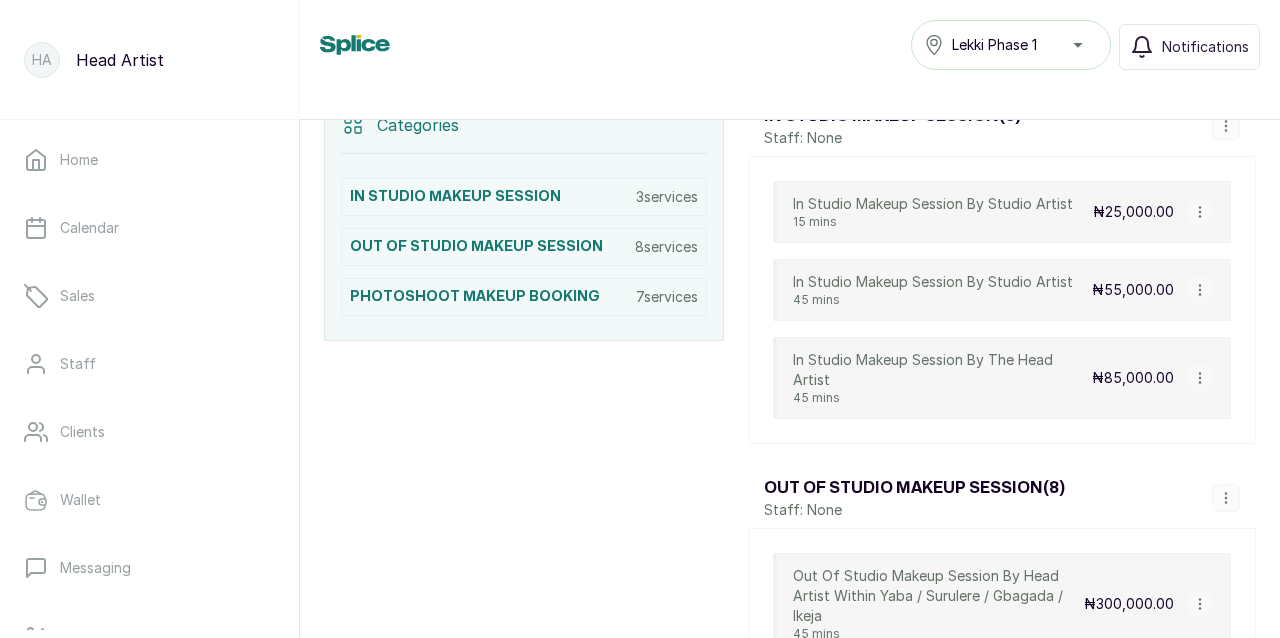 scroll, scrollTop: 465, scrollLeft: 0, axis: vertical 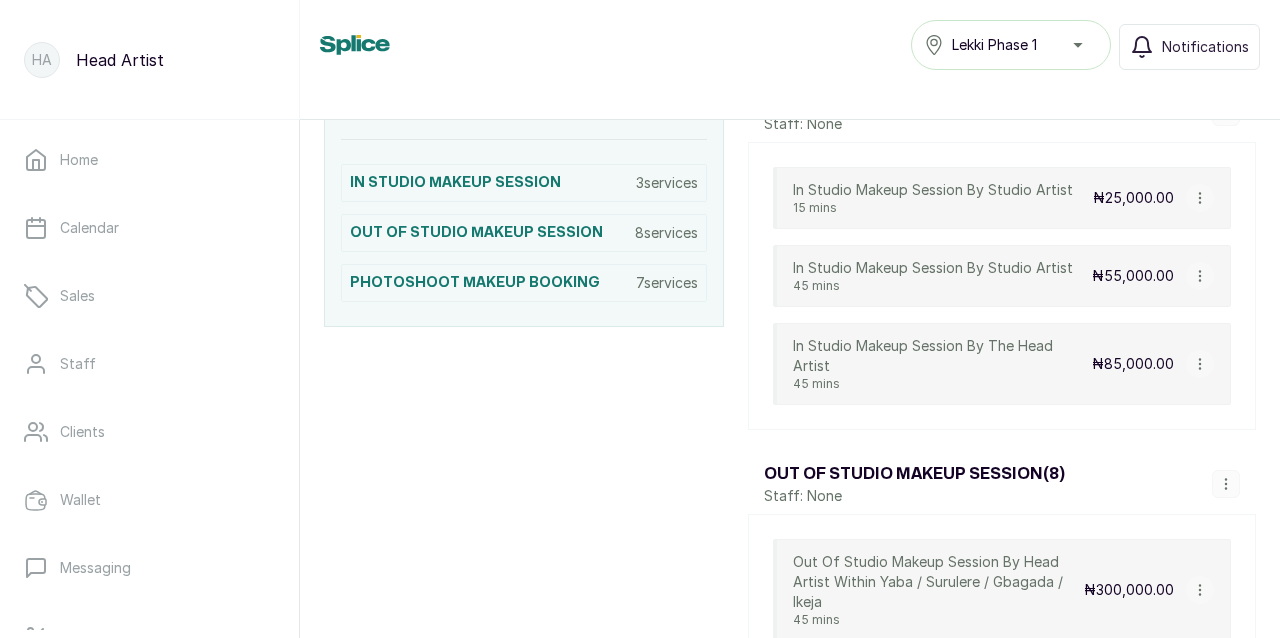 click on "45 mins" at bounding box center [942, 384] 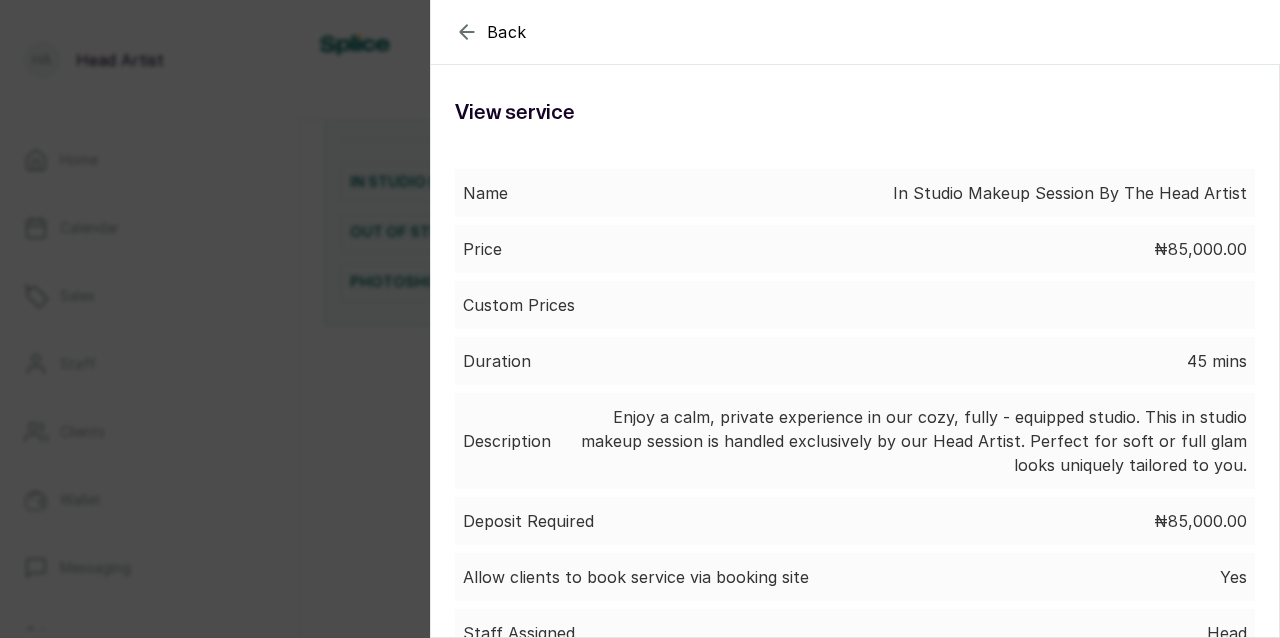 scroll, scrollTop: 0, scrollLeft: 0, axis: both 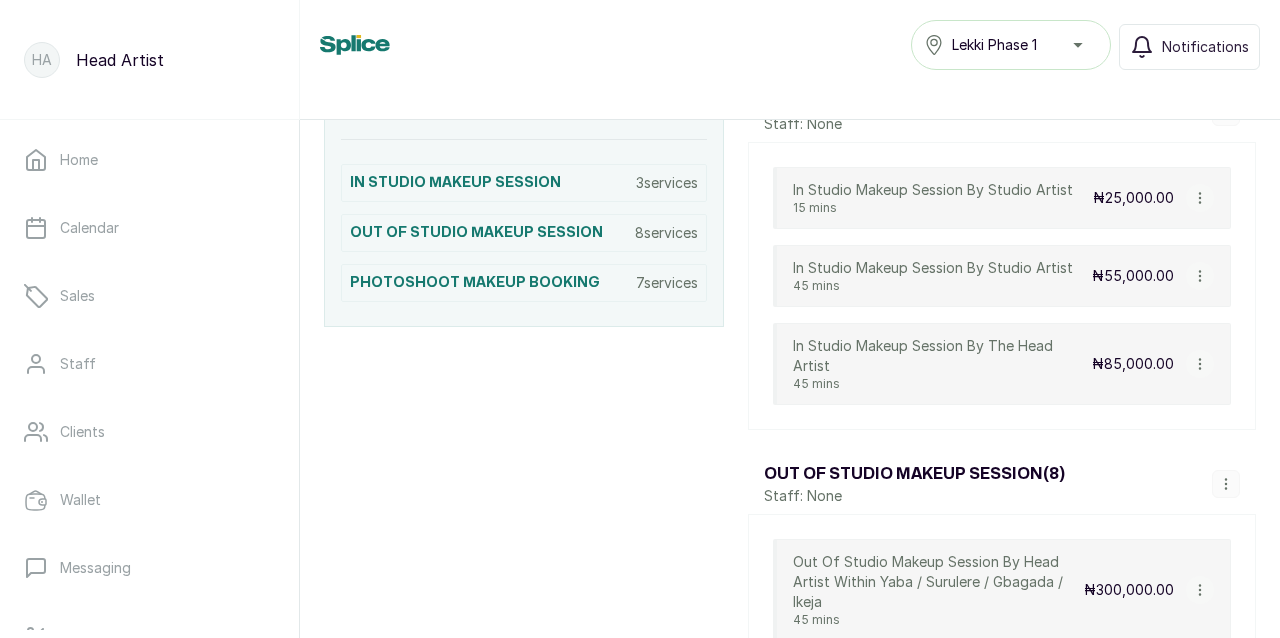 click on "In Studio Makeup Session By Studio Artist" at bounding box center (933, 268) 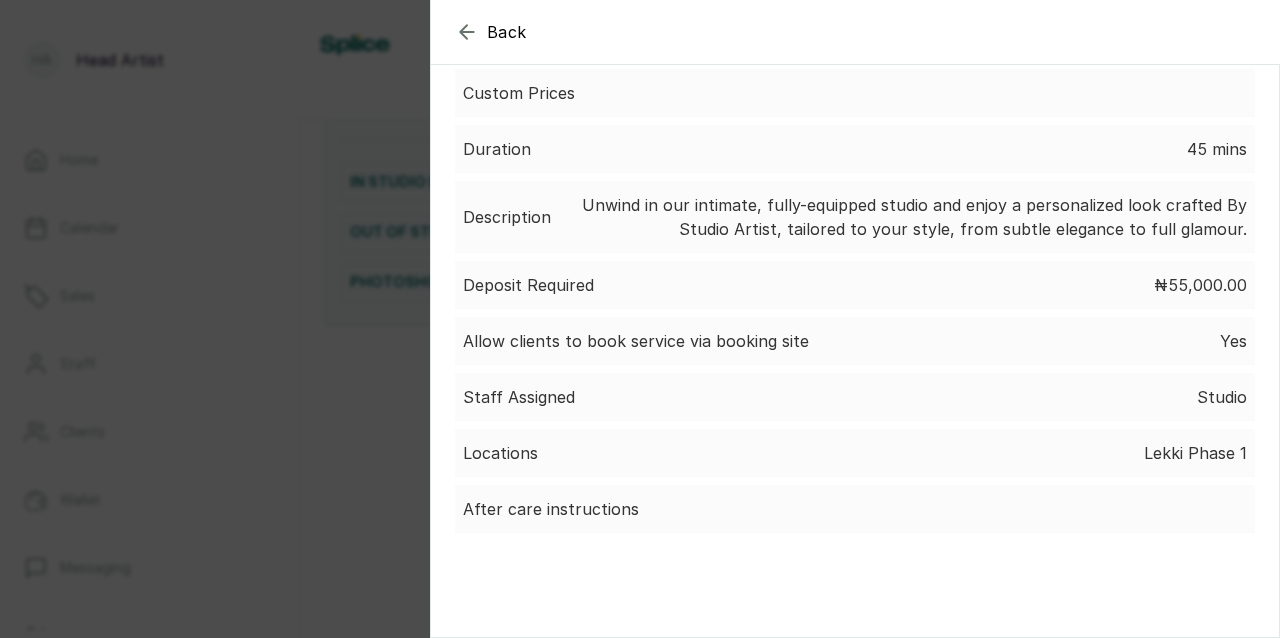 scroll, scrollTop: 212, scrollLeft: 0, axis: vertical 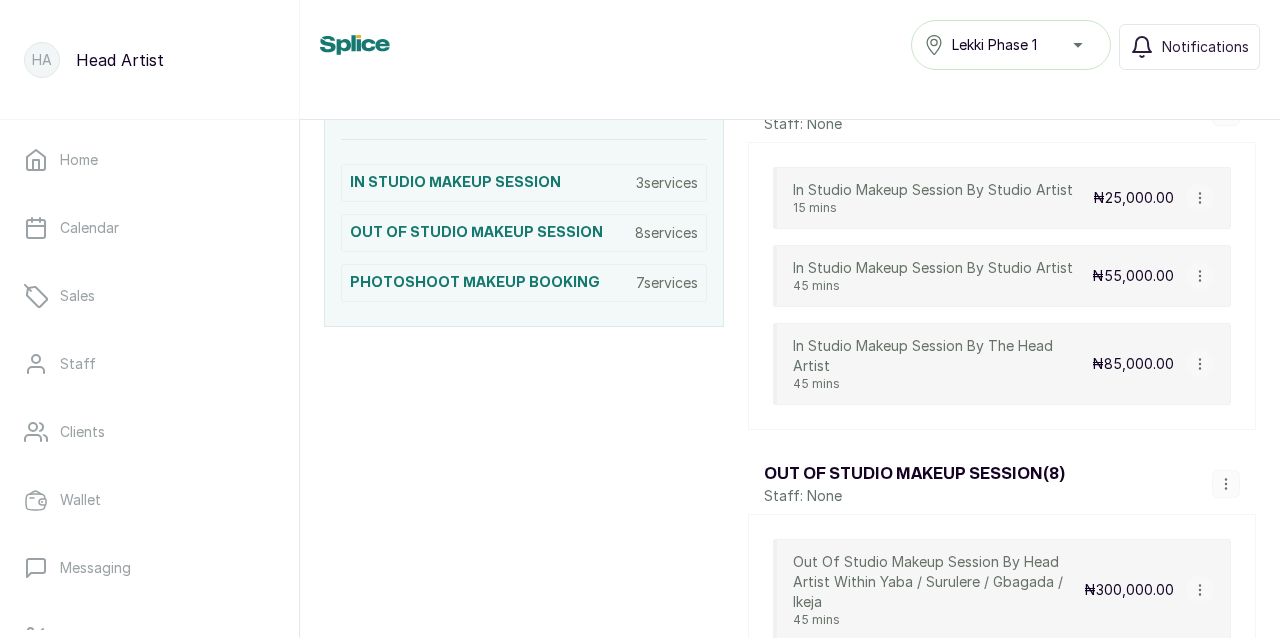 click on "45 mins" at bounding box center [942, 384] 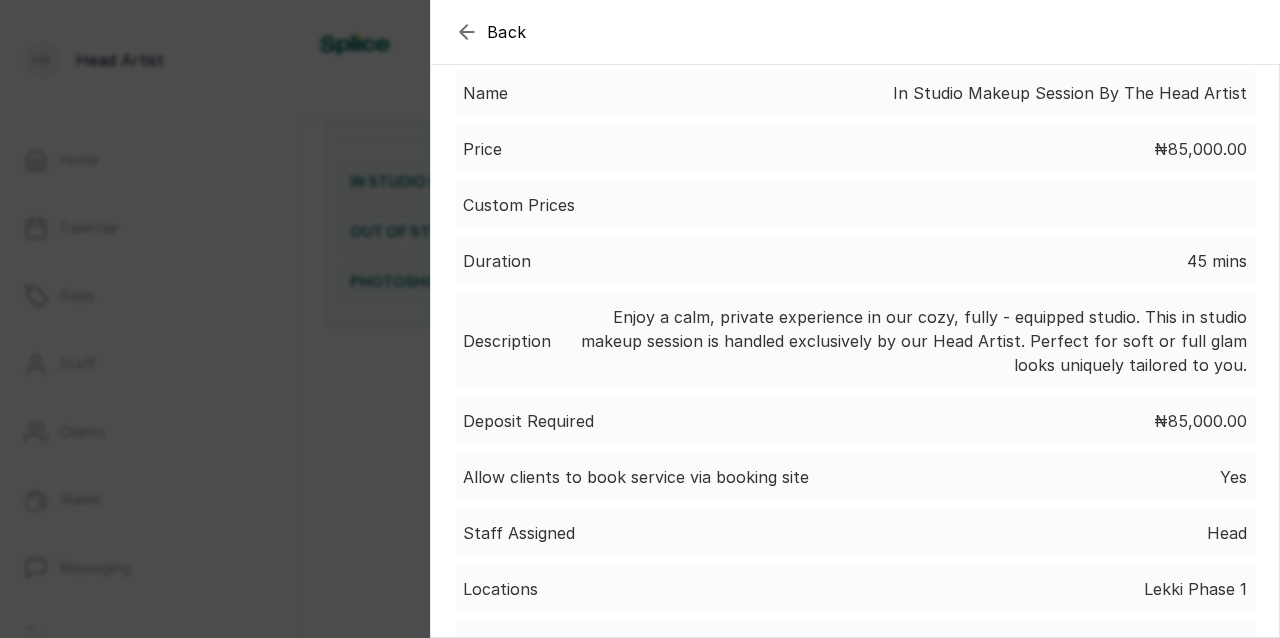scroll, scrollTop: 94, scrollLeft: 0, axis: vertical 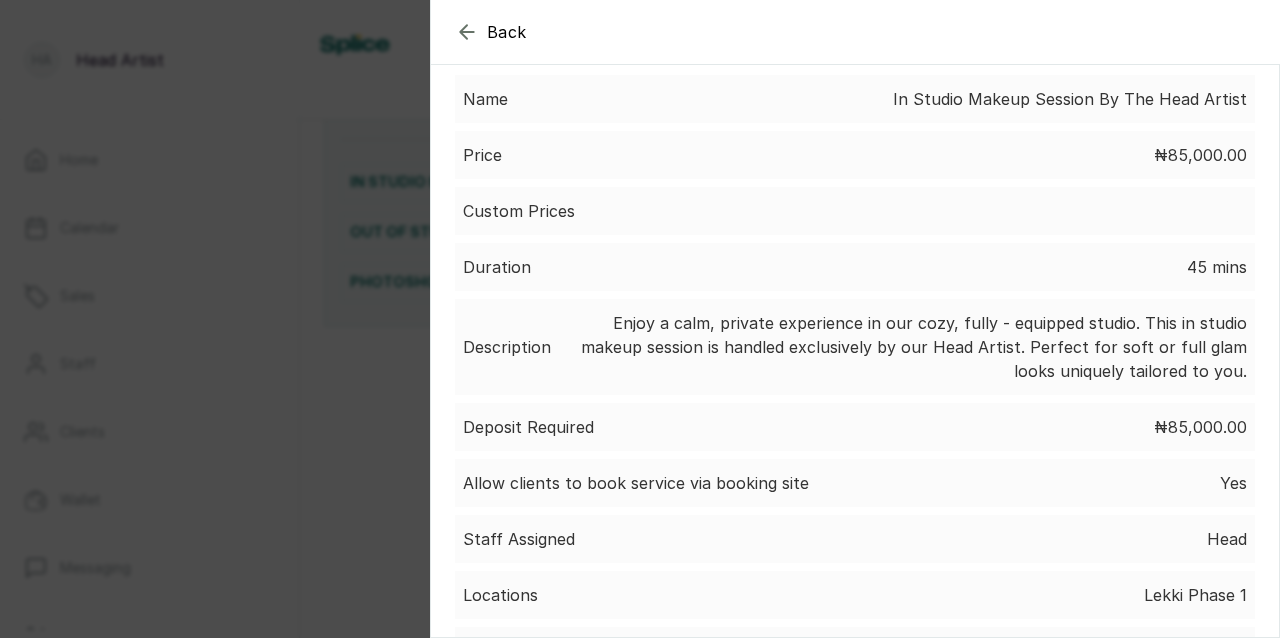 click 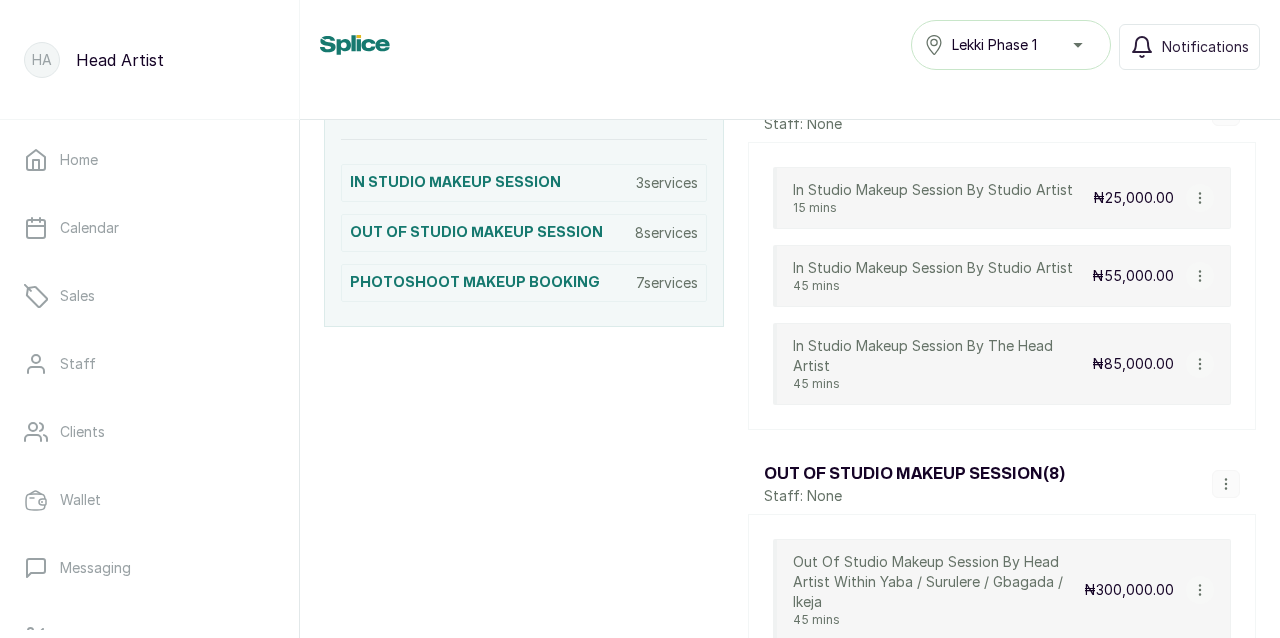 scroll, scrollTop: 495, scrollLeft: 0, axis: vertical 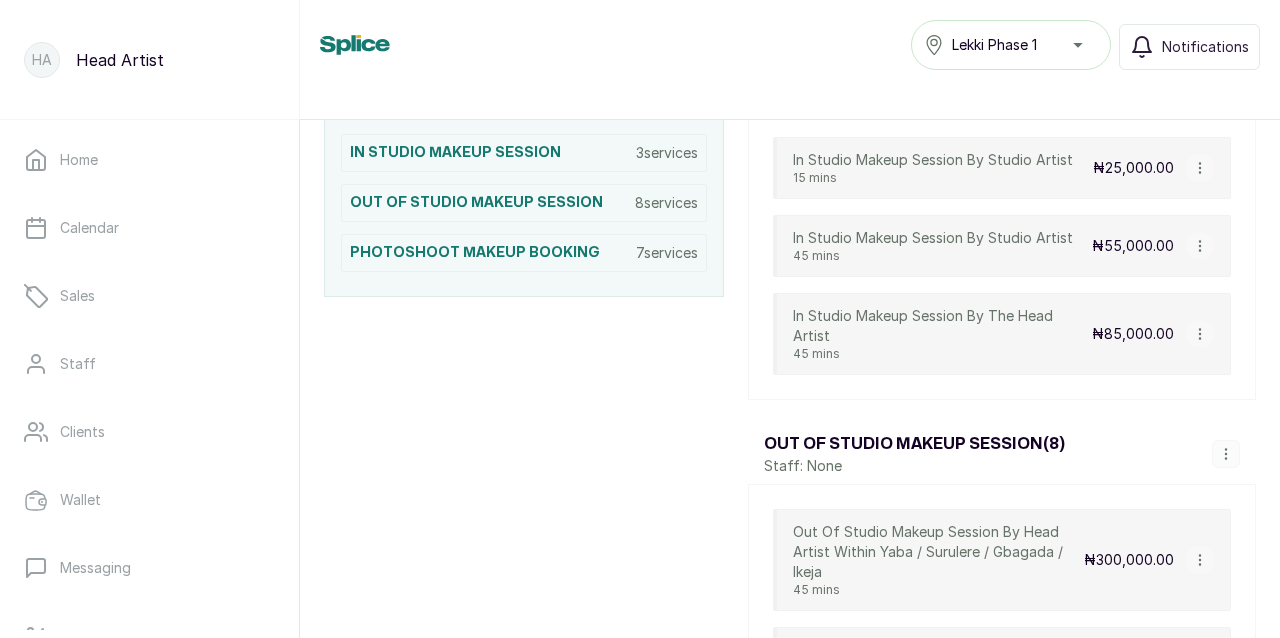 click 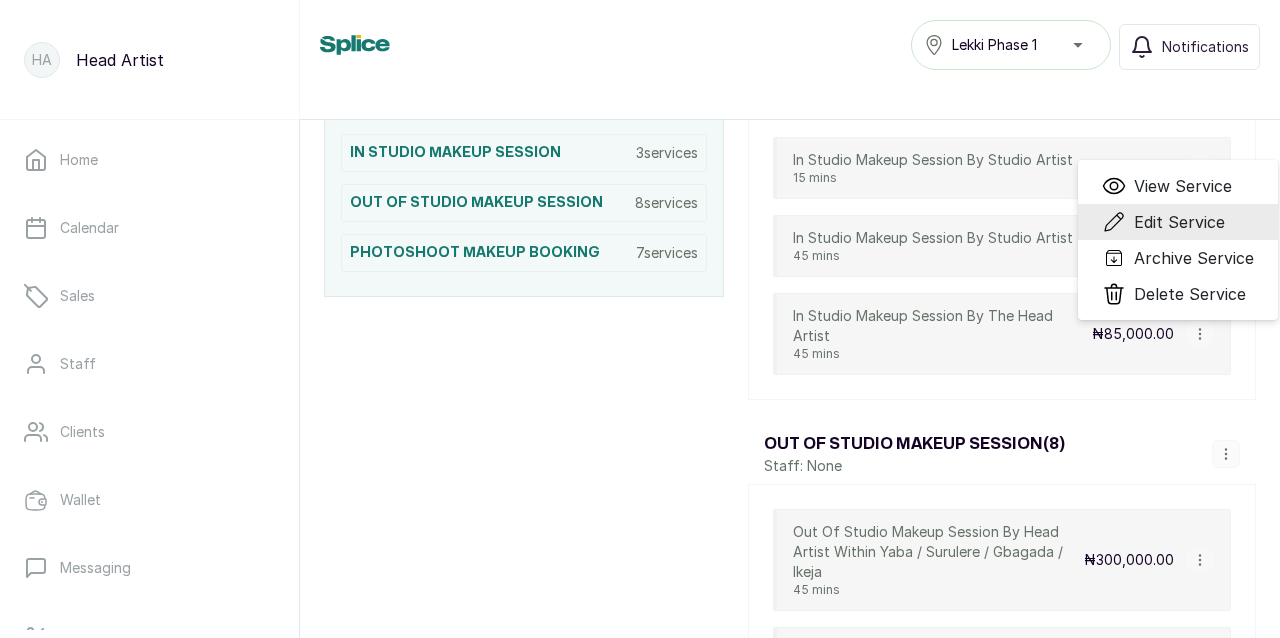 click on "Edit Service" at bounding box center [1179, 222] 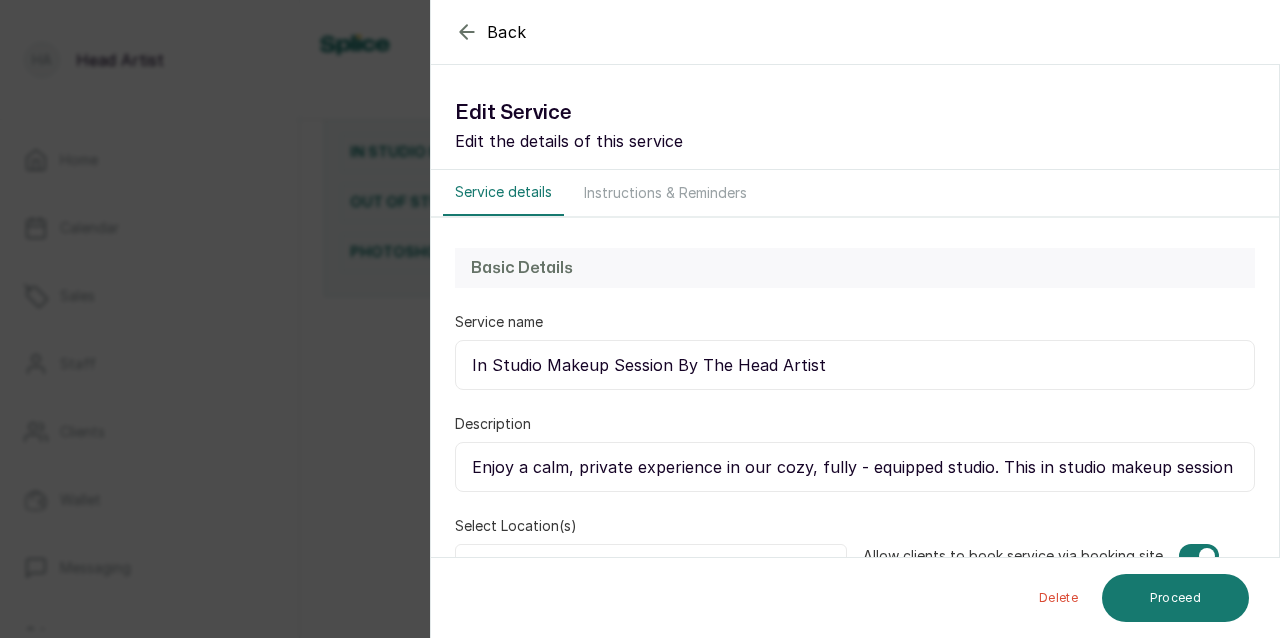 scroll, scrollTop: 0, scrollLeft: 0, axis: both 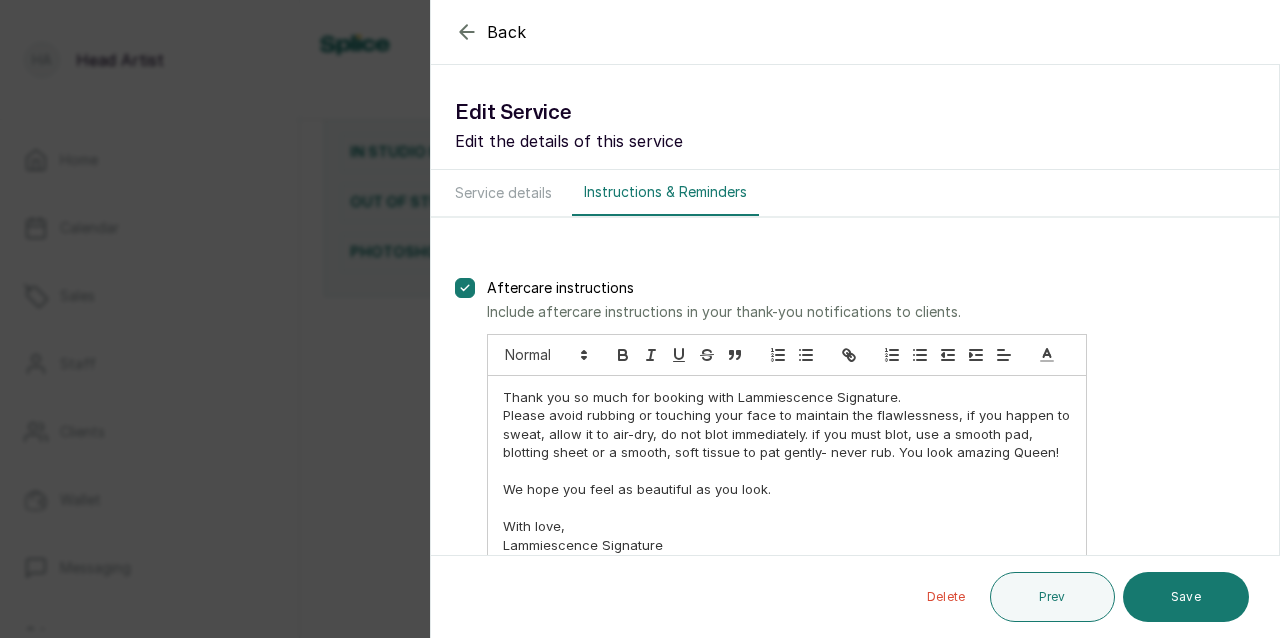 click at bounding box center [787, 471] 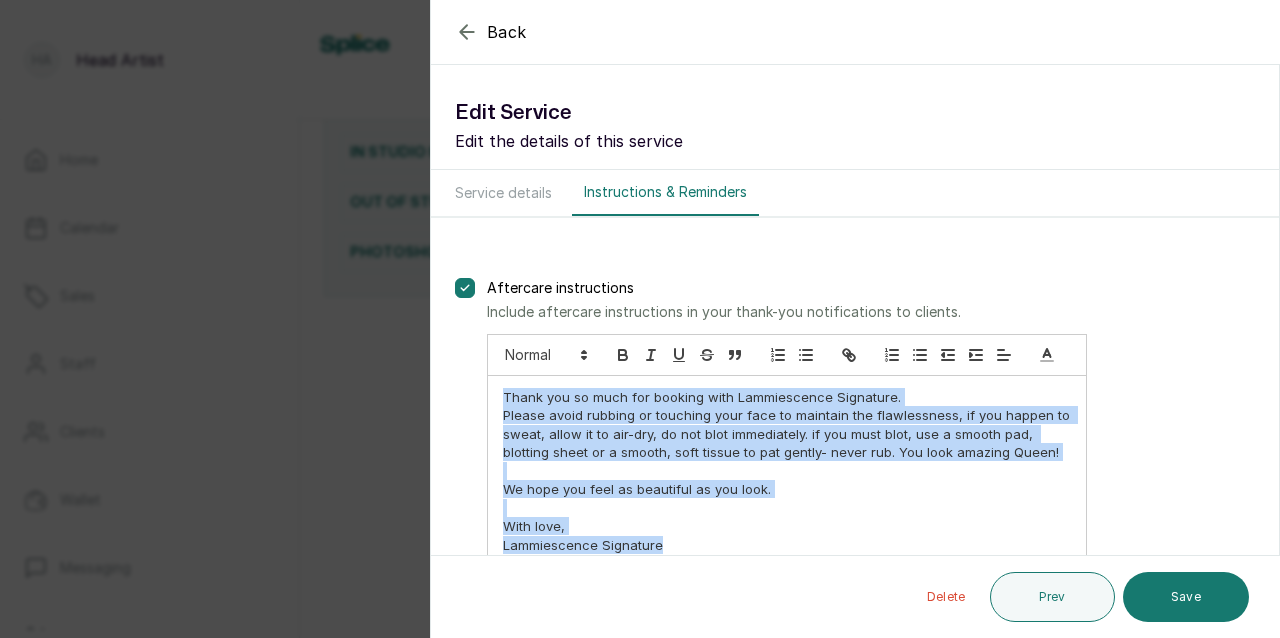 copy on "Thank you so much for booking with Lammiescence Signature. Please avoid rubbing or touching your face to maintain the flawlessness, if you happen to sweat, allow it to air-dry, do not blot immediately. if you must blot, use a smooth pad, blotting sheet or a smooth, soft tissue to pat gently- never rub. You look amazing Queen! We hope you feel as beautiful as you look. With love, Lammiescence Signature" 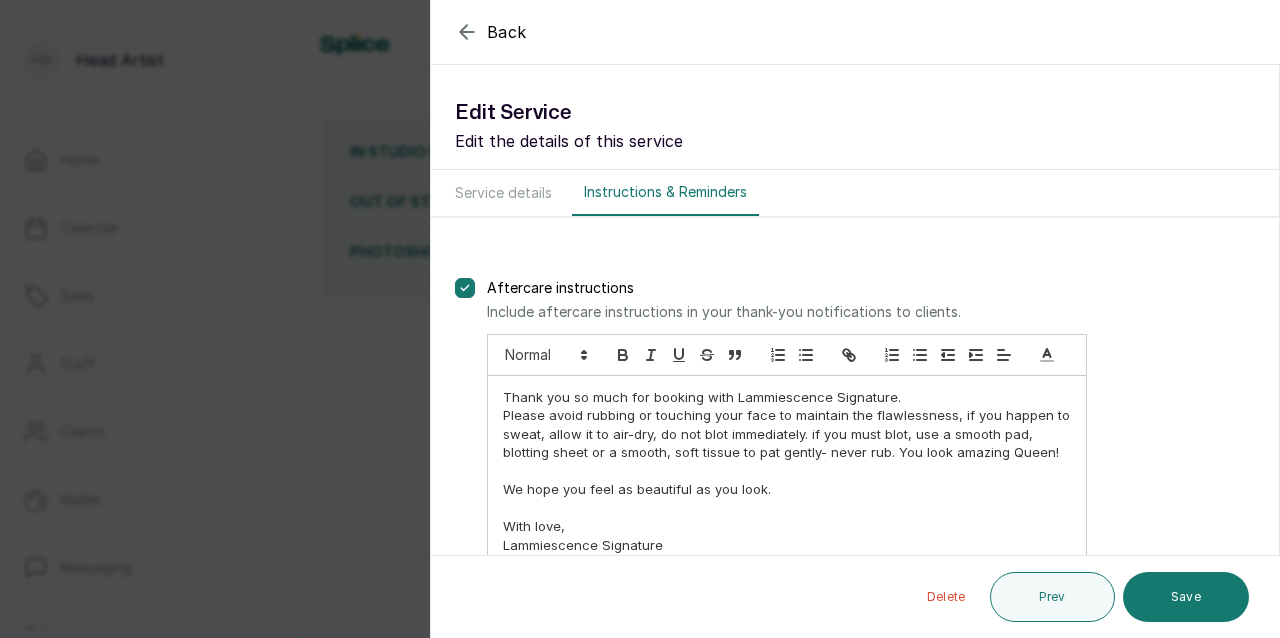click on "Back" at bounding box center (1071, 32) 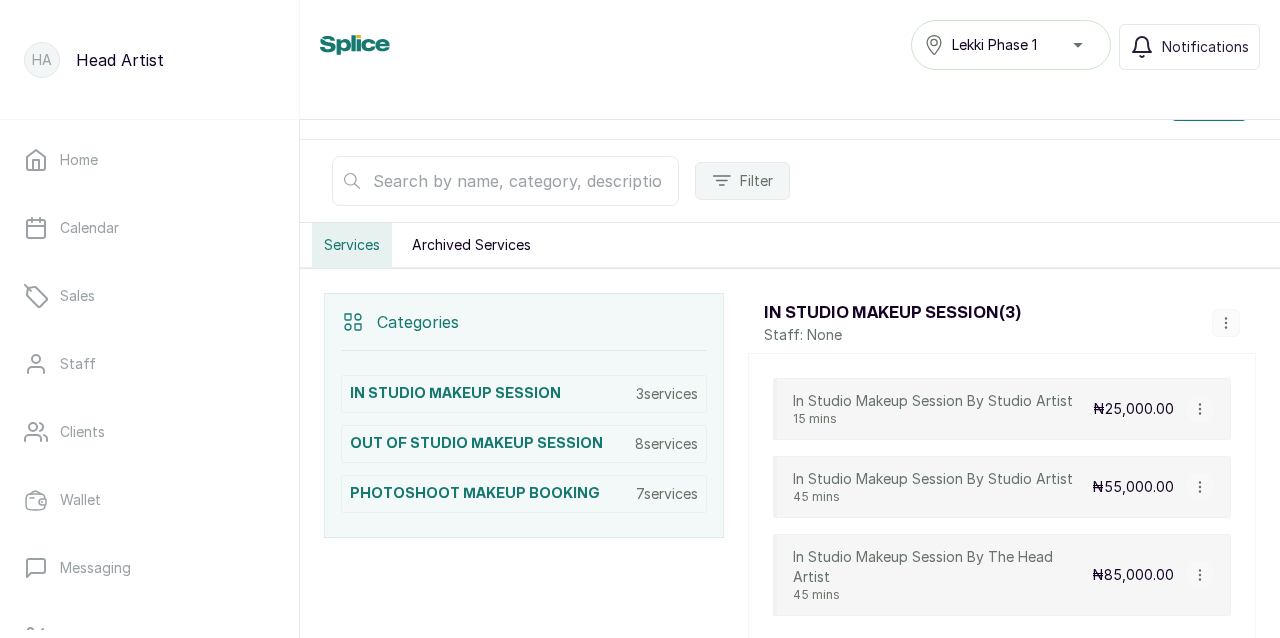 scroll, scrollTop: 260, scrollLeft: 0, axis: vertical 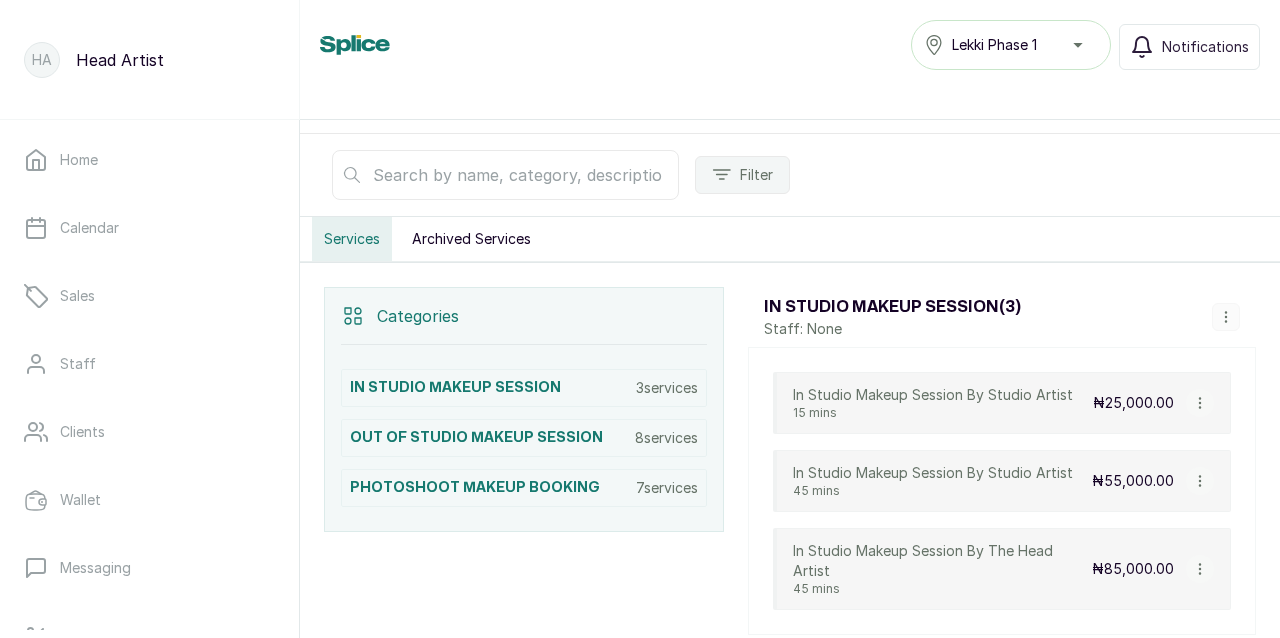 click on "In Studio Makeup Session By Studio Artist 15 mins ₦25,000.00" at bounding box center (1002, 403) 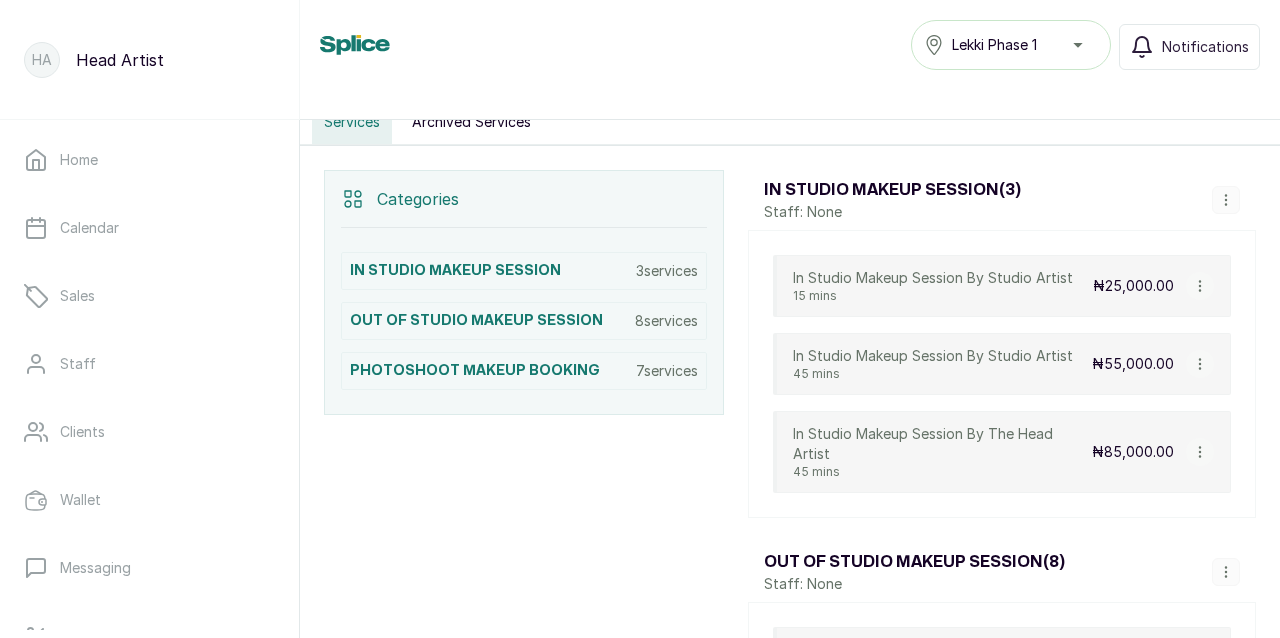 scroll, scrollTop: 379, scrollLeft: 0, axis: vertical 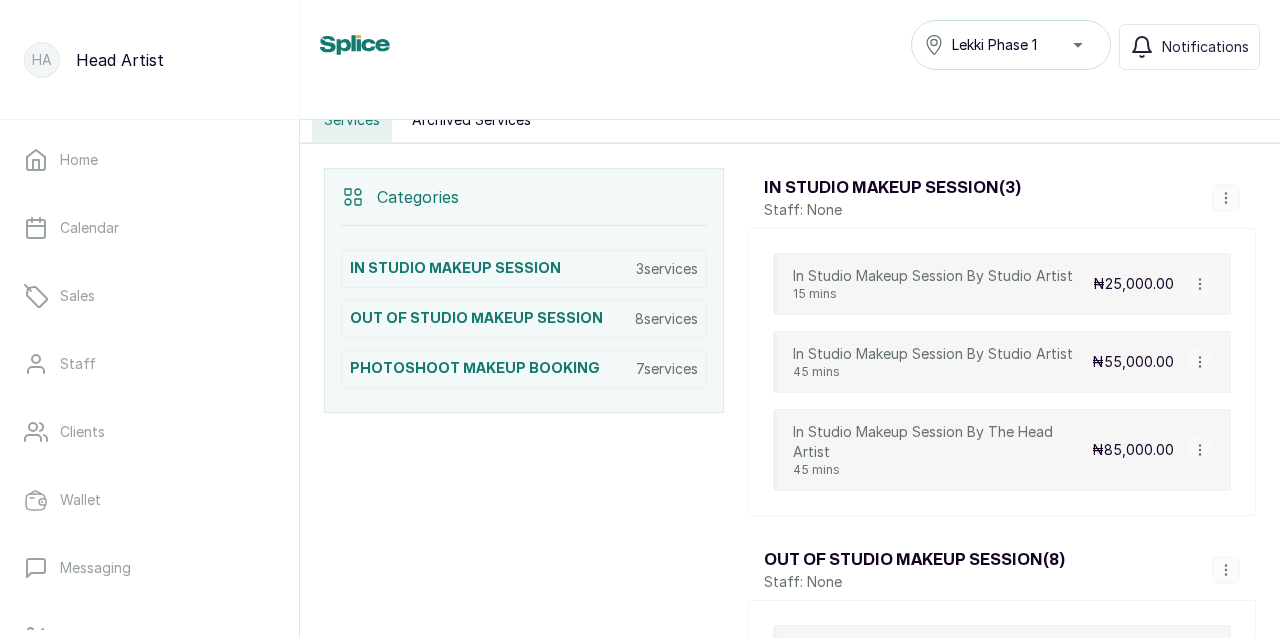click 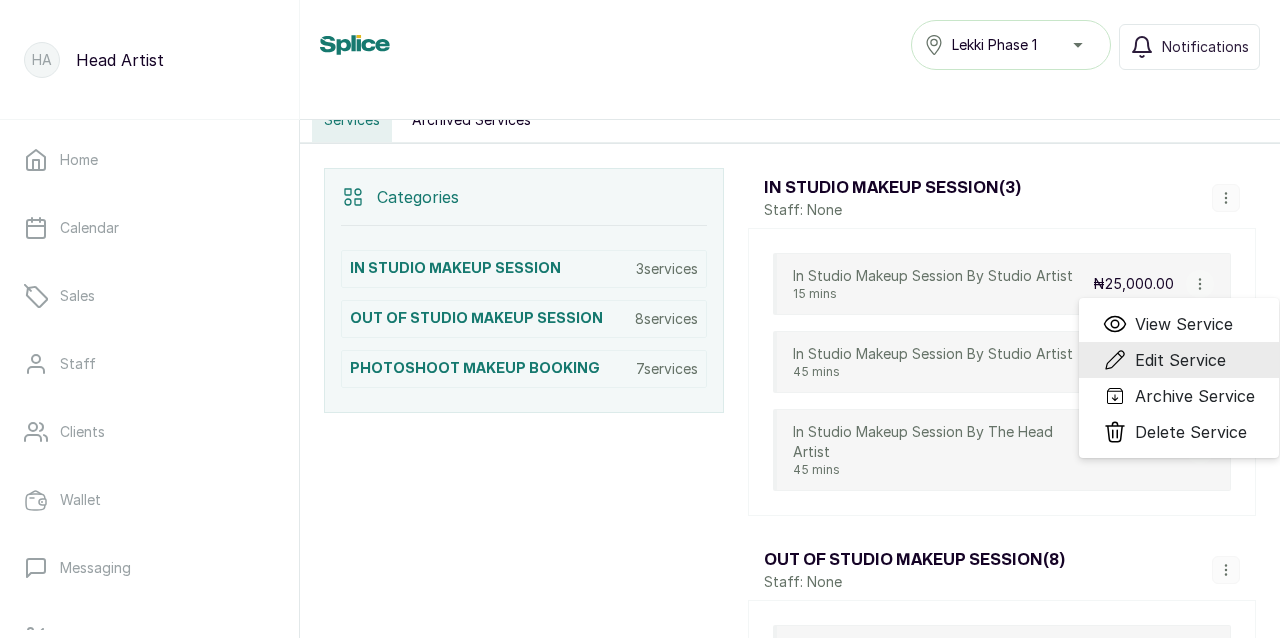 click on "Edit Service" at bounding box center (1180, 360) 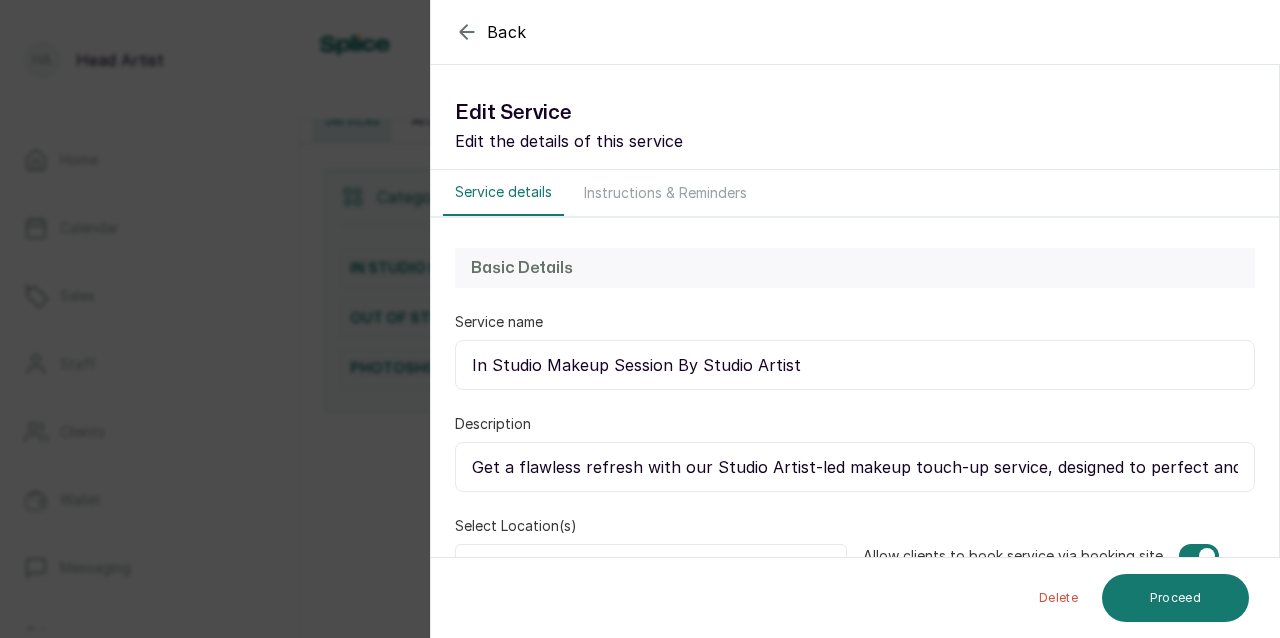 scroll, scrollTop: 0, scrollLeft: 0, axis: both 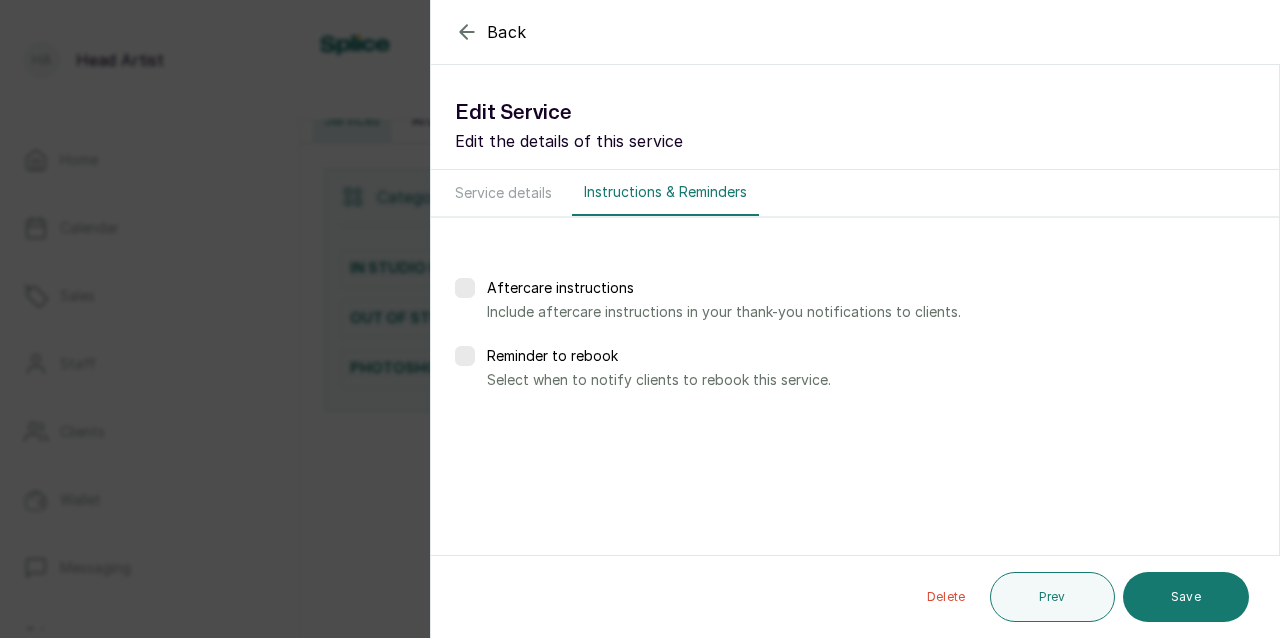 click at bounding box center [465, 288] 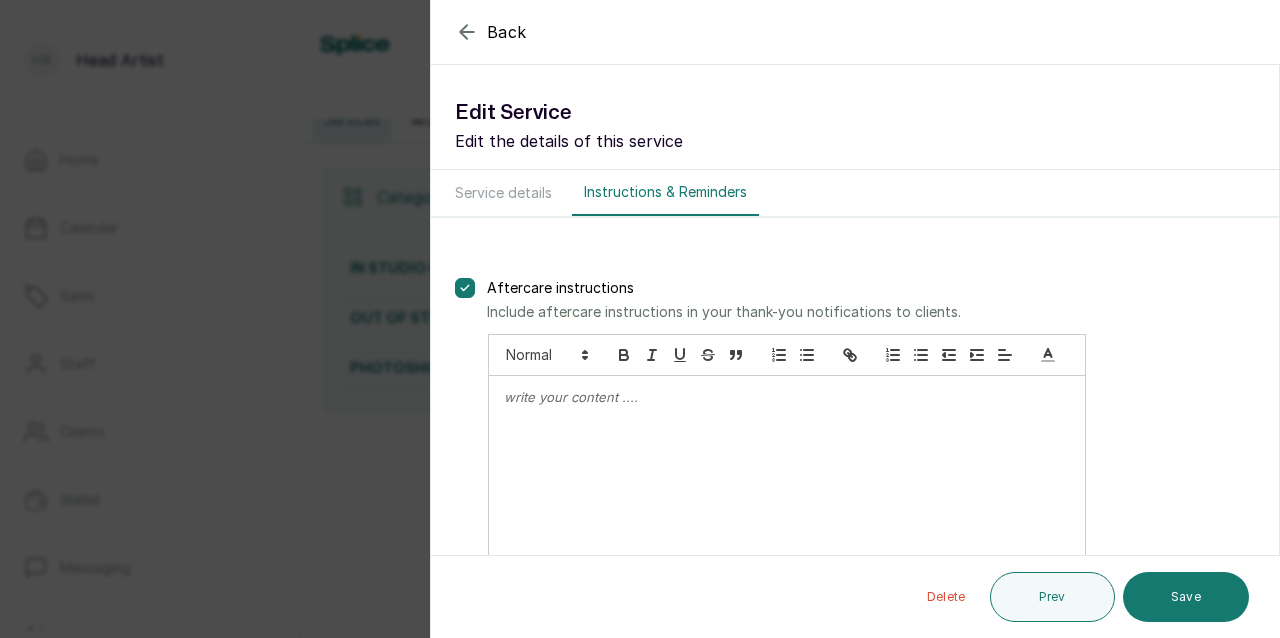 click at bounding box center (787, 485) 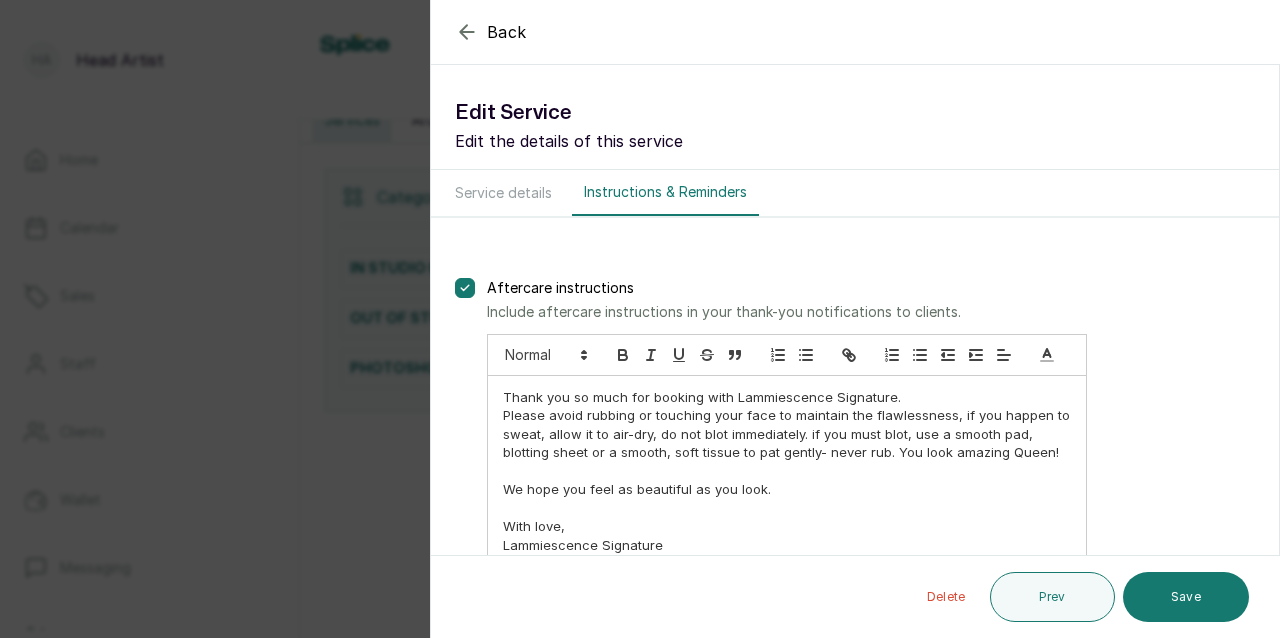 scroll, scrollTop: 17, scrollLeft: 0, axis: vertical 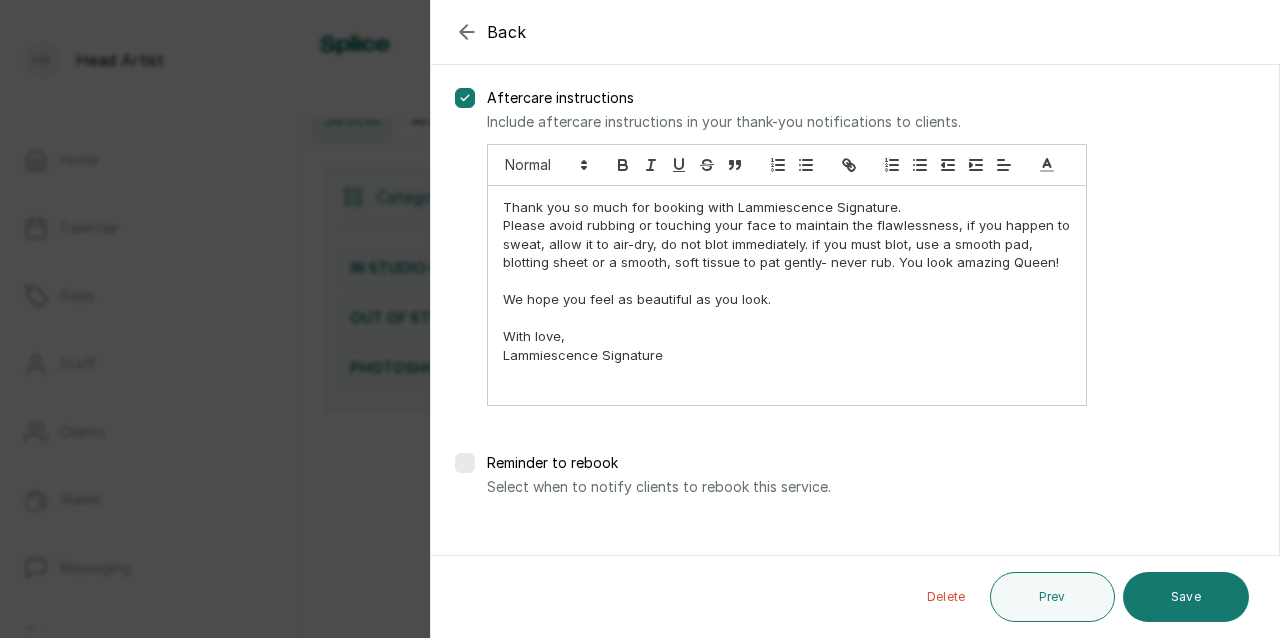 click at bounding box center [465, 463] 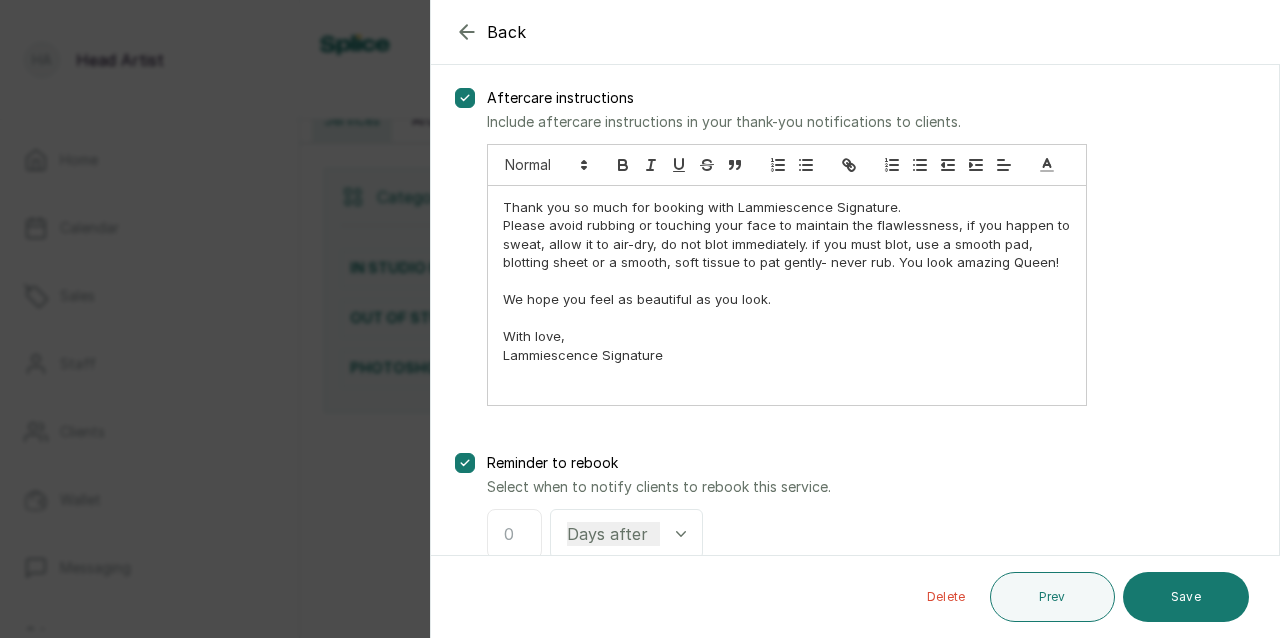 click at bounding box center (514, 534) 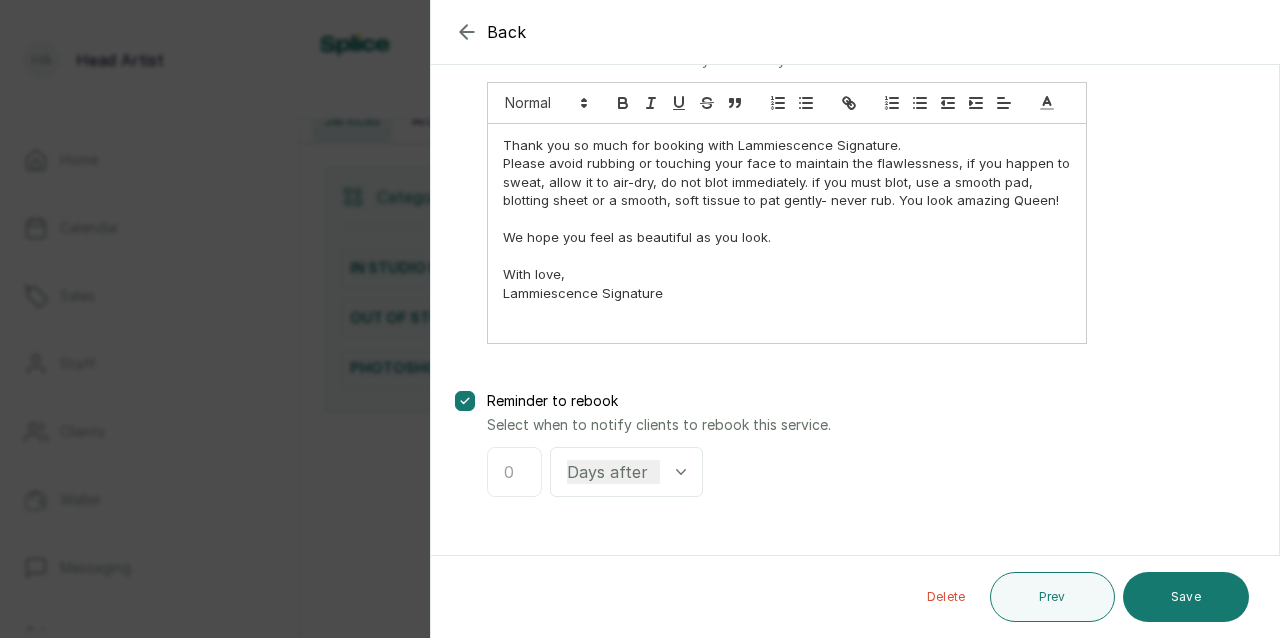 scroll, scrollTop: 252, scrollLeft: 0, axis: vertical 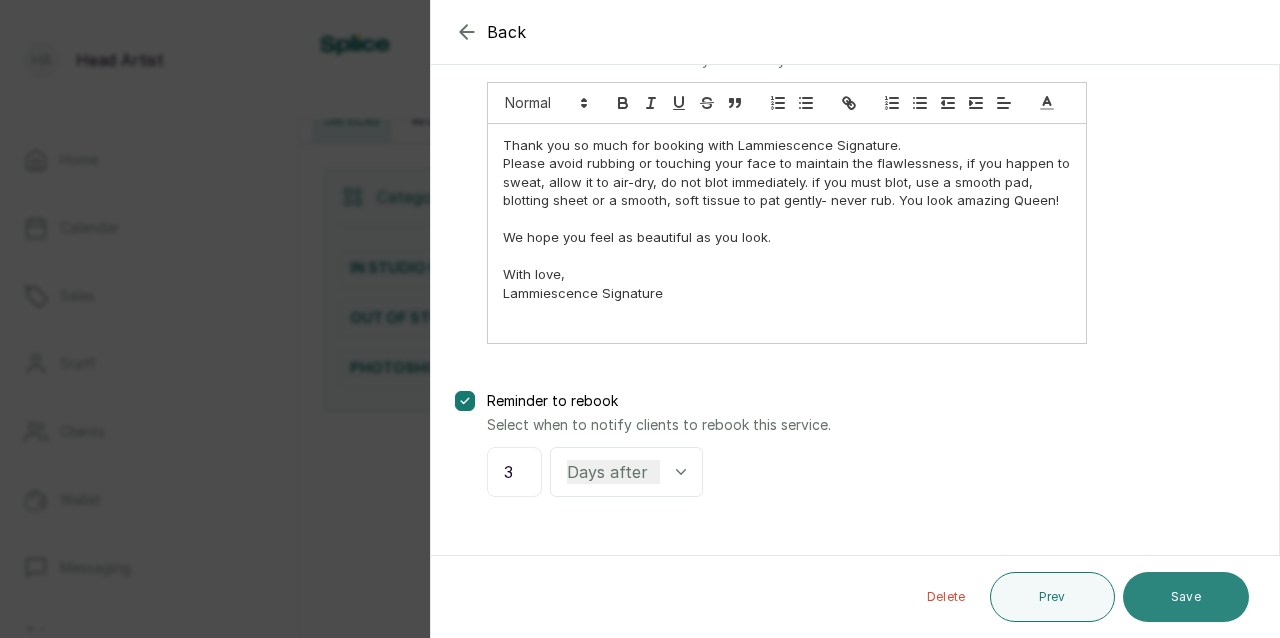 type on "3" 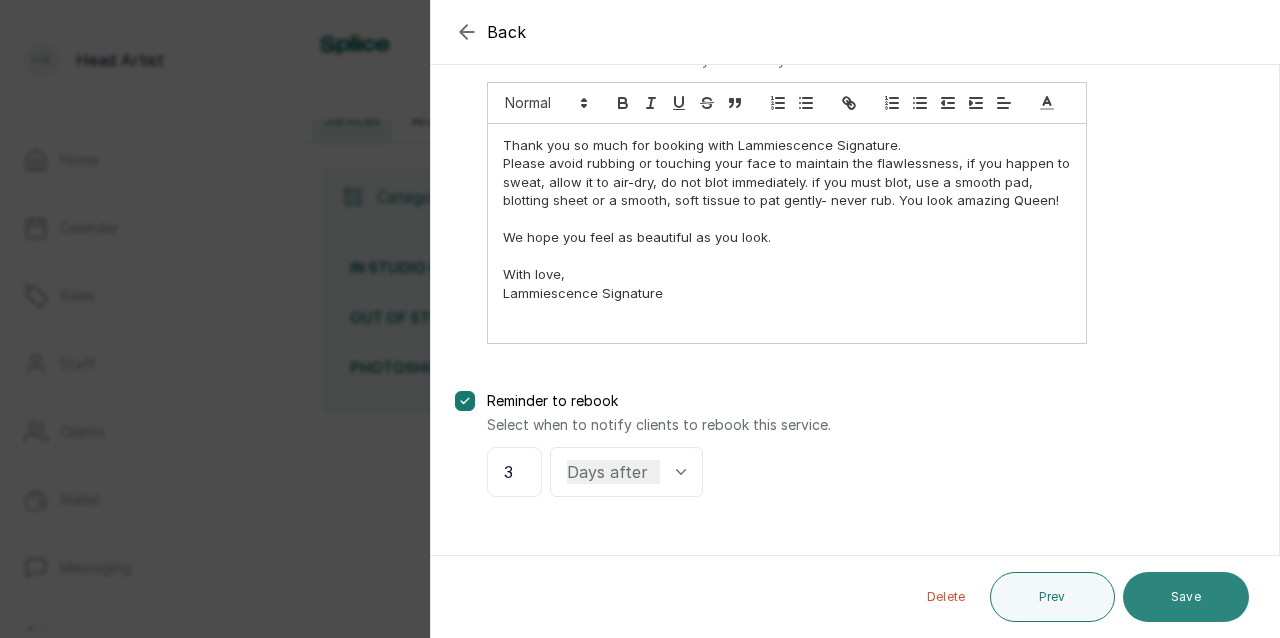 click on "Save" at bounding box center (1186, 597) 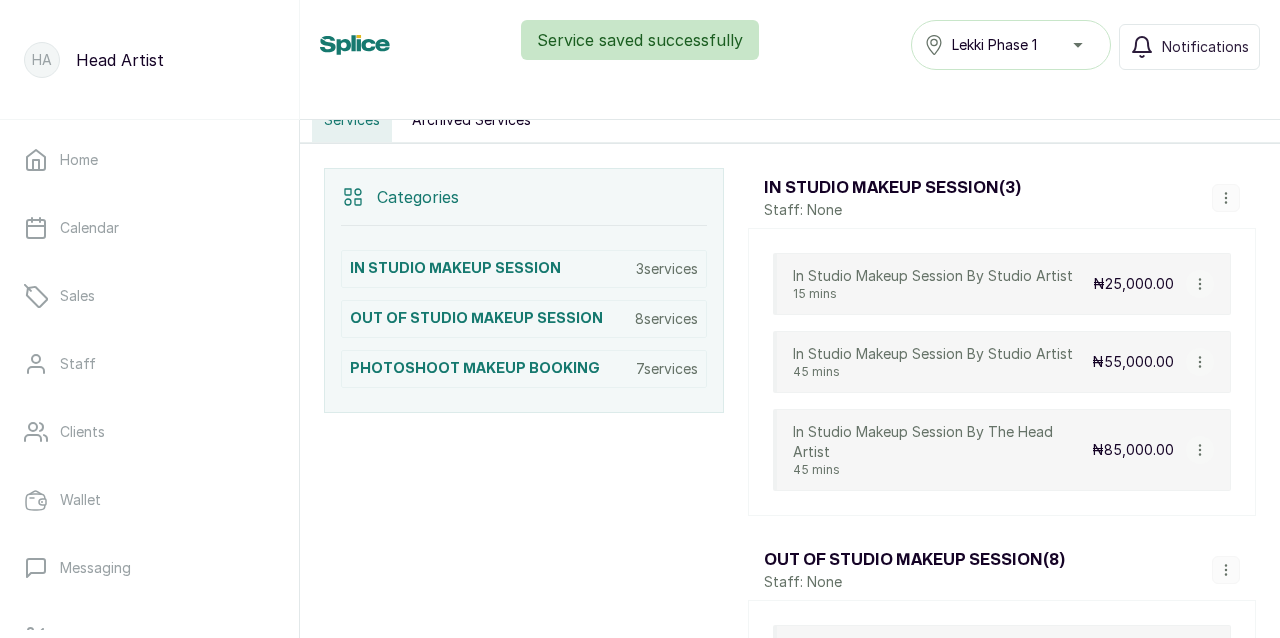 click 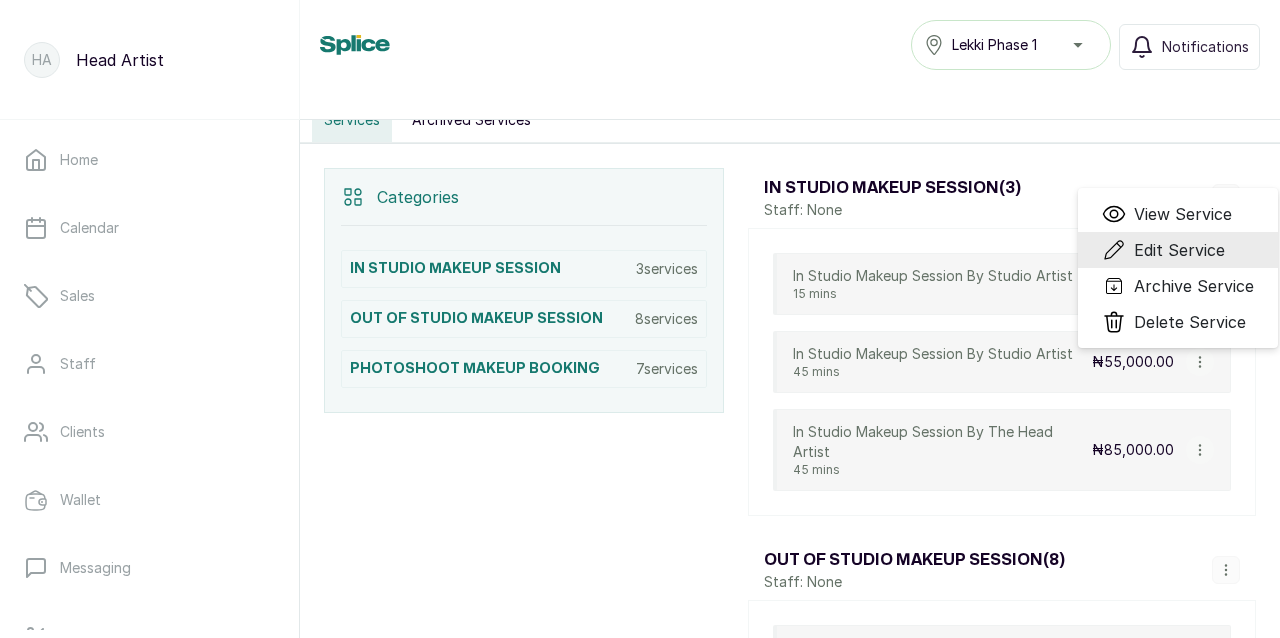 click on "Edit Service" at bounding box center [1179, 250] 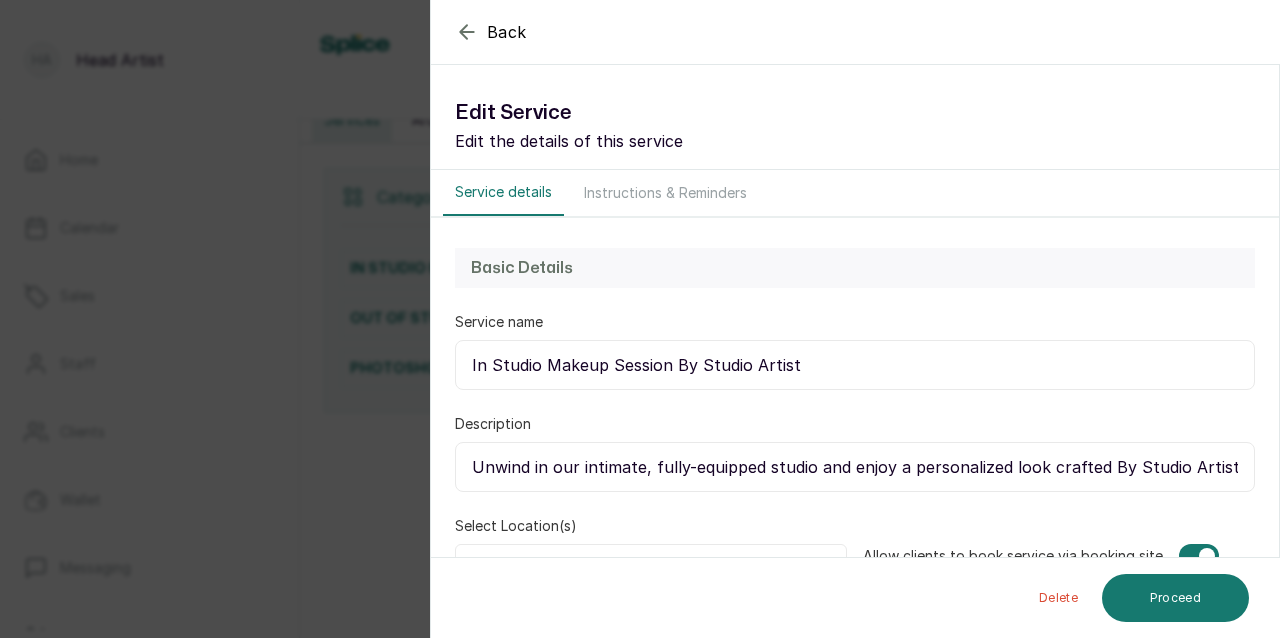 scroll, scrollTop: 0, scrollLeft: 0, axis: both 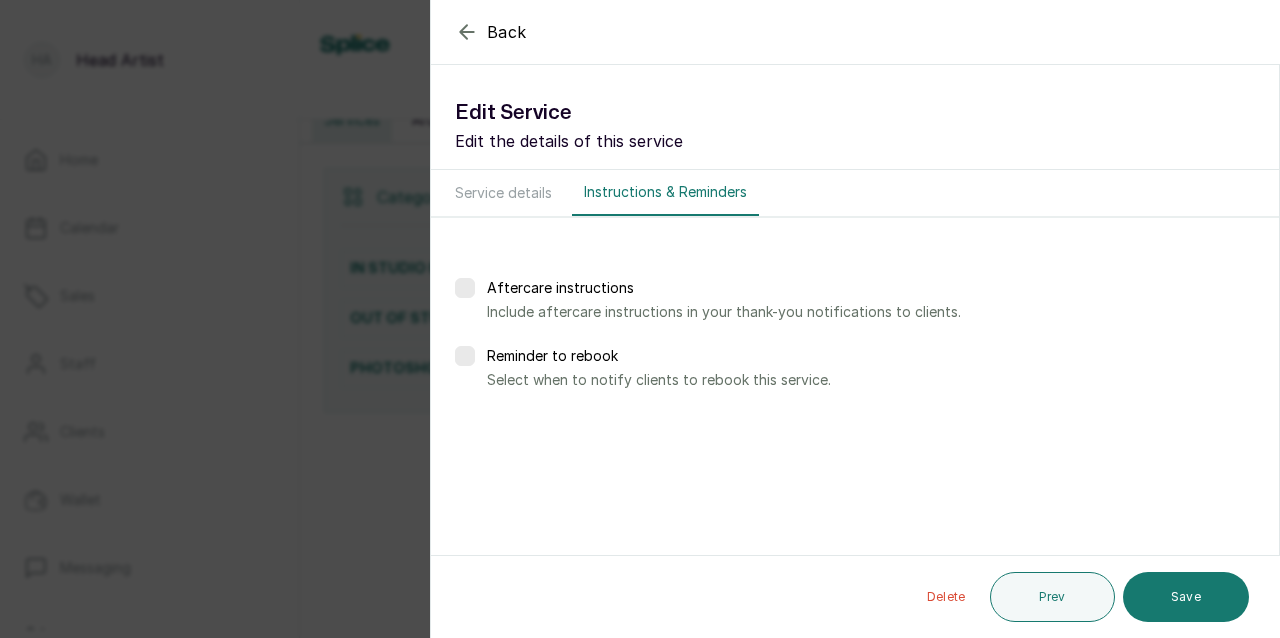 click at bounding box center [465, 356] 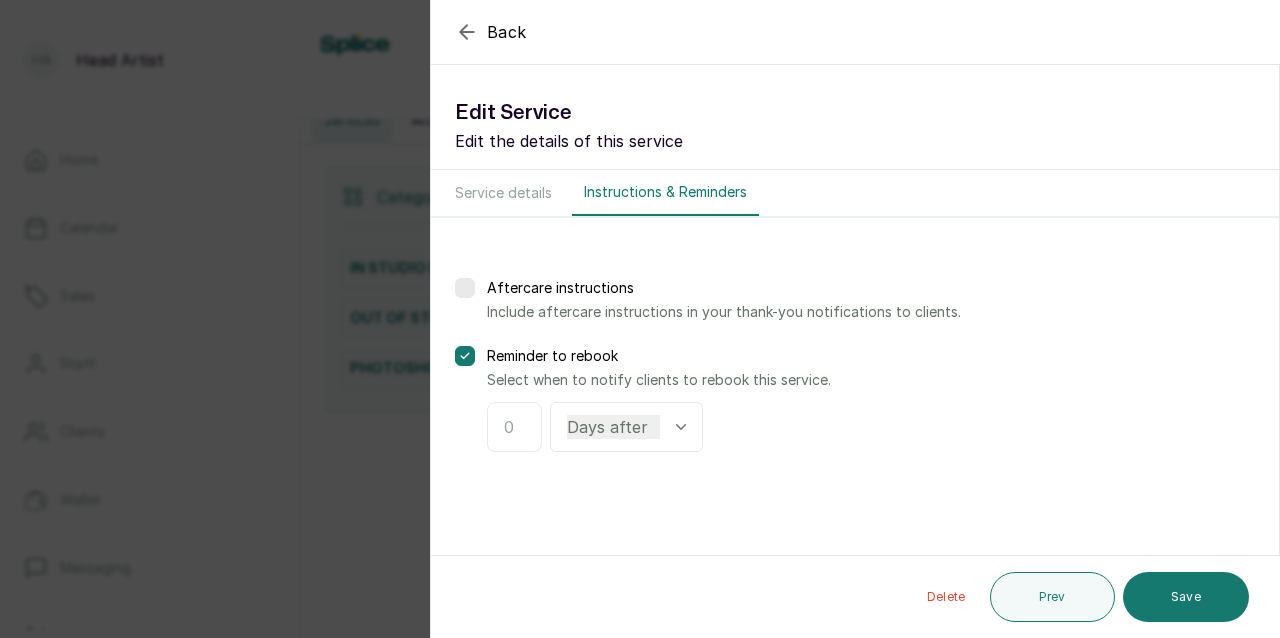 click at bounding box center (514, 427) 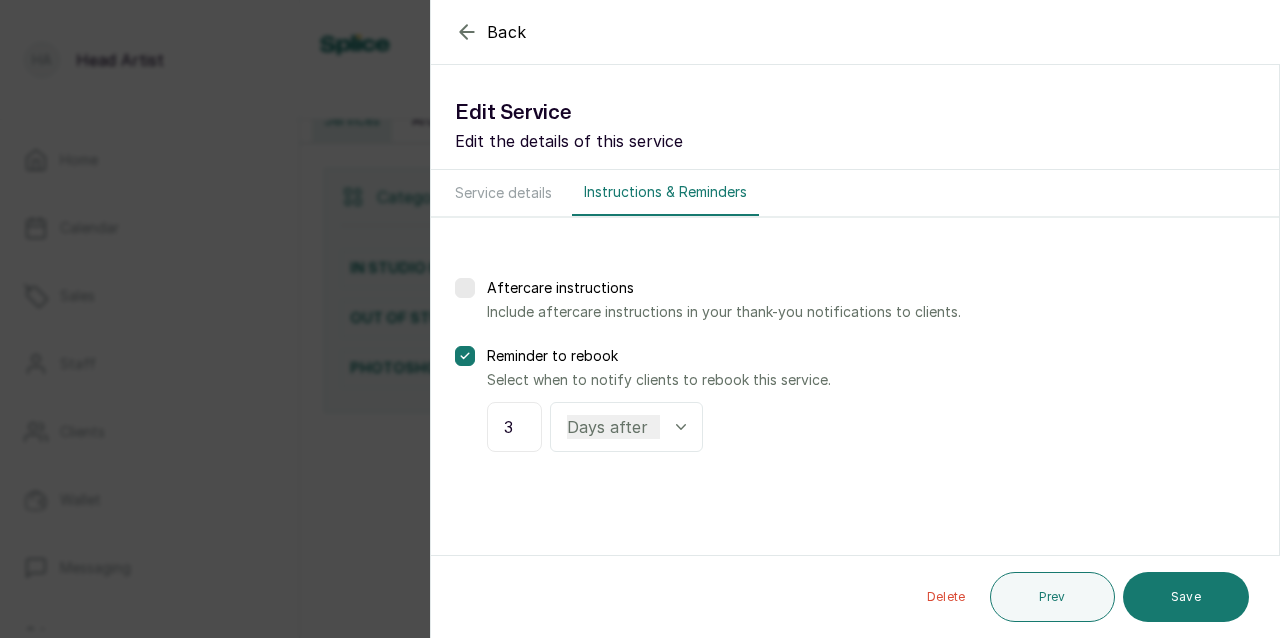 type on "3" 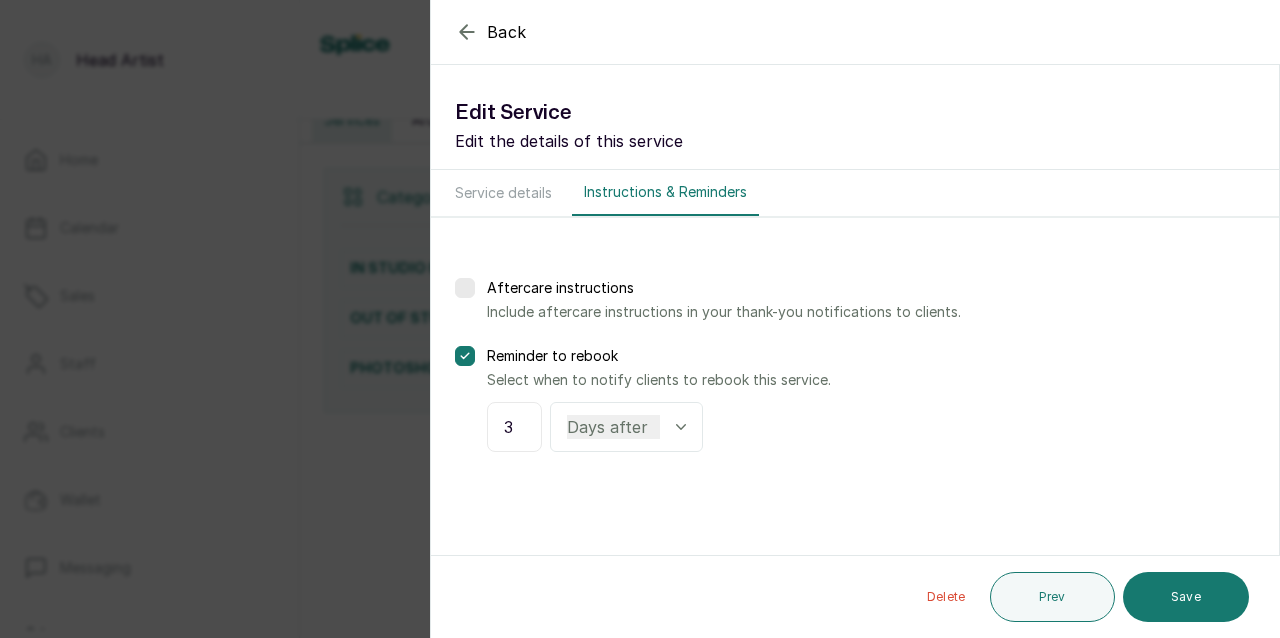 click at bounding box center (465, 288) 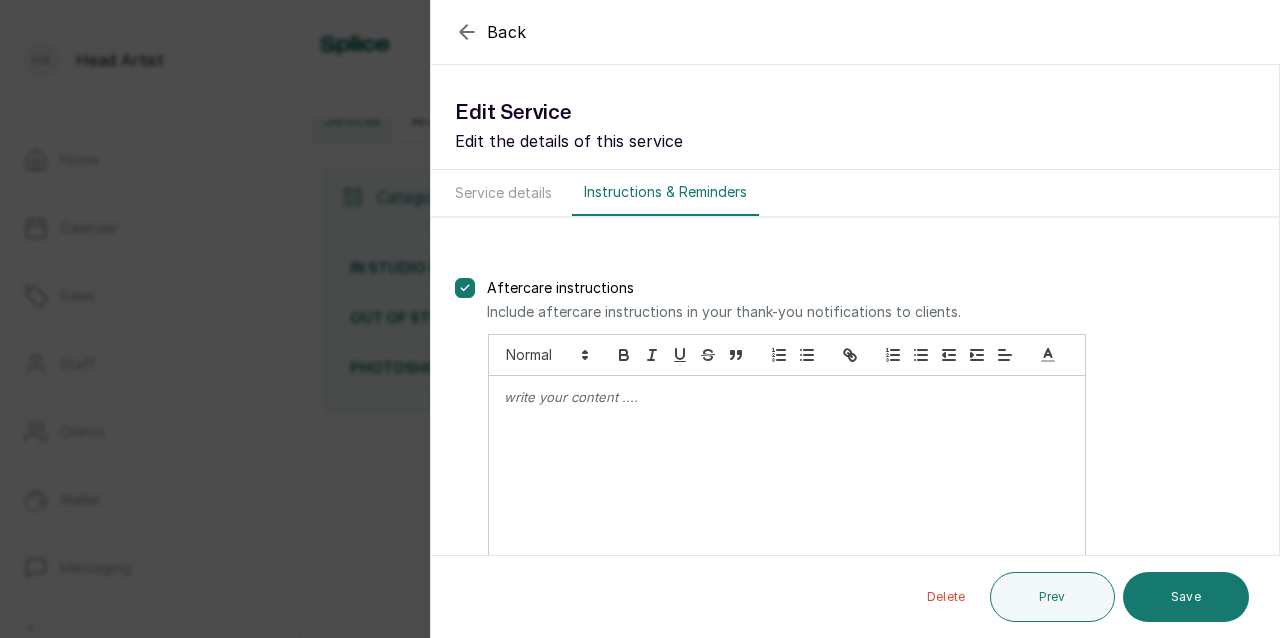 click at bounding box center (787, 485) 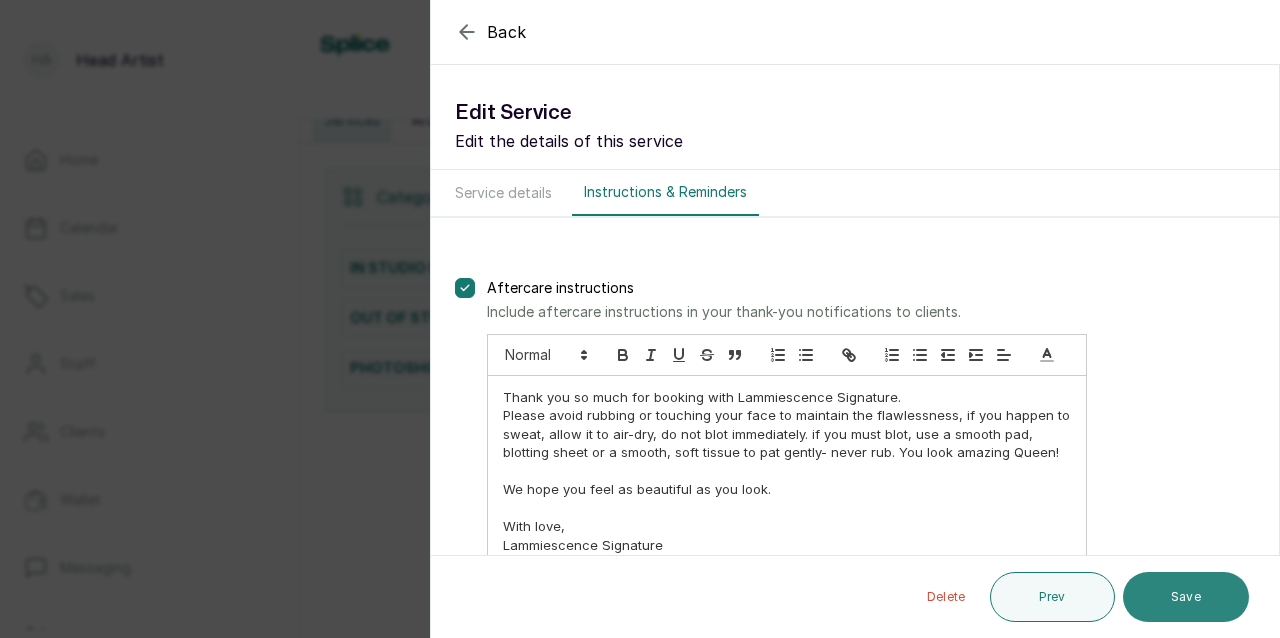 click on "Save" at bounding box center (1186, 597) 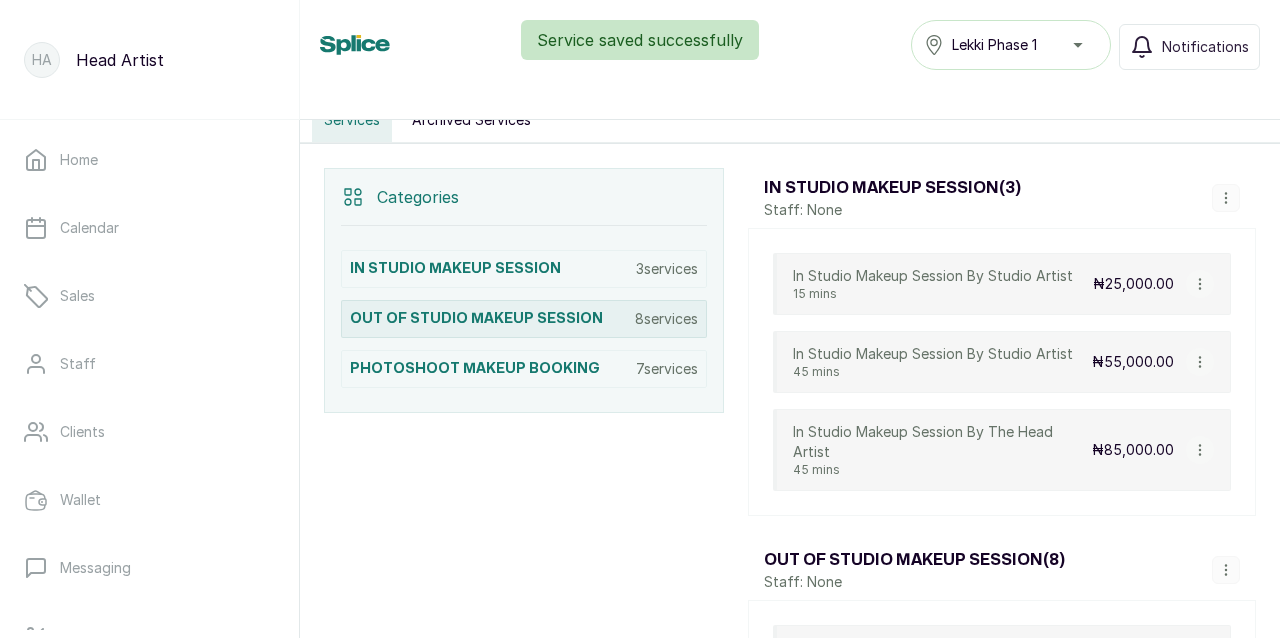 click on "OUT OF STUDIO MAKEUP SESSION 8  services" at bounding box center (524, 319) 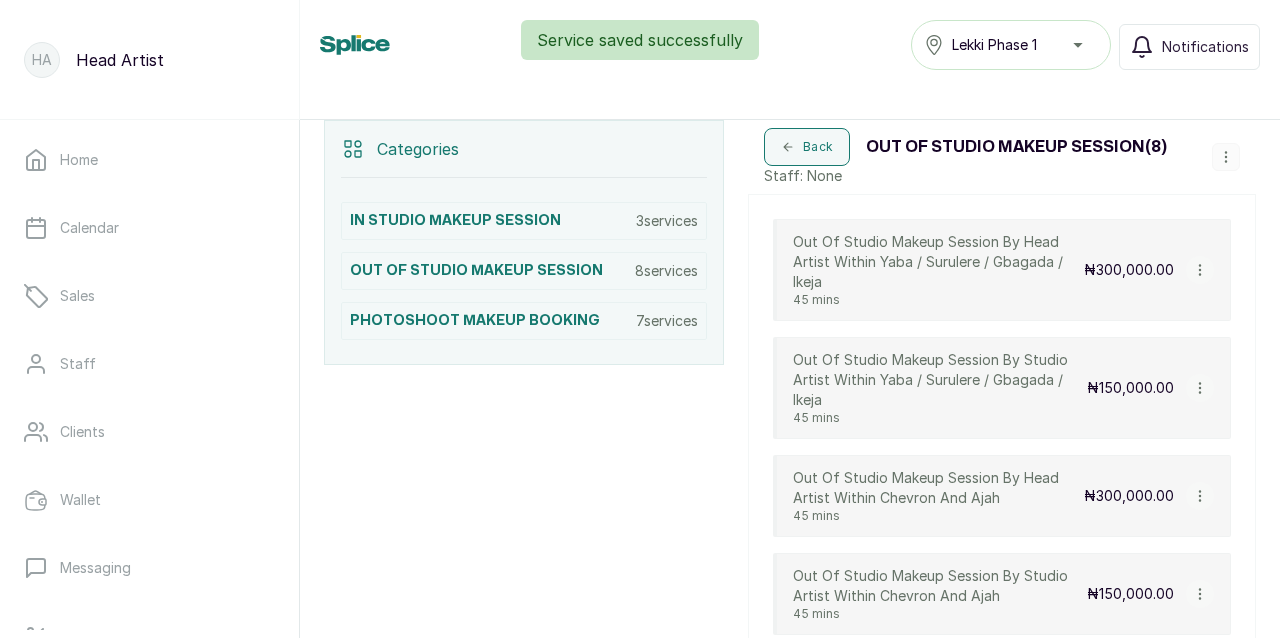 click 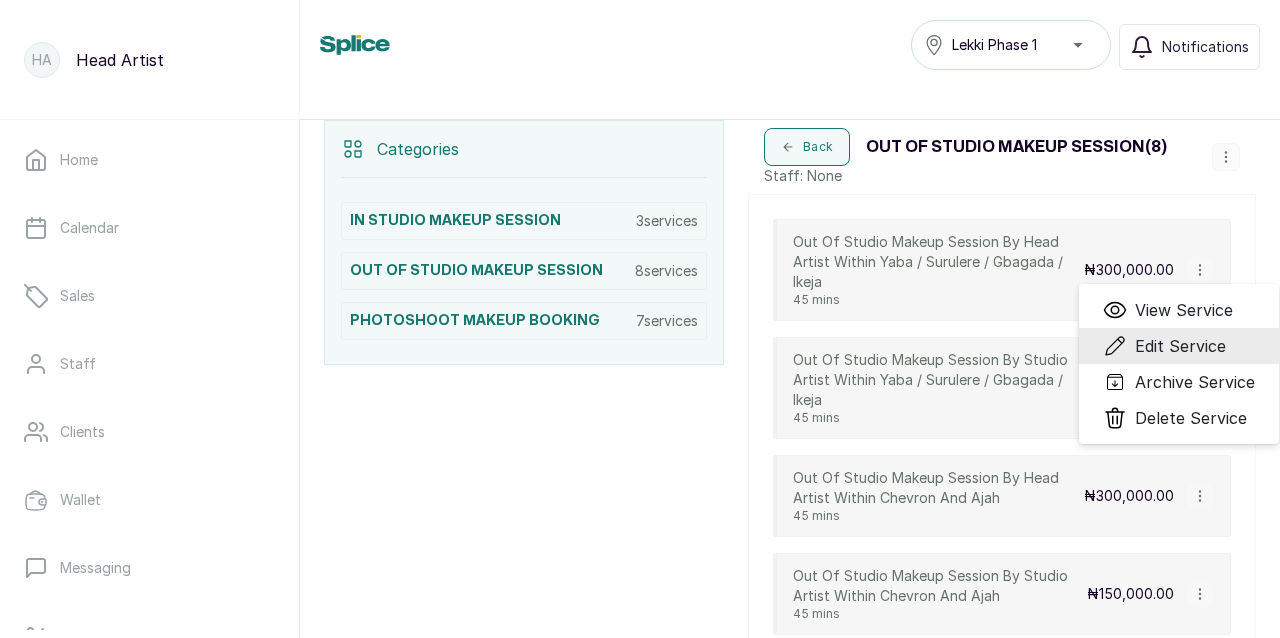 click on "Edit Service" at bounding box center (1180, 346) 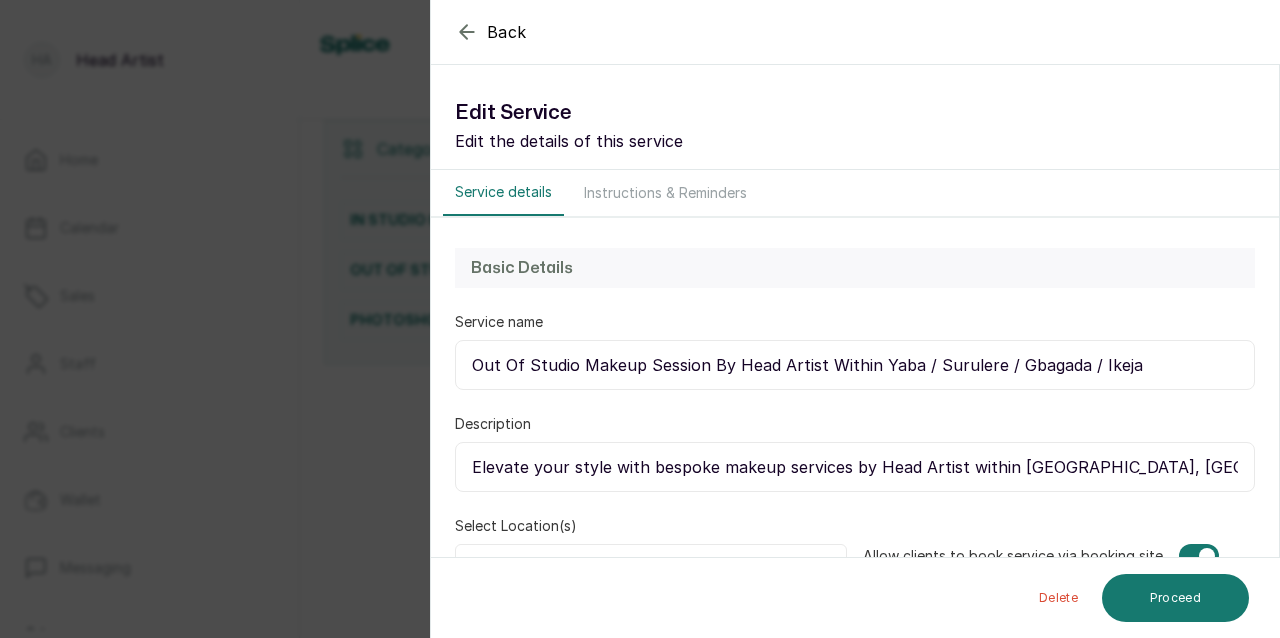 select on "fixed" 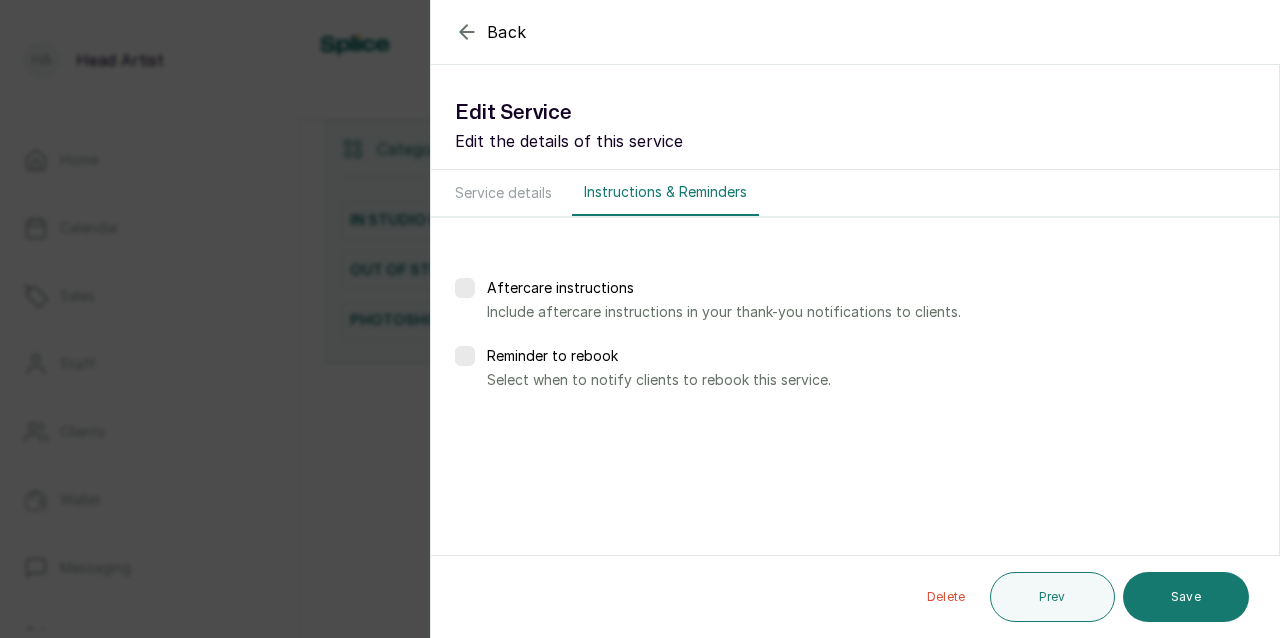 click at bounding box center (465, 356) 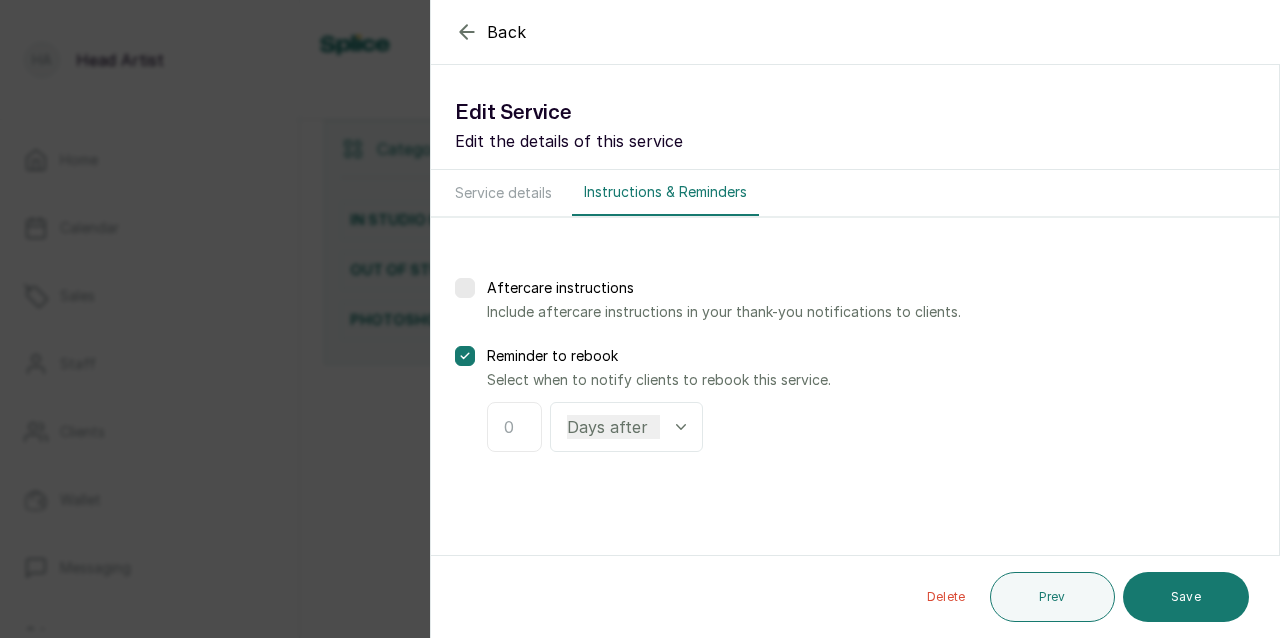 click at bounding box center (514, 427) 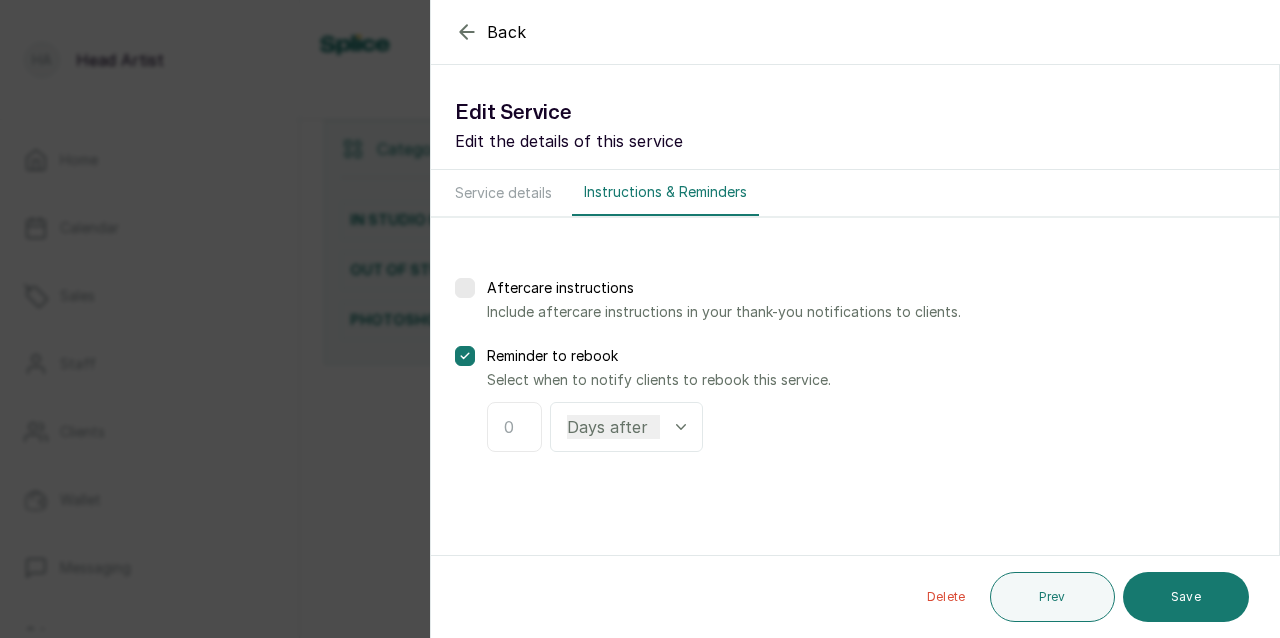 click at bounding box center [514, 427] 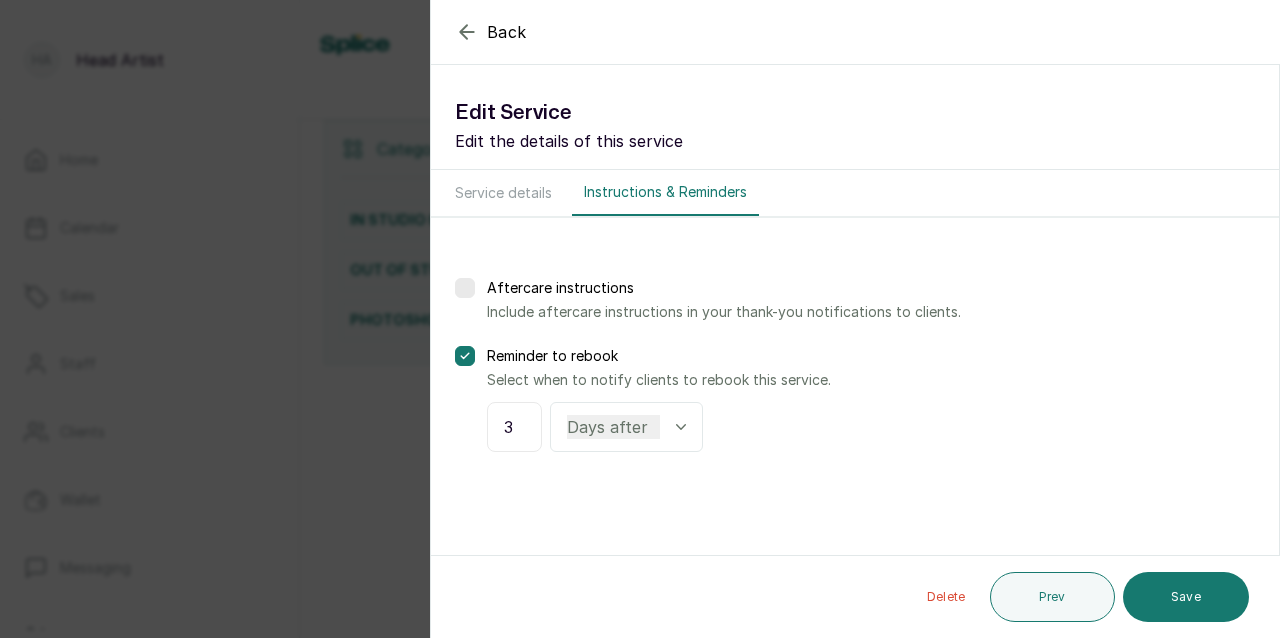 type on "3" 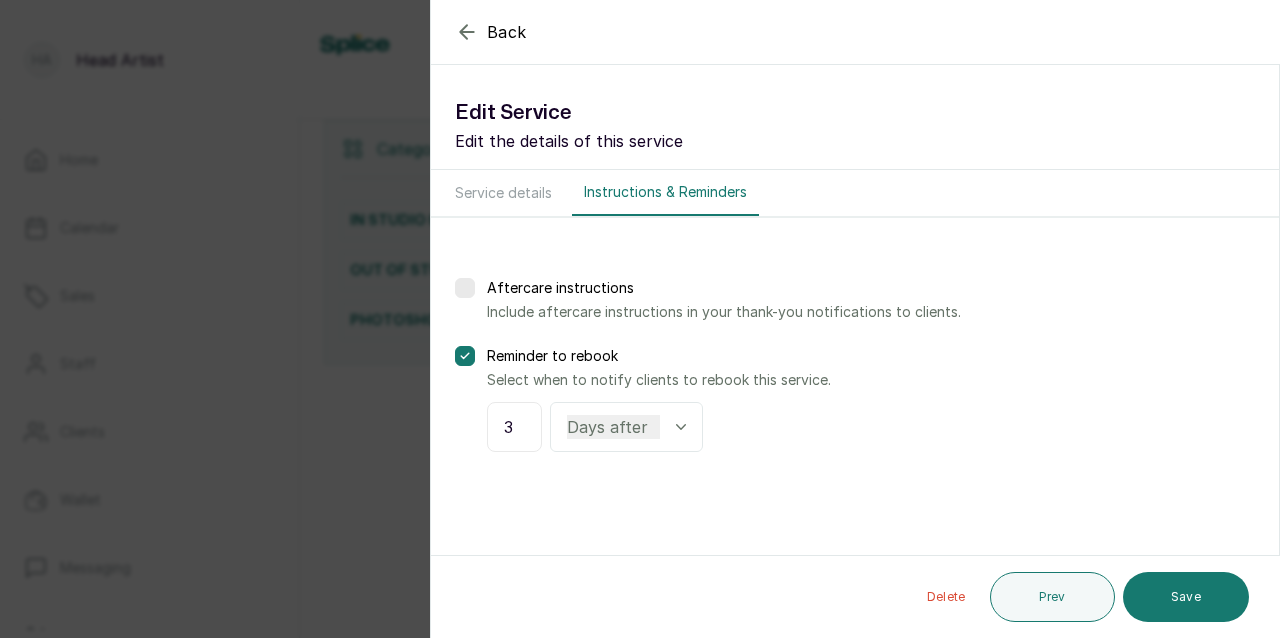 click at bounding box center (465, 288) 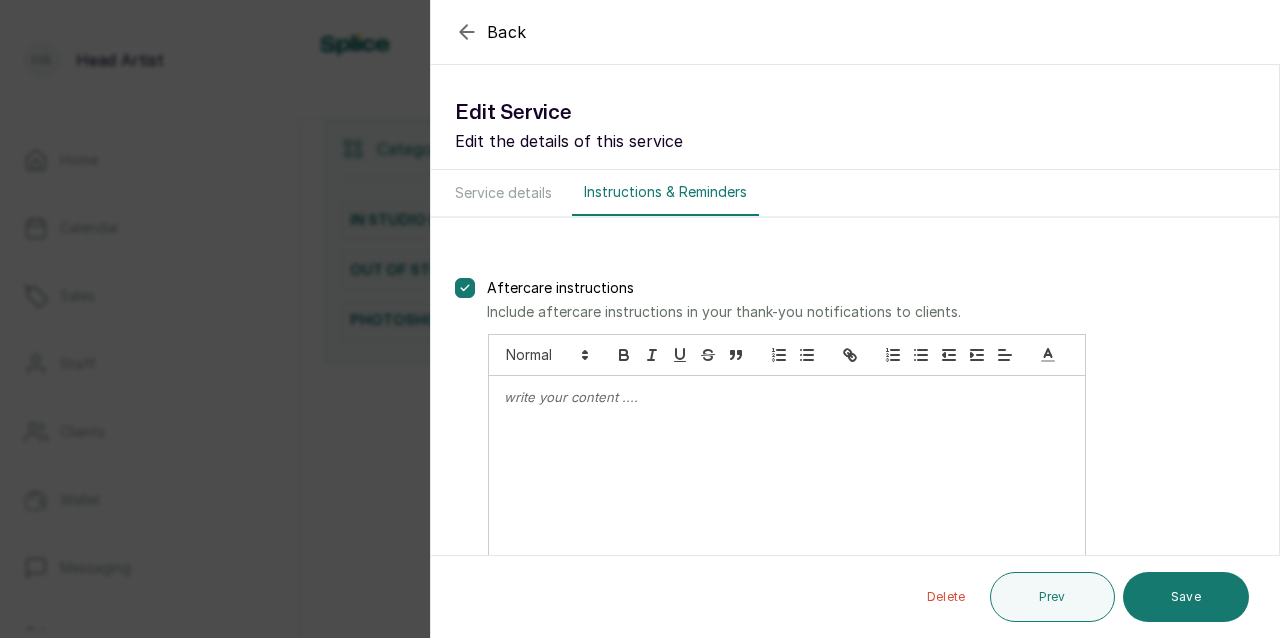 click at bounding box center [787, 485] 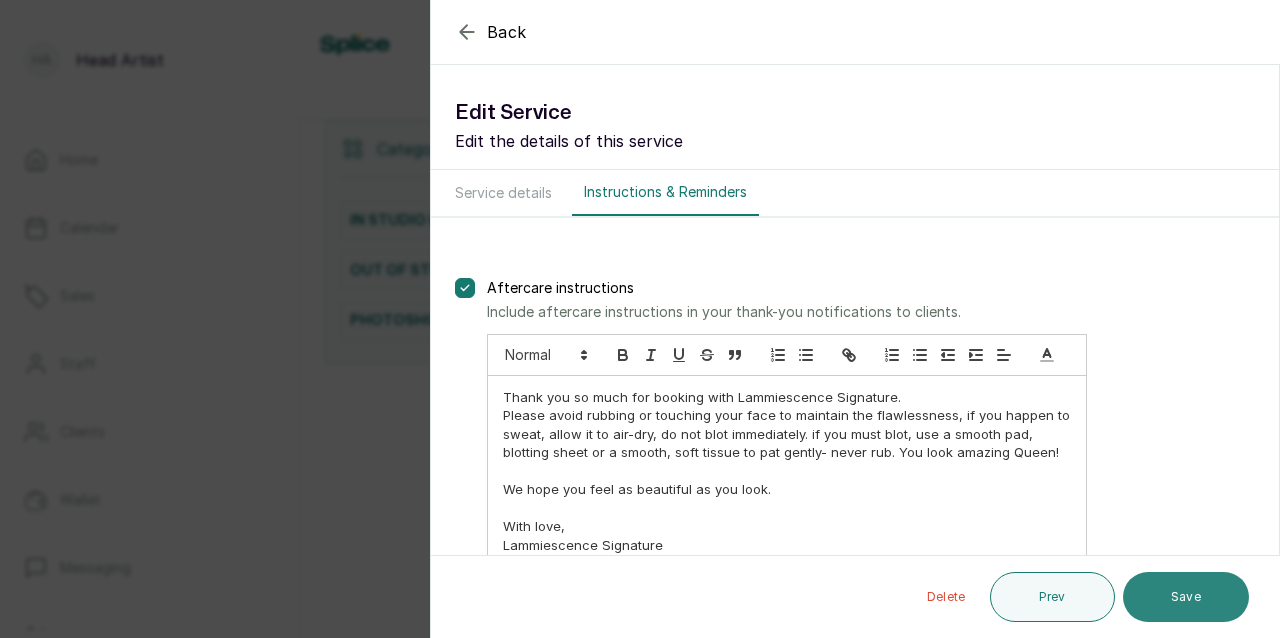 click on "Save" at bounding box center [1186, 597] 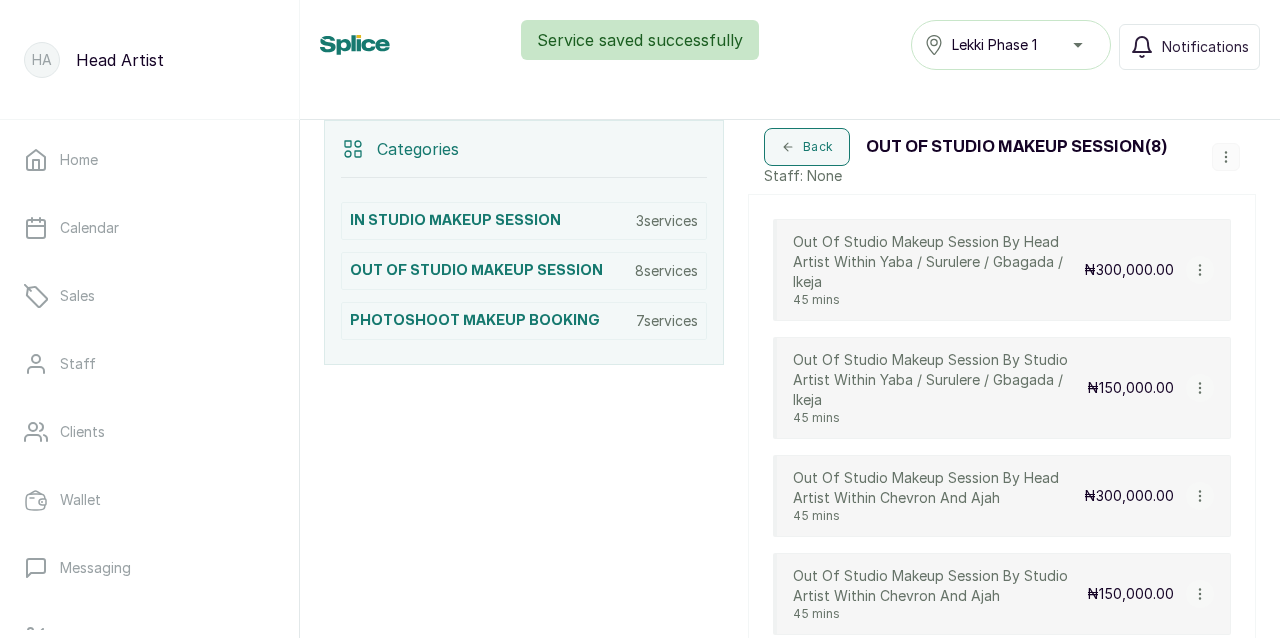 click 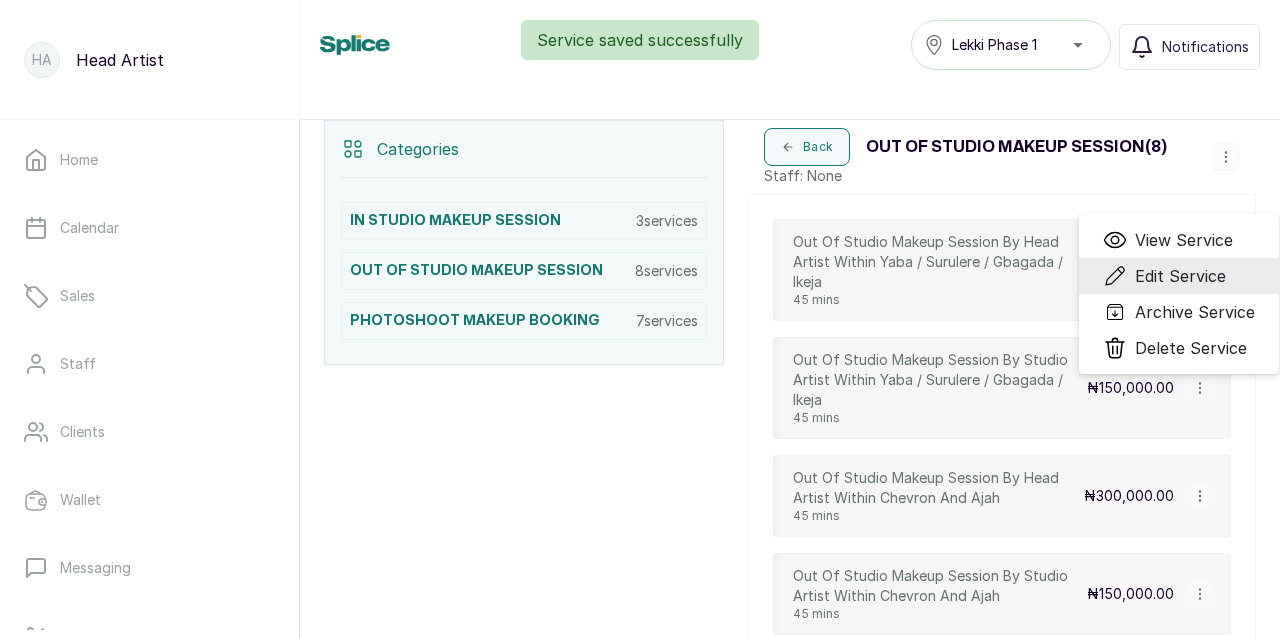 click on "Edit Service" at bounding box center (1180, 276) 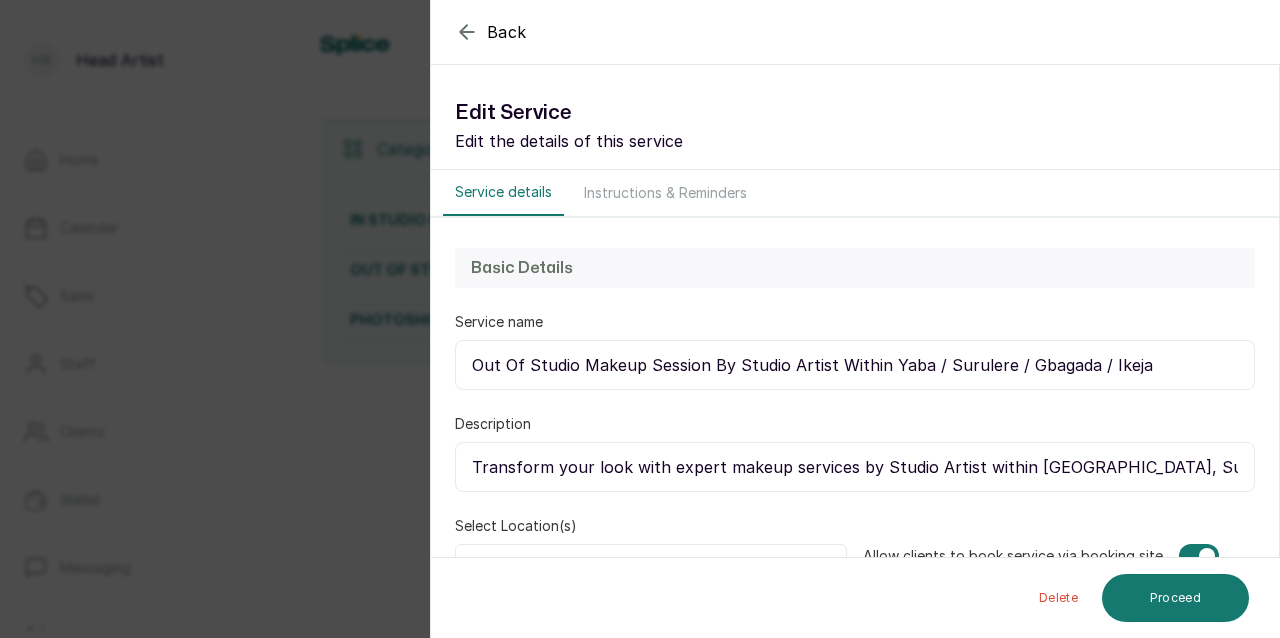 click on "Instructions & Reminders" at bounding box center (665, 193) 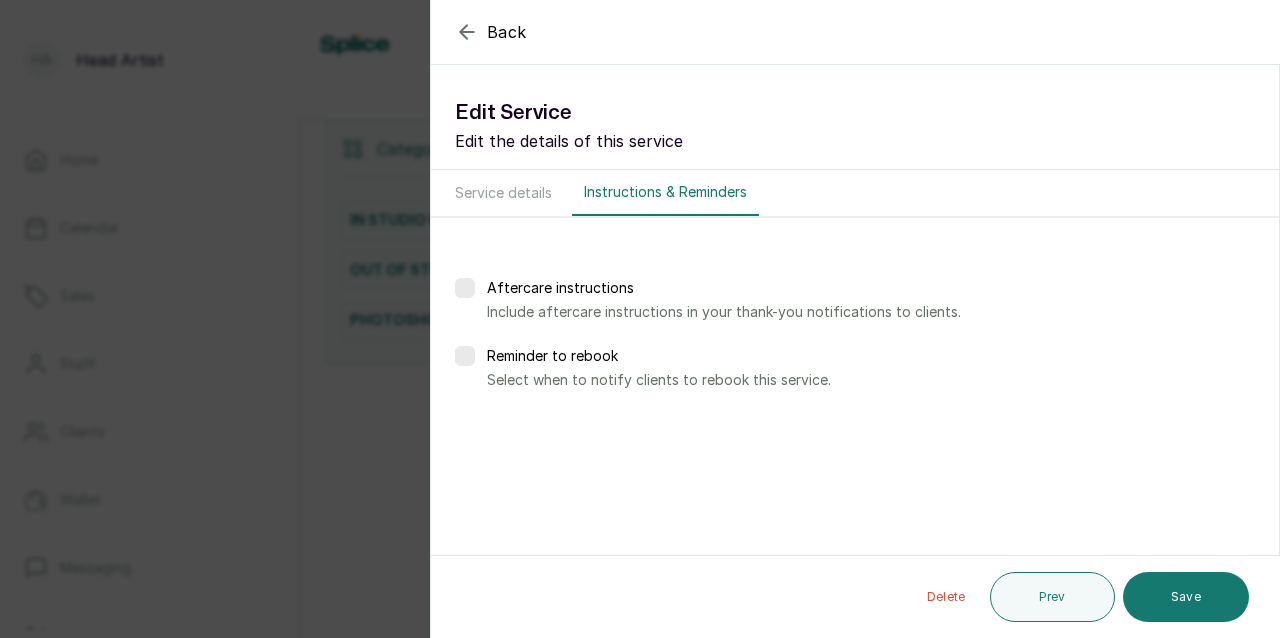 click at bounding box center (465, 356) 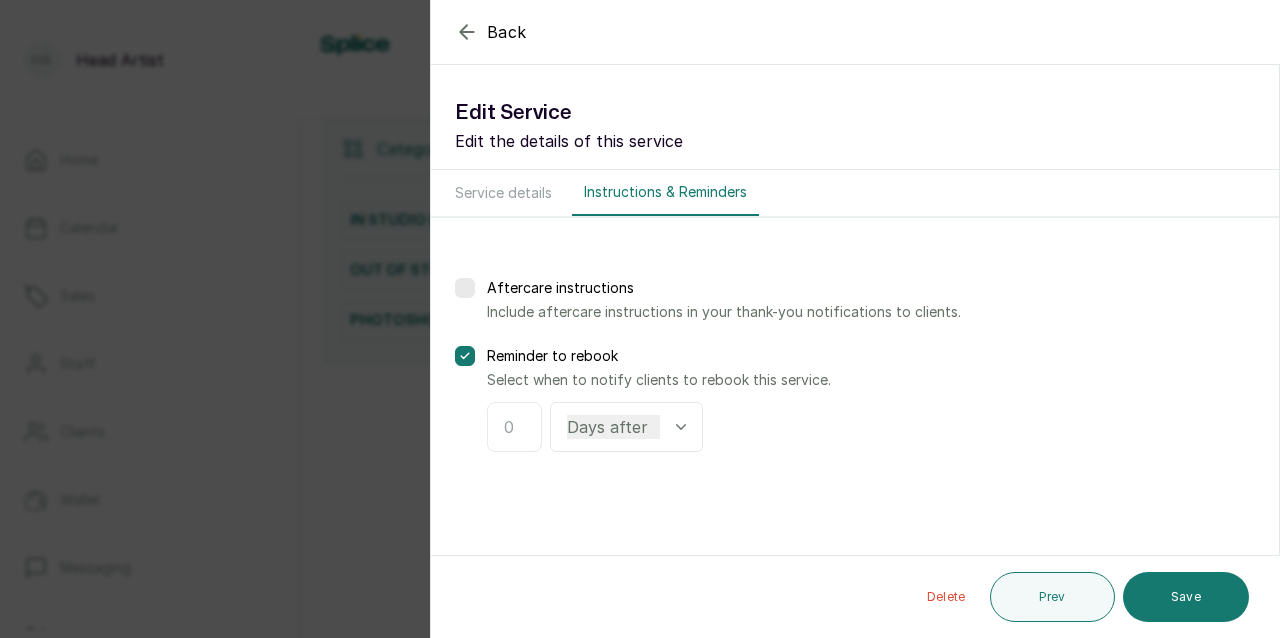 click at bounding box center (514, 427) 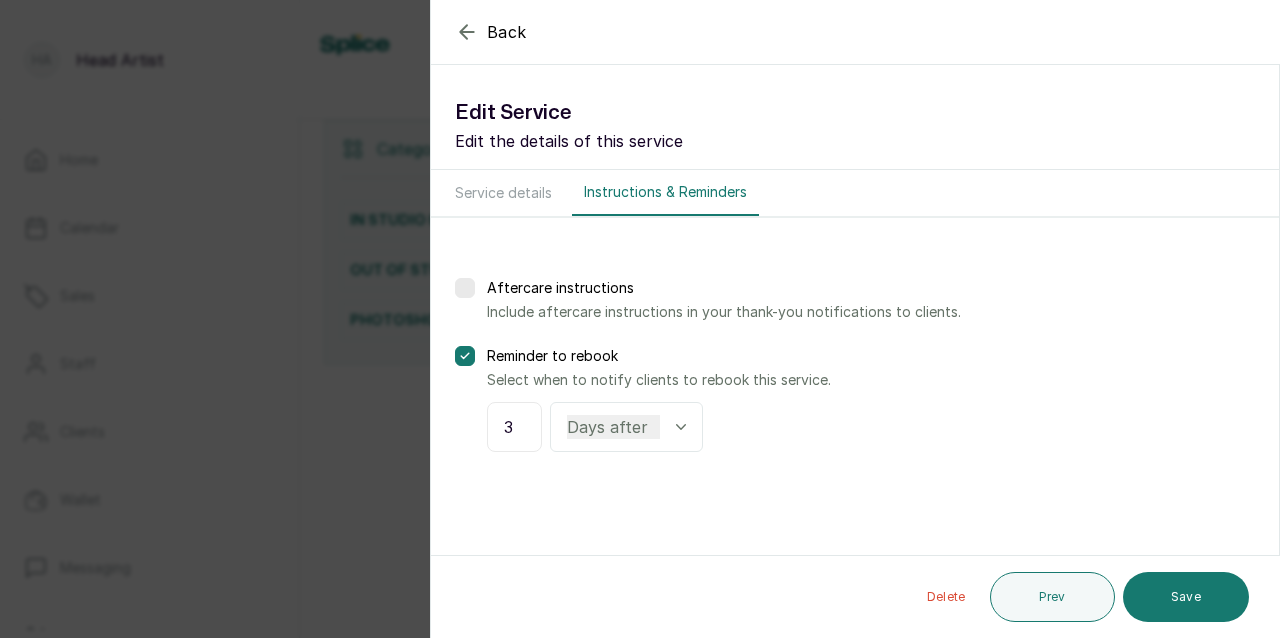 type on "3" 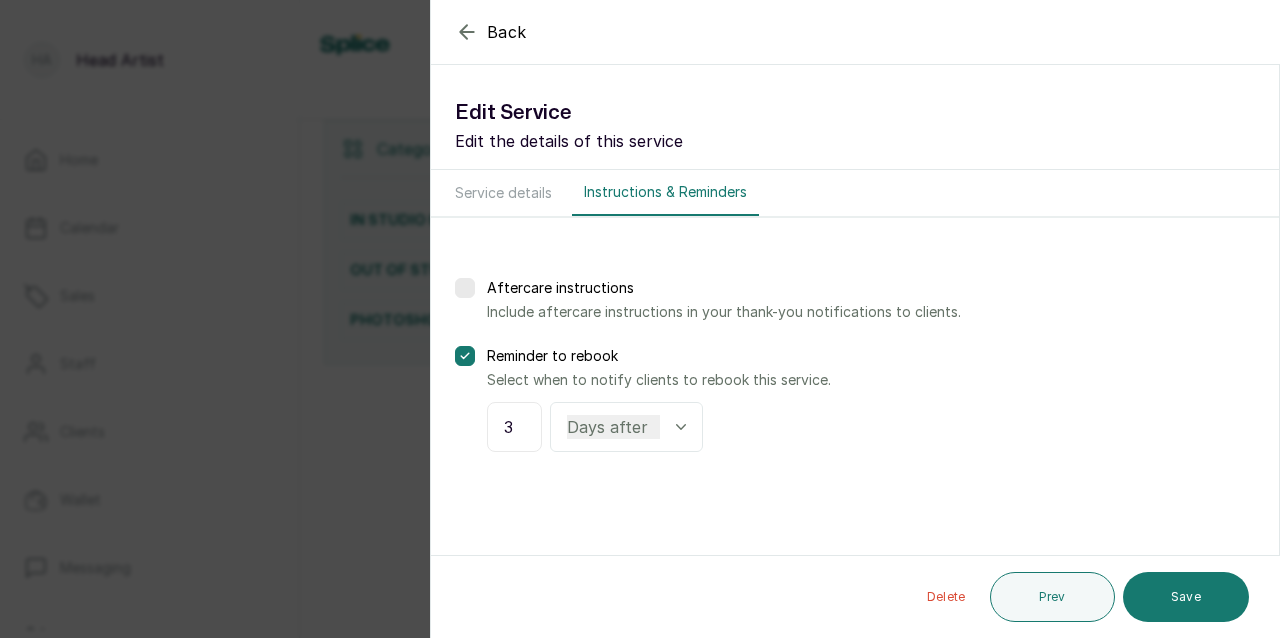click at bounding box center (465, 288) 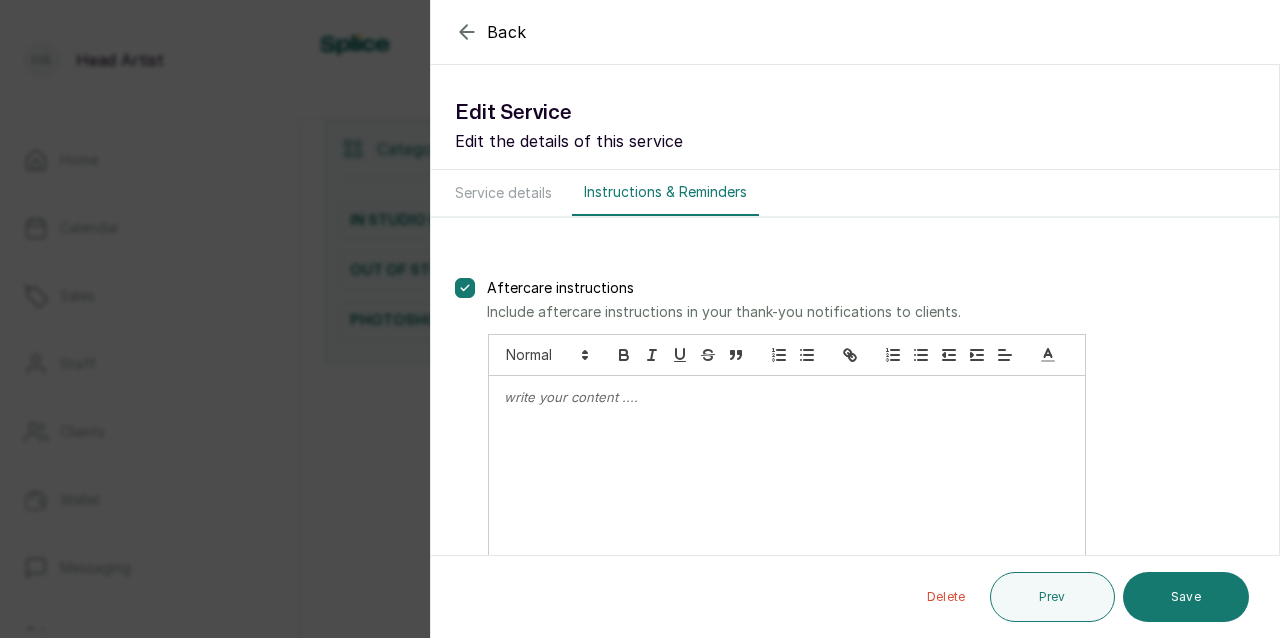 click at bounding box center (787, 485) 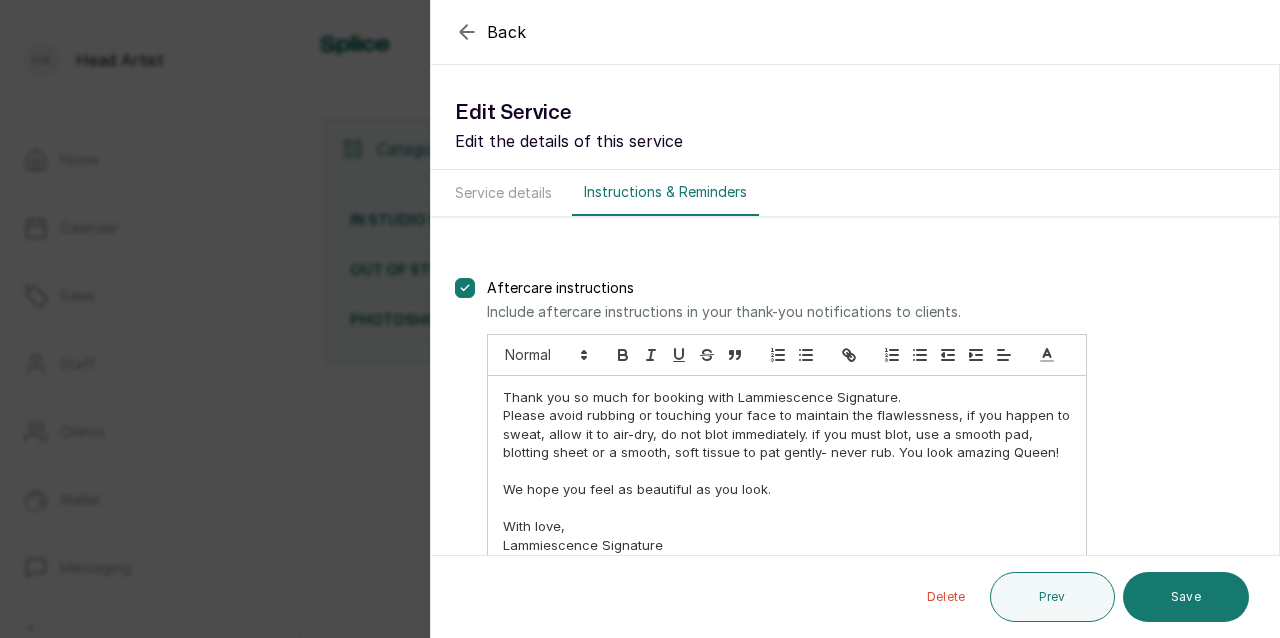 scroll, scrollTop: 17, scrollLeft: 0, axis: vertical 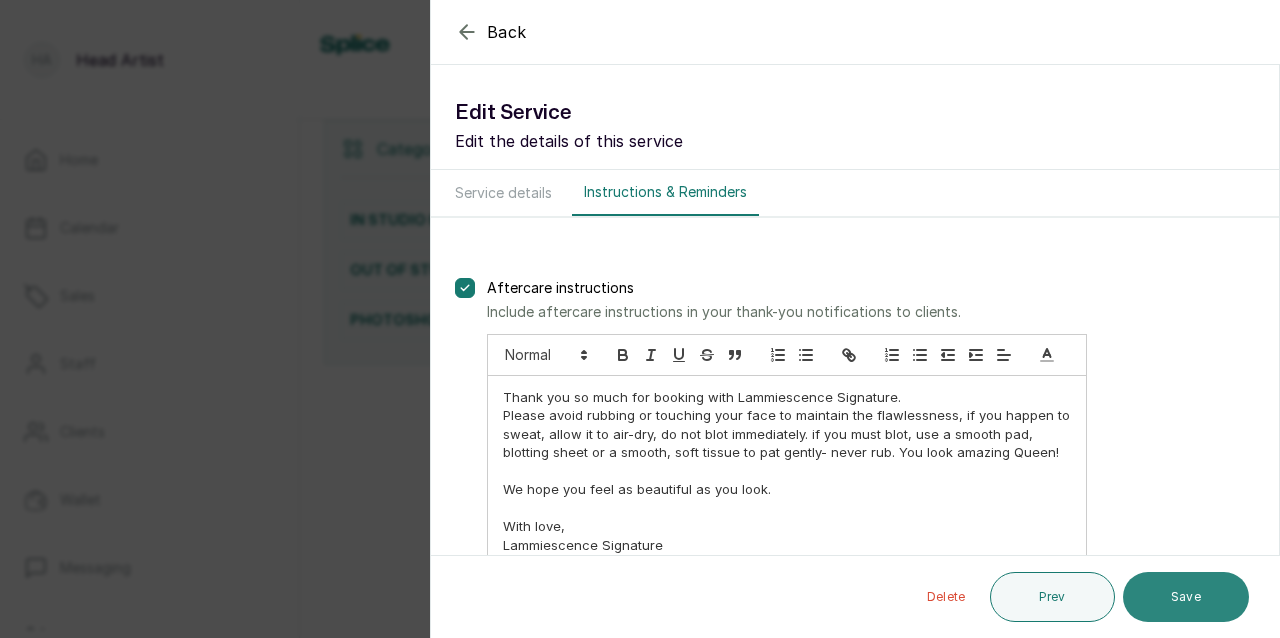 click on "Save" at bounding box center [1186, 597] 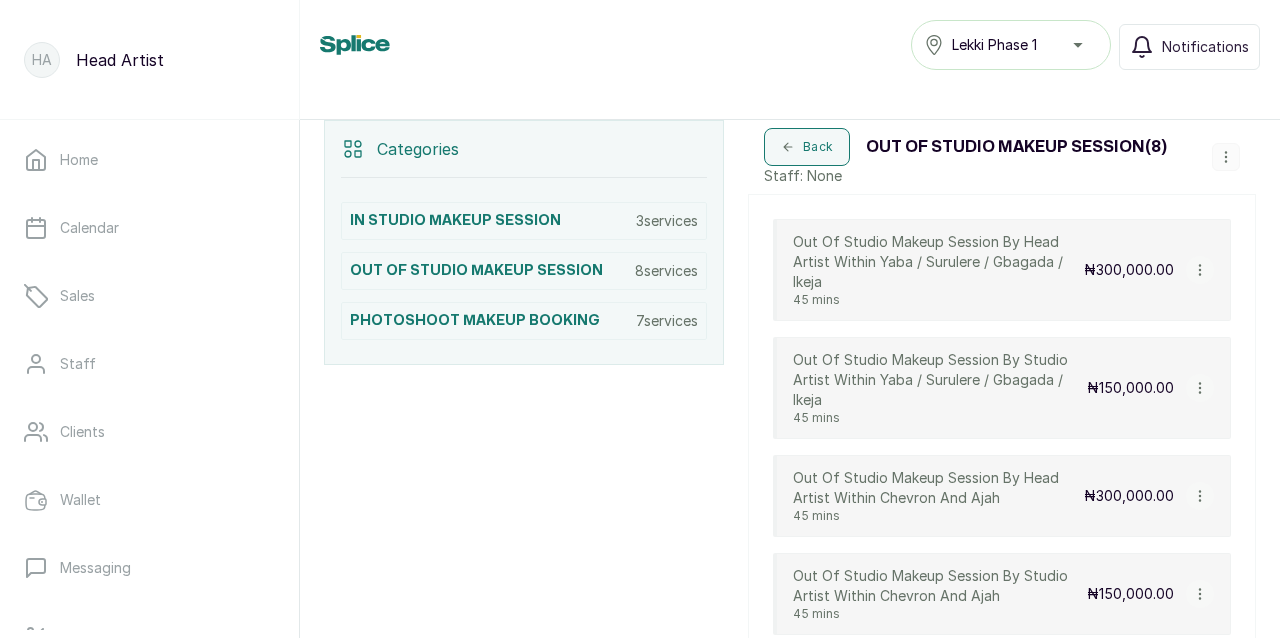 click 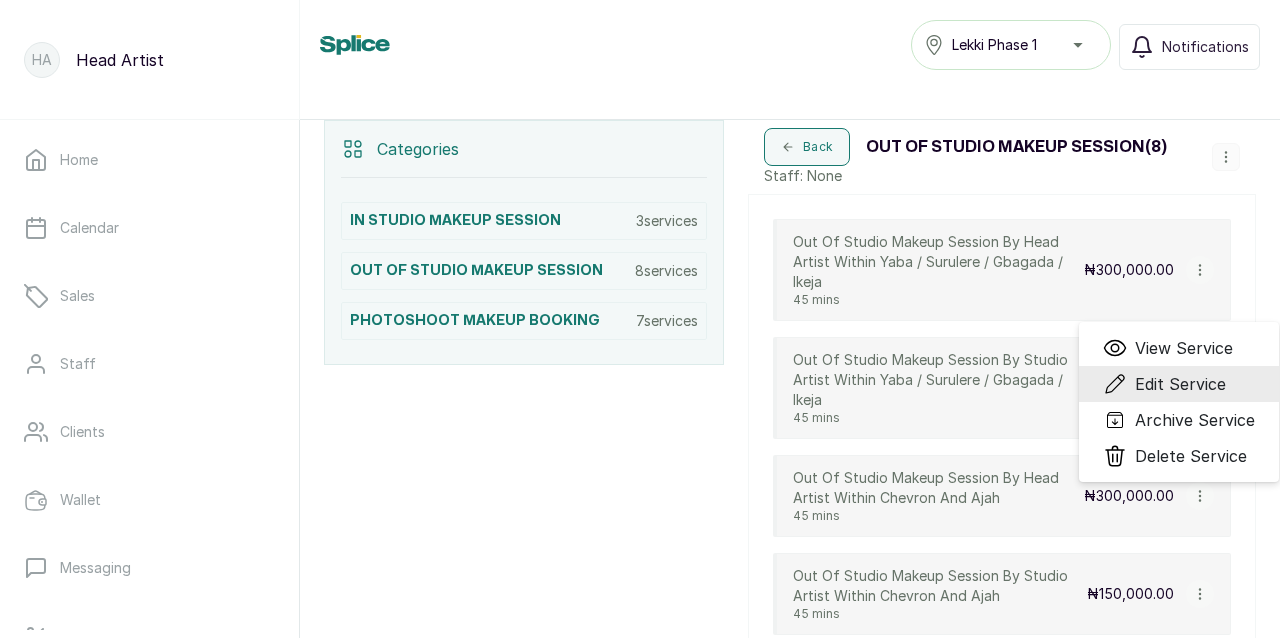 click on "Edit Service" at bounding box center (1180, 384) 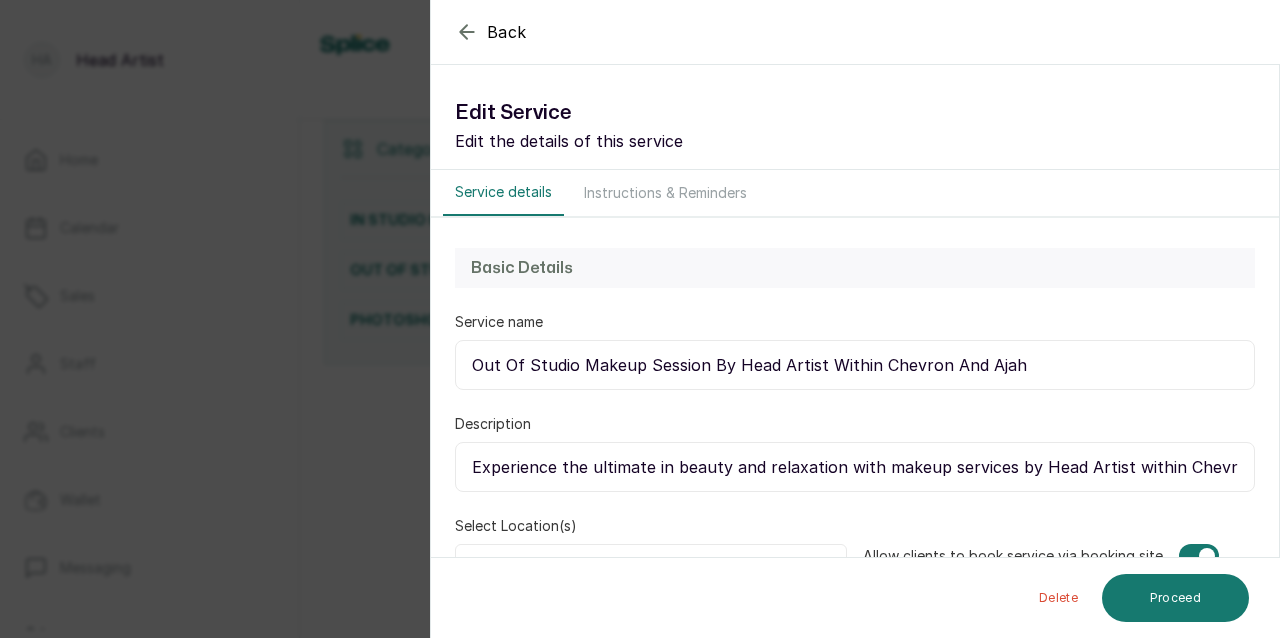 click on "Instructions & Reminders" at bounding box center (665, 193) 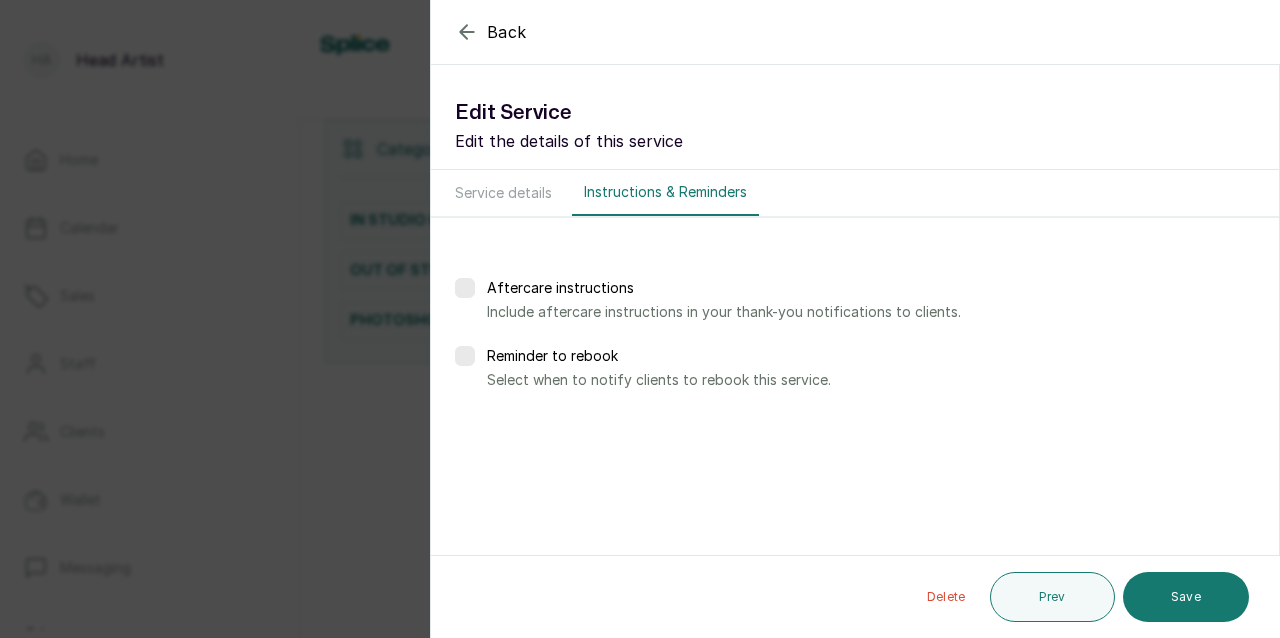 click at bounding box center [465, 356] 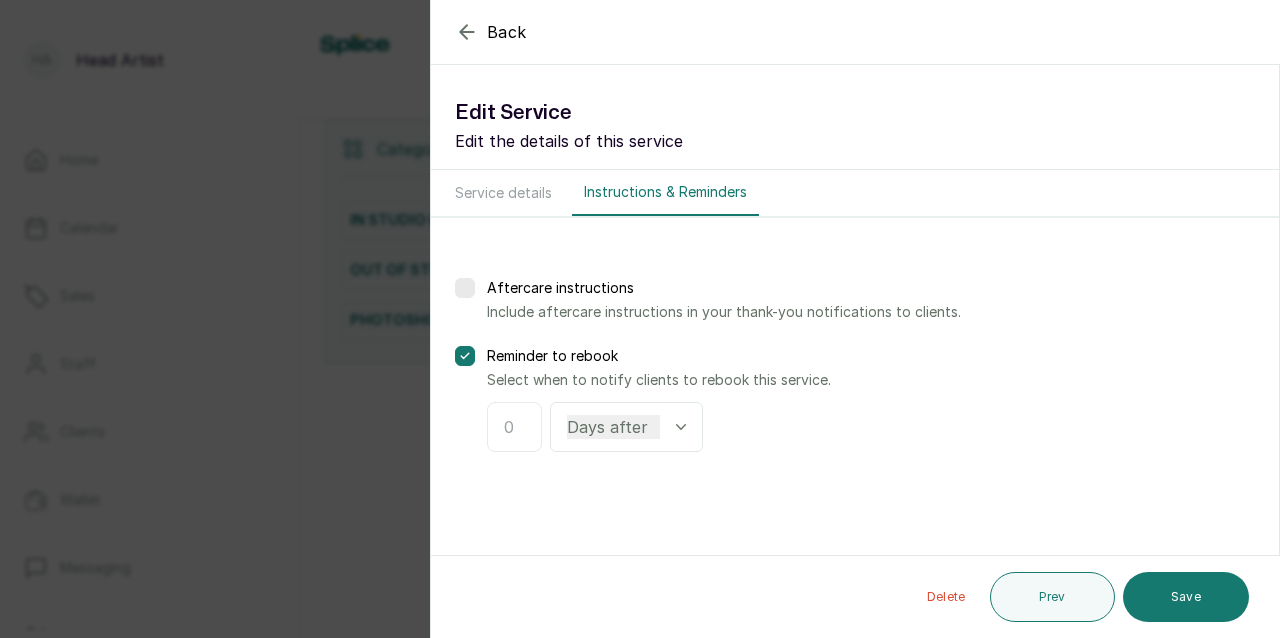 click at bounding box center [514, 427] 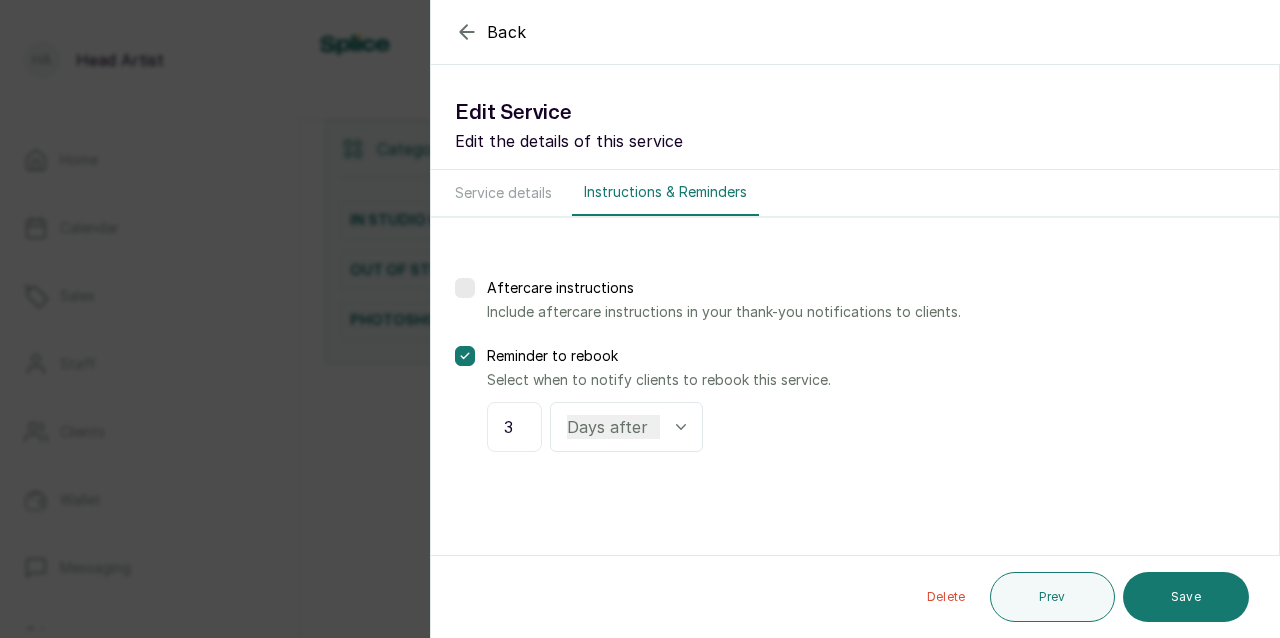 type on "3" 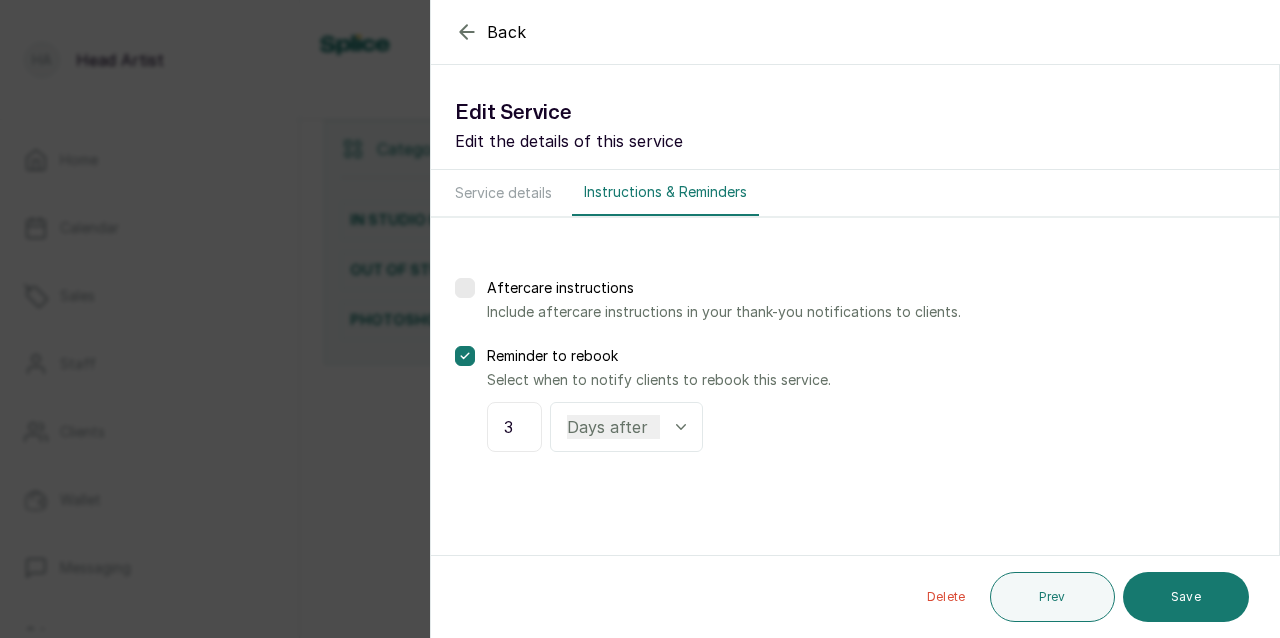 click at bounding box center [465, 288] 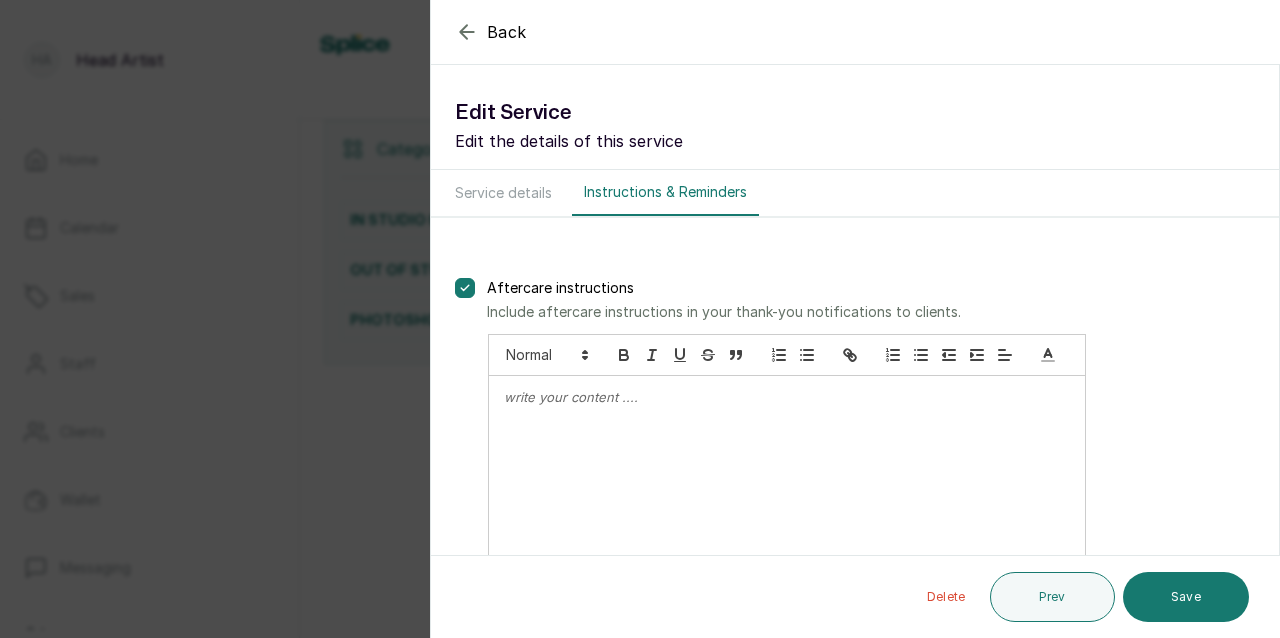 click at bounding box center [787, 485] 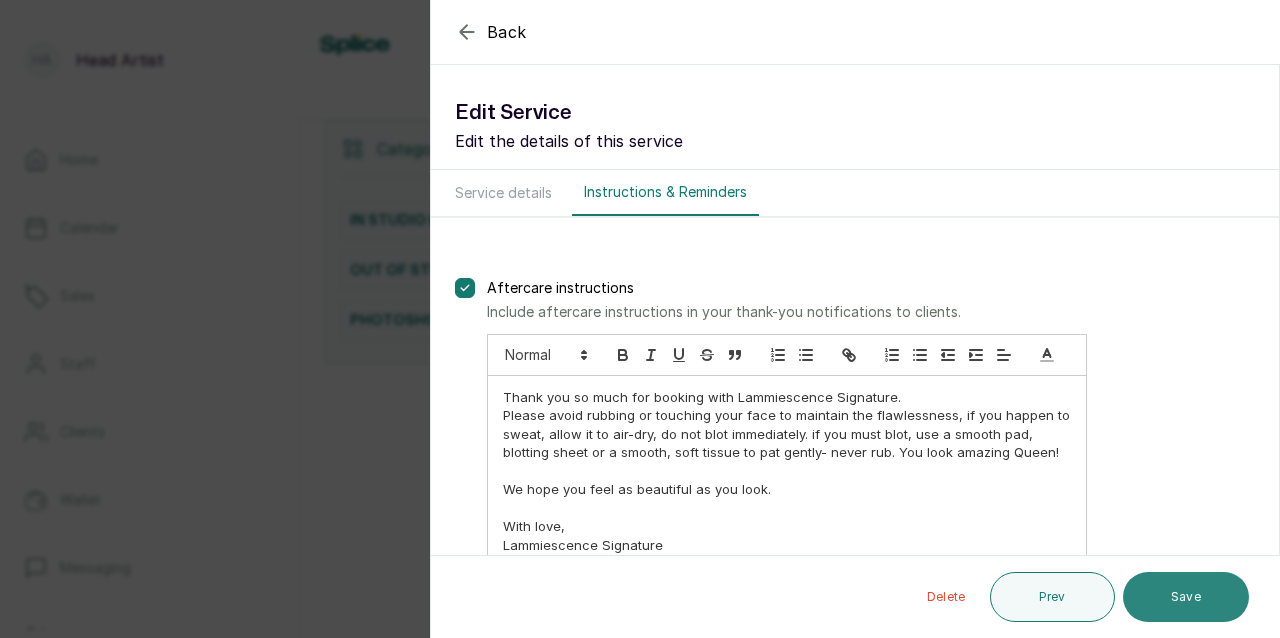 click on "Save" at bounding box center [1186, 597] 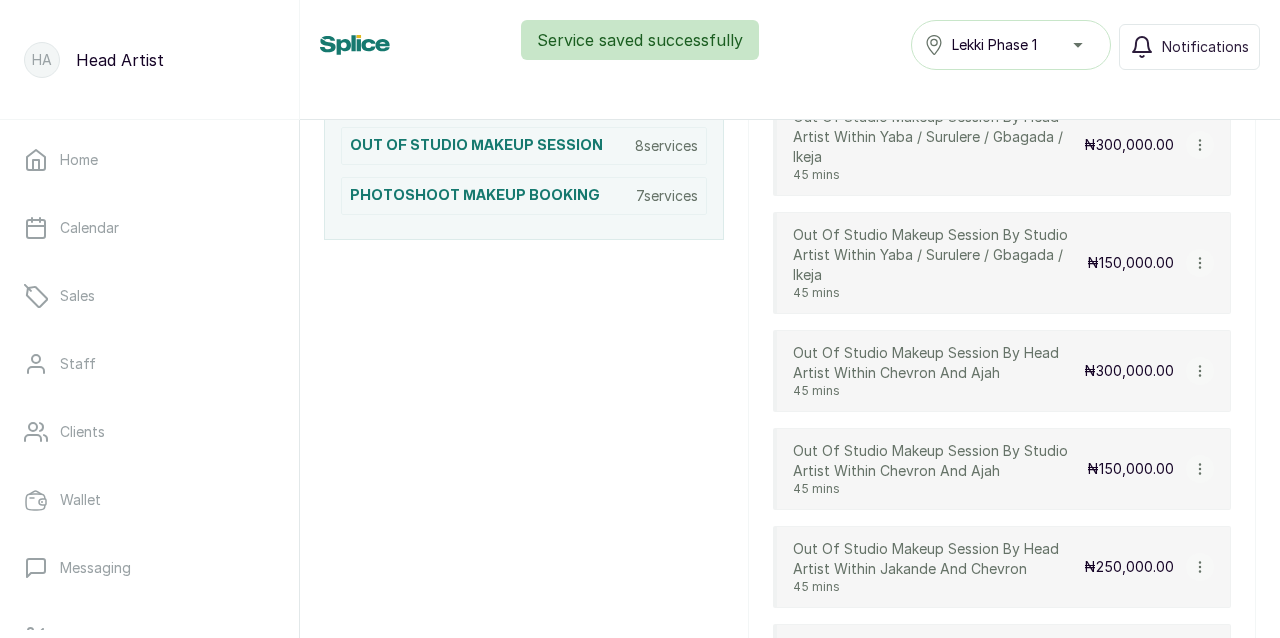scroll, scrollTop: 553, scrollLeft: 0, axis: vertical 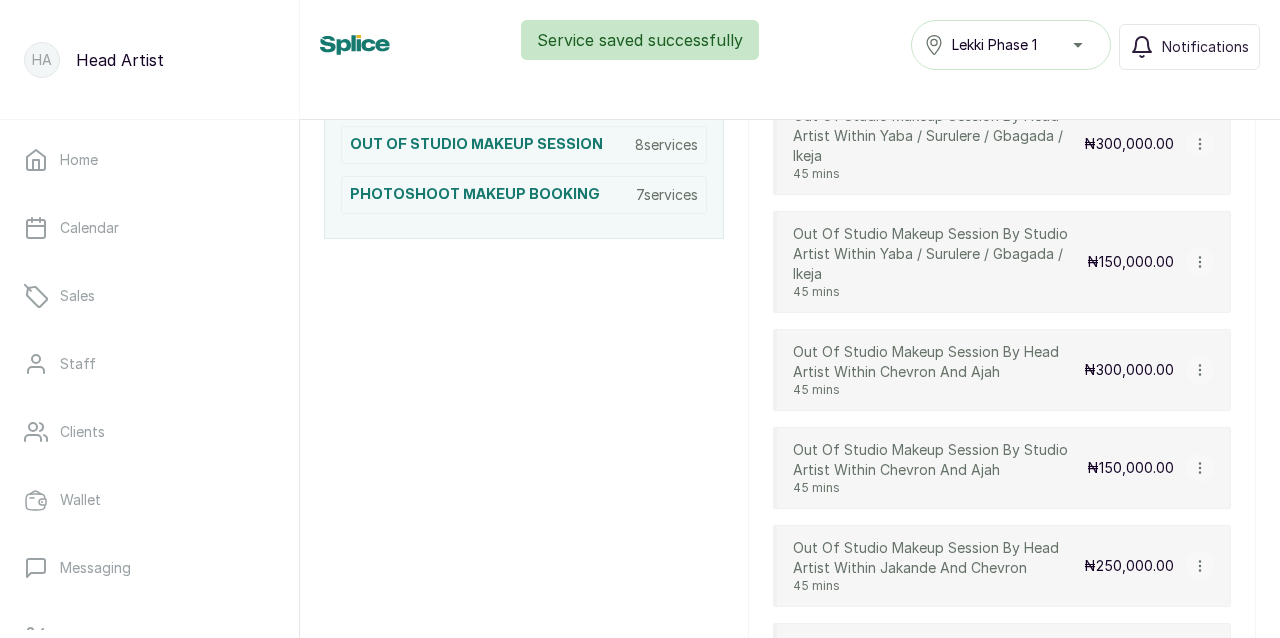 click 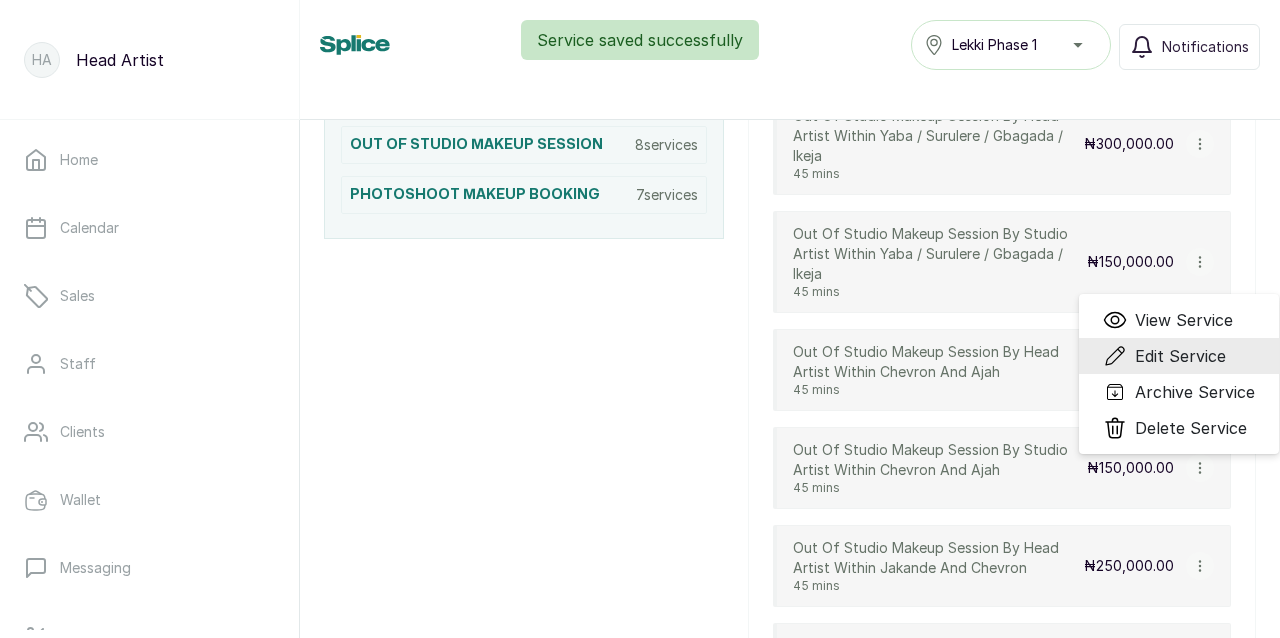 click on "Edit Service" at bounding box center [1180, 356] 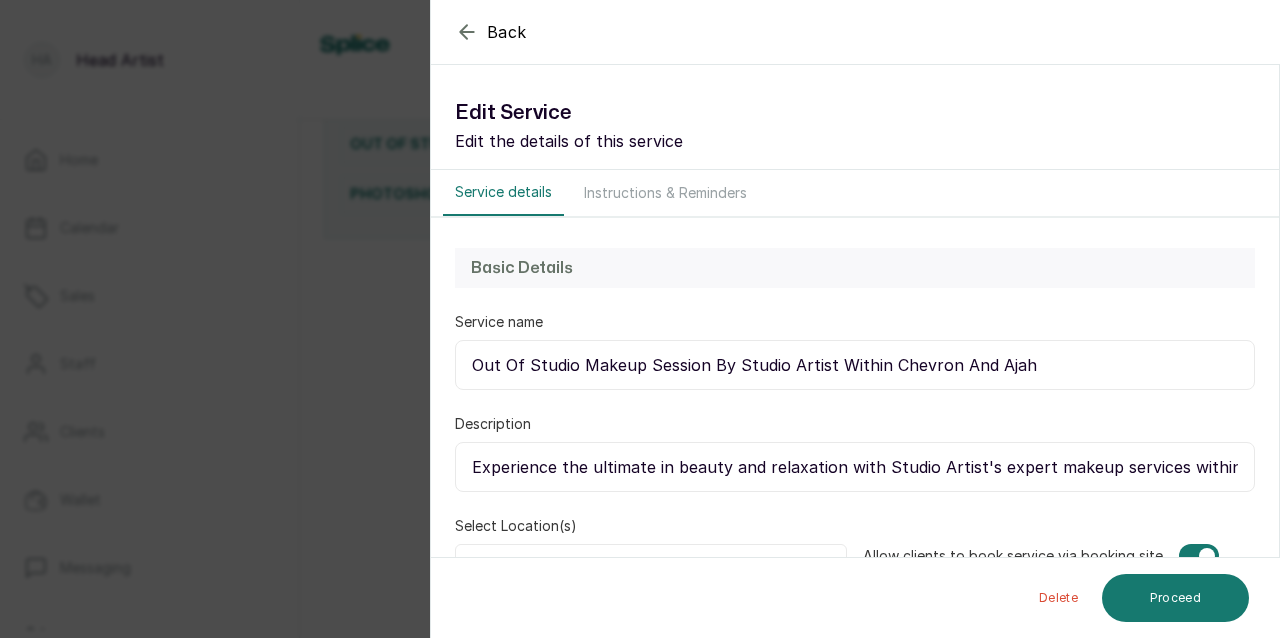 click on "Instructions & Reminders" at bounding box center [665, 193] 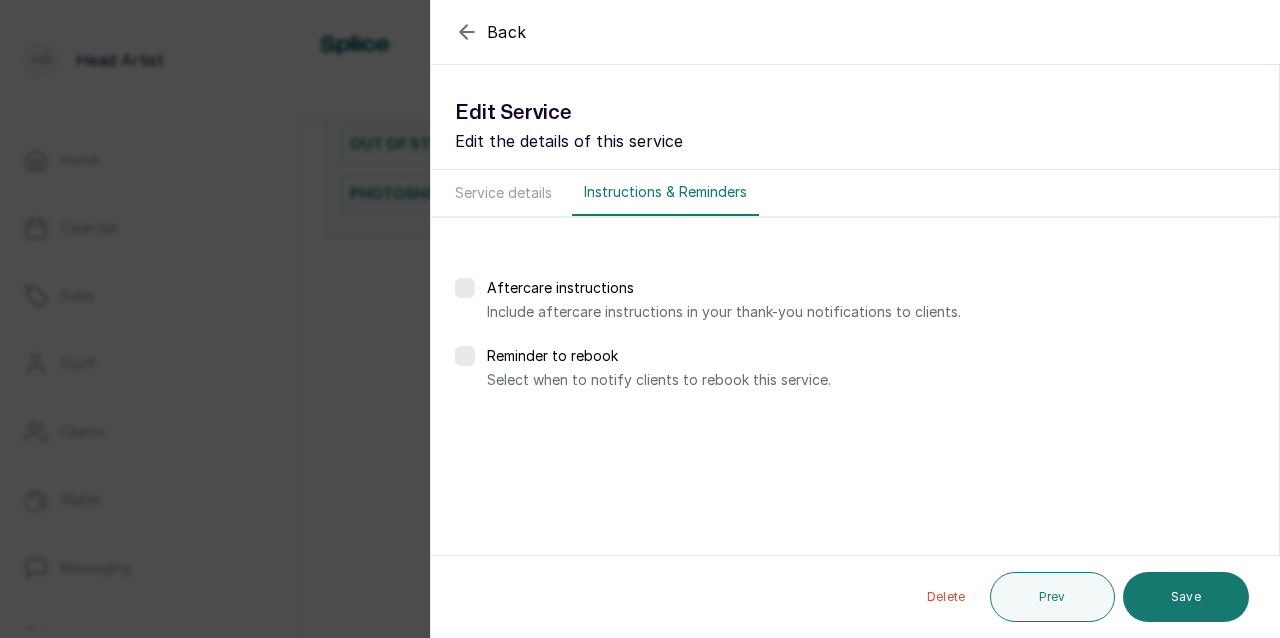 click at bounding box center [465, 356] 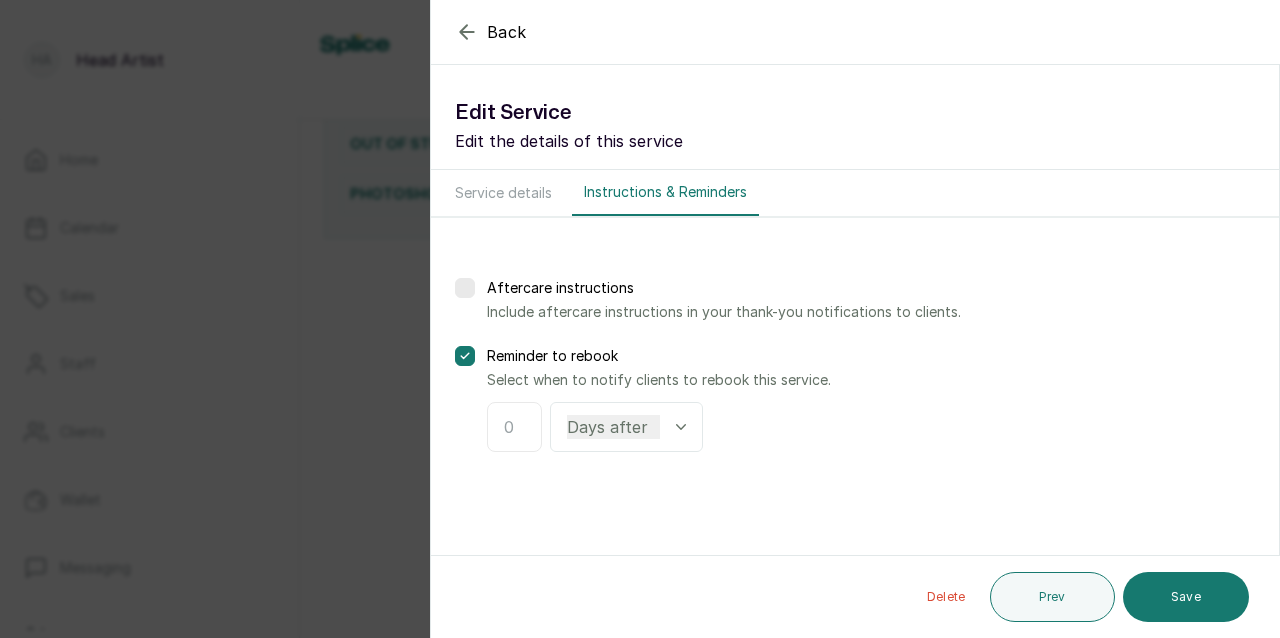 click at bounding box center [514, 427] 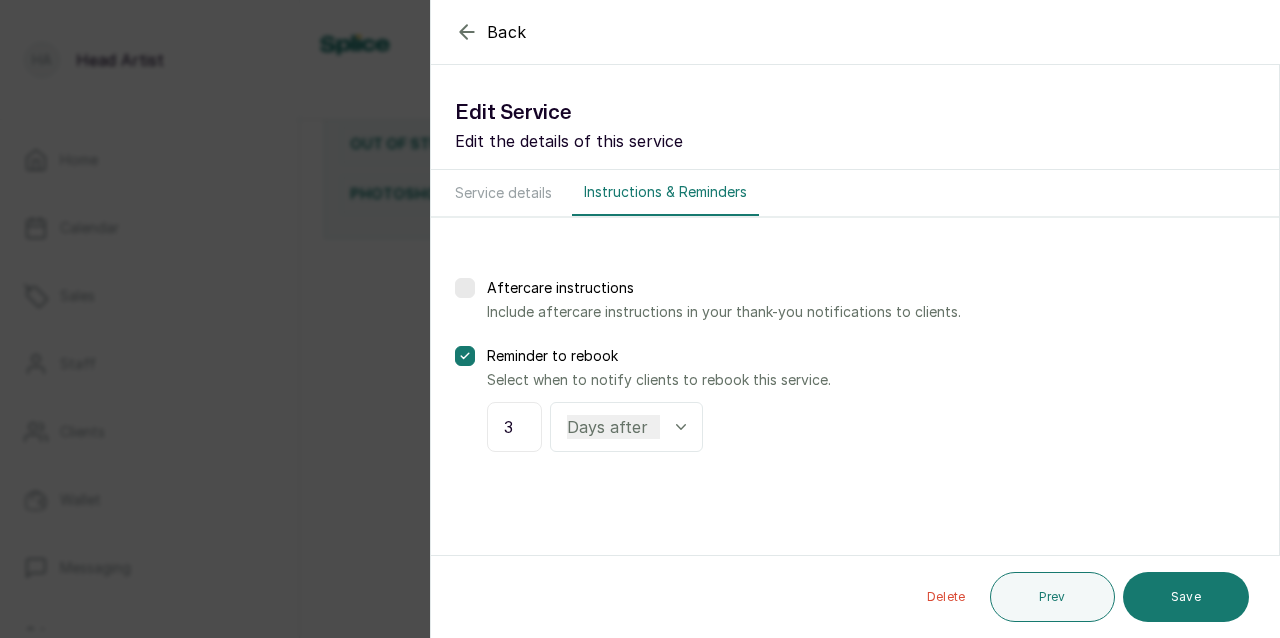 type on "3" 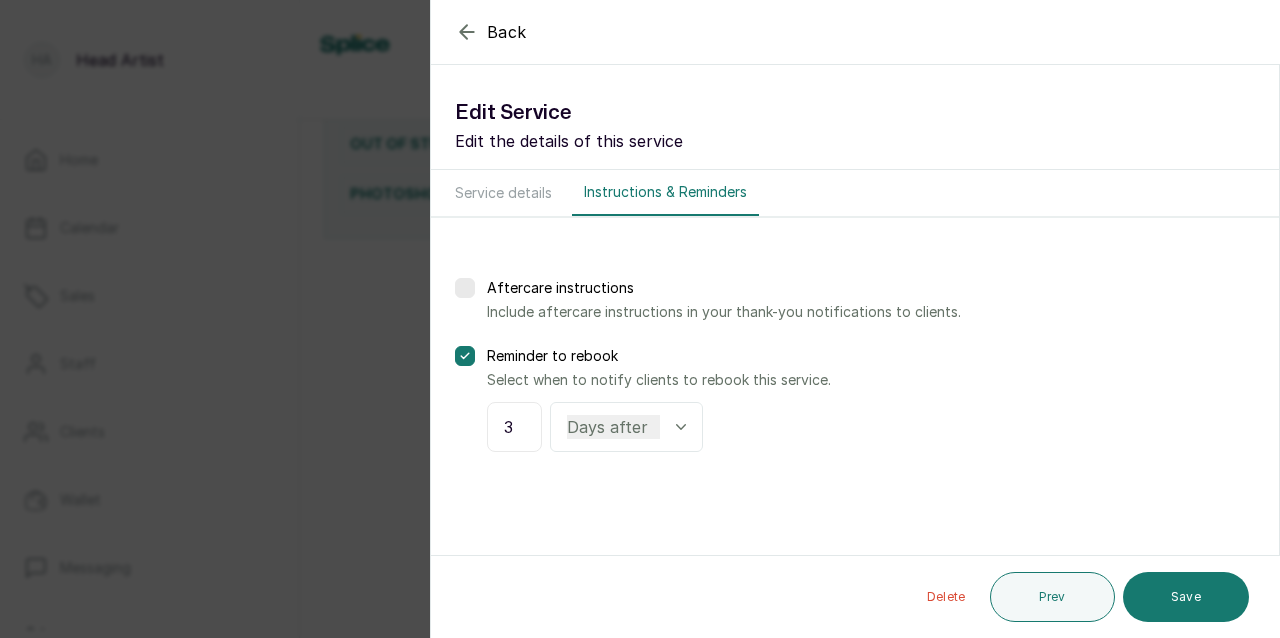 click at bounding box center [465, 288] 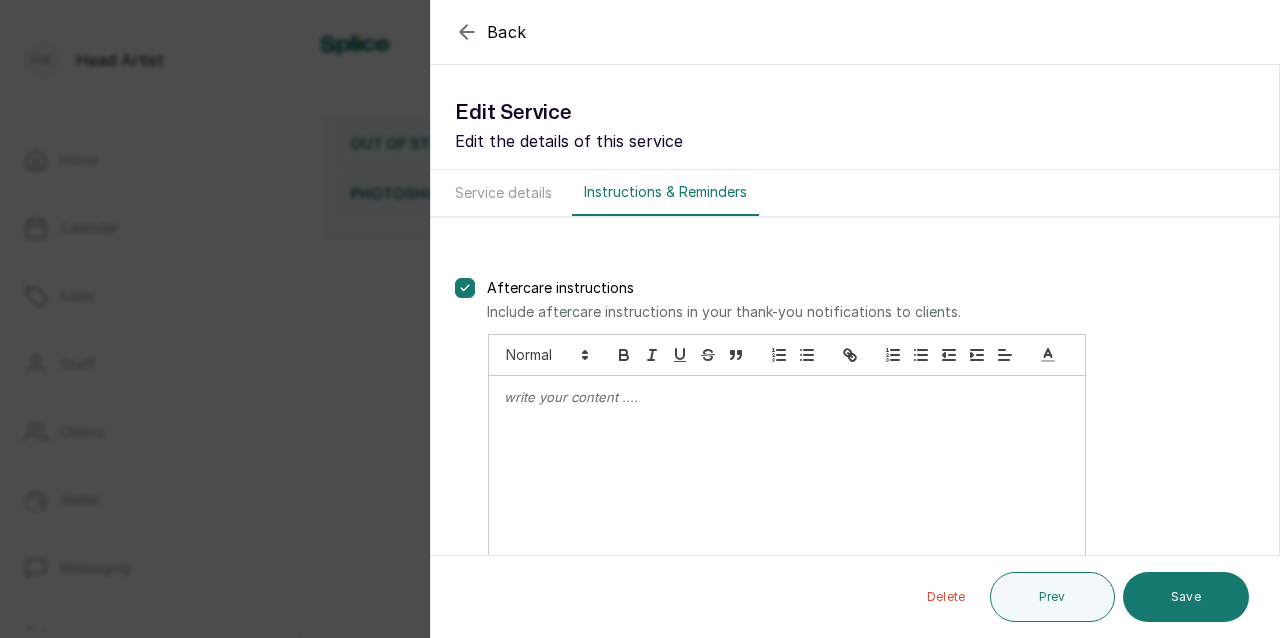 click at bounding box center [787, 485] 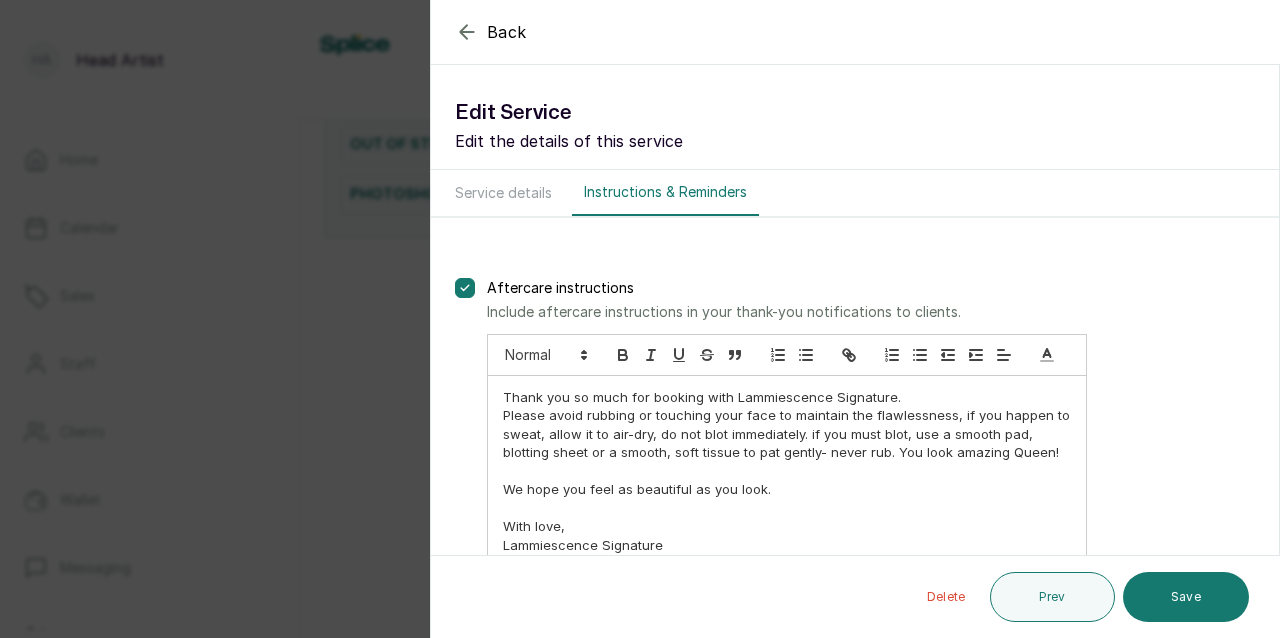 scroll, scrollTop: 17, scrollLeft: 0, axis: vertical 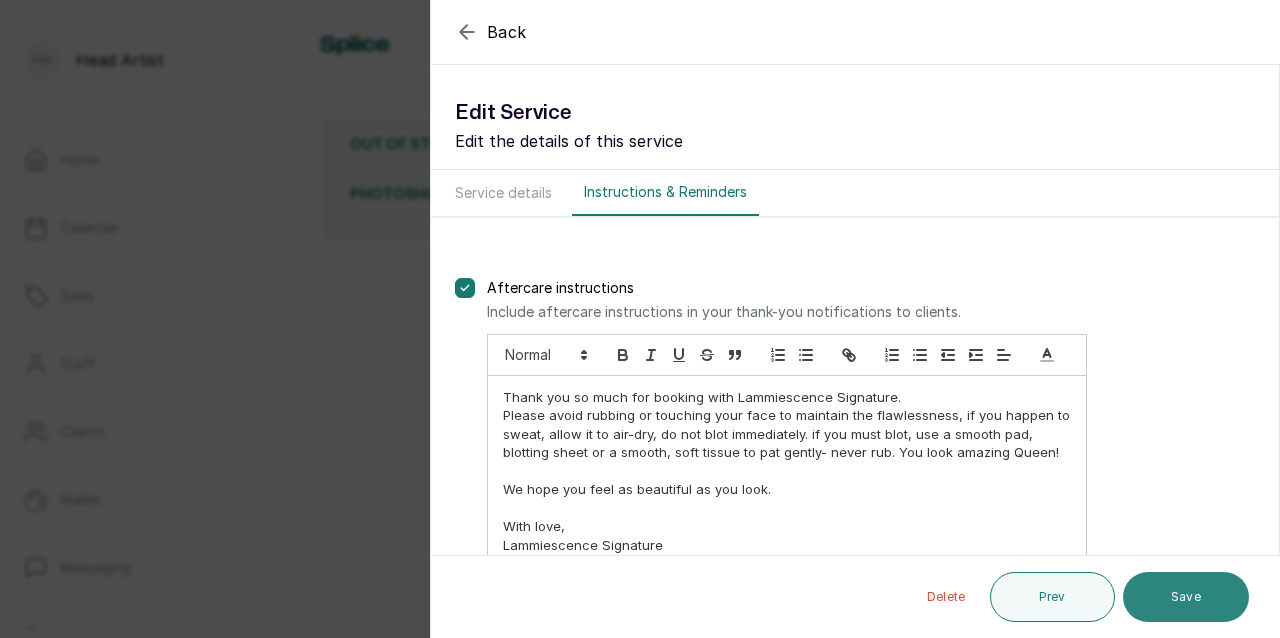 click on "Save" at bounding box center [1186, 597] 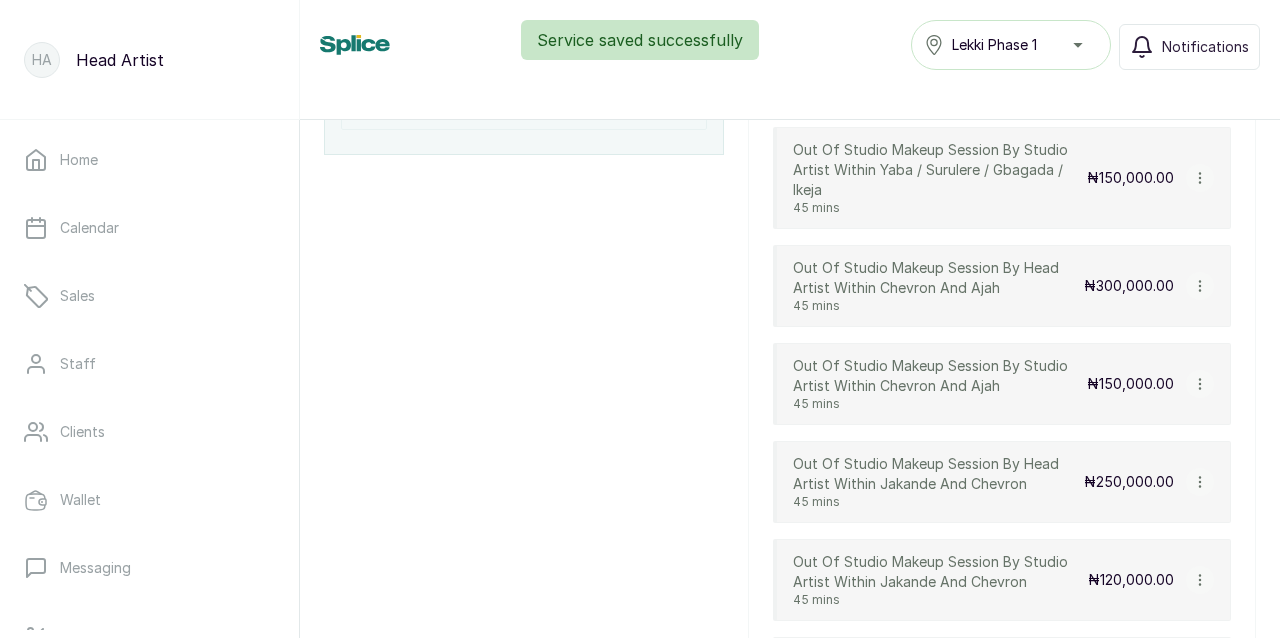 scroll, scrollTop: 658, scrollLeft: 0, axis: vertical 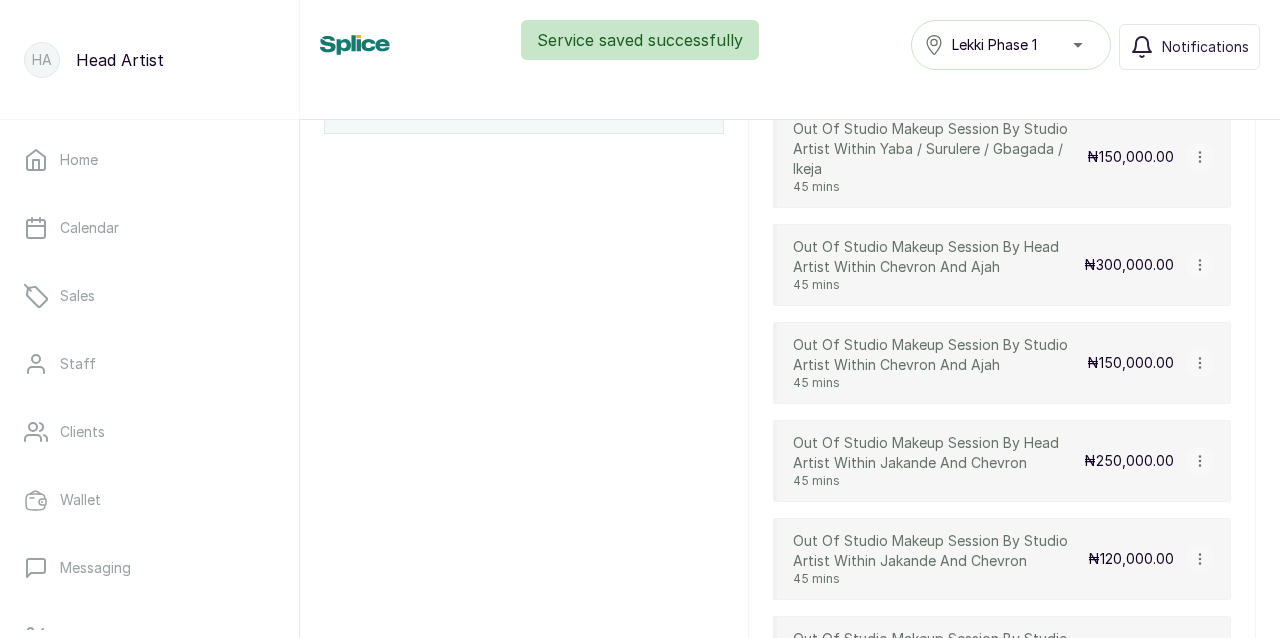 click 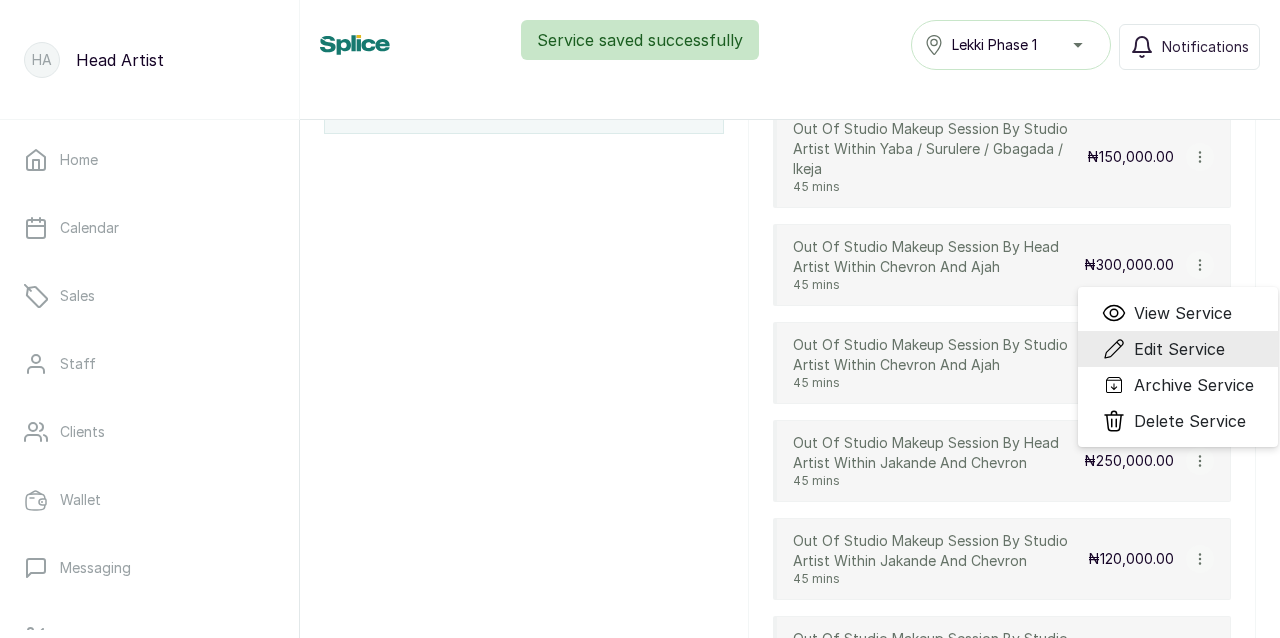 click on "Edit Service" at bounding box center (1179, 349) 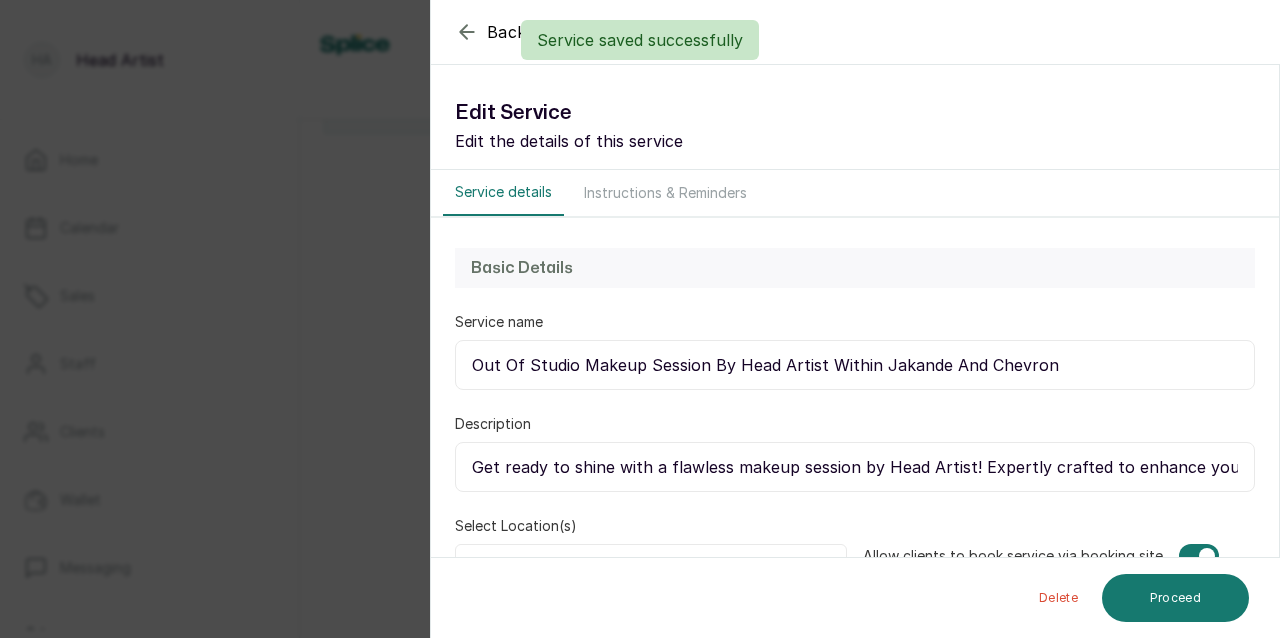 click on "Instructions & Reminders" at bounding box center [665, 193] 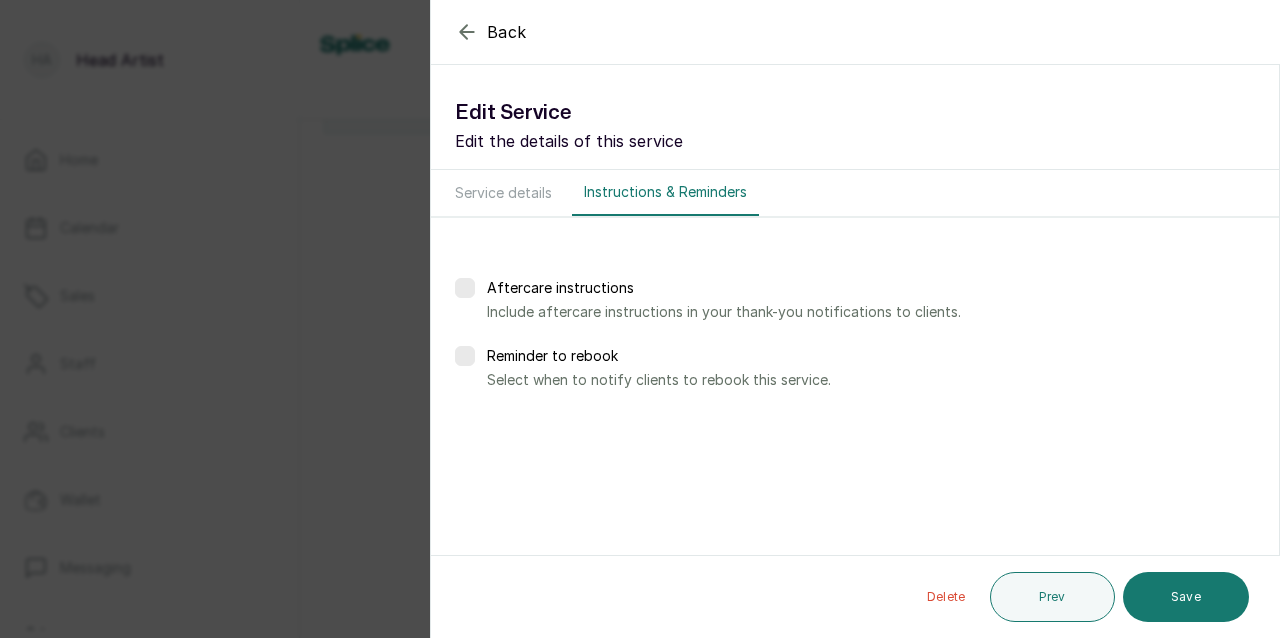 click at bounding box center [465, 356] 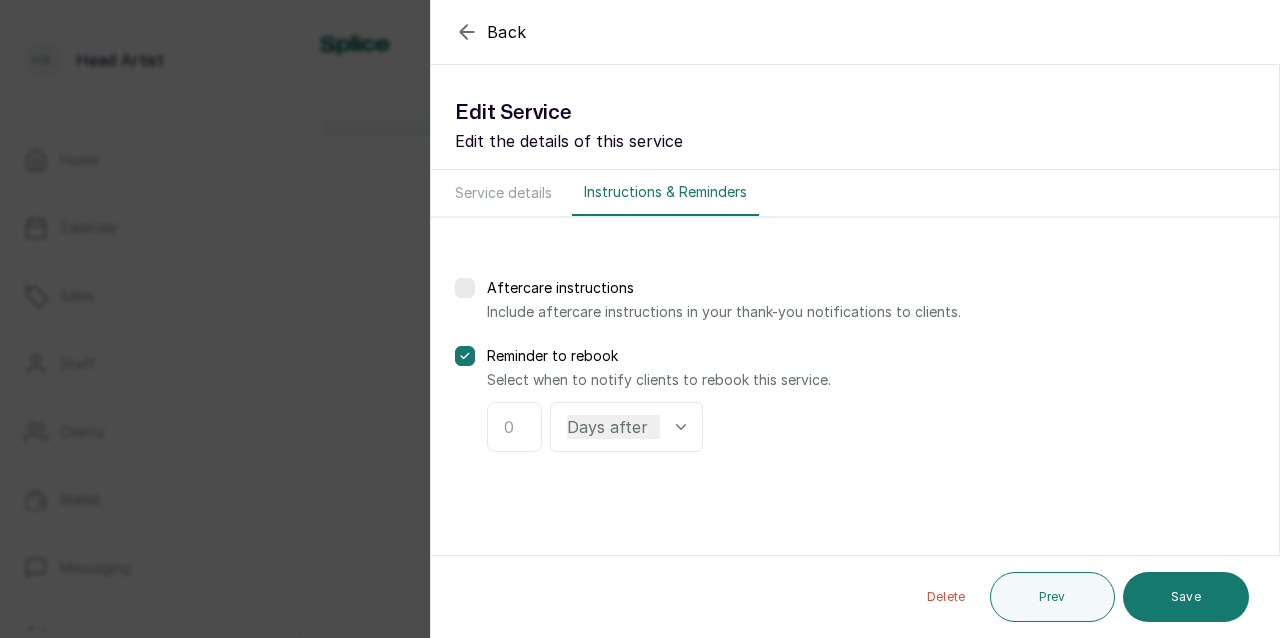 click at bounding box center (514, 427) 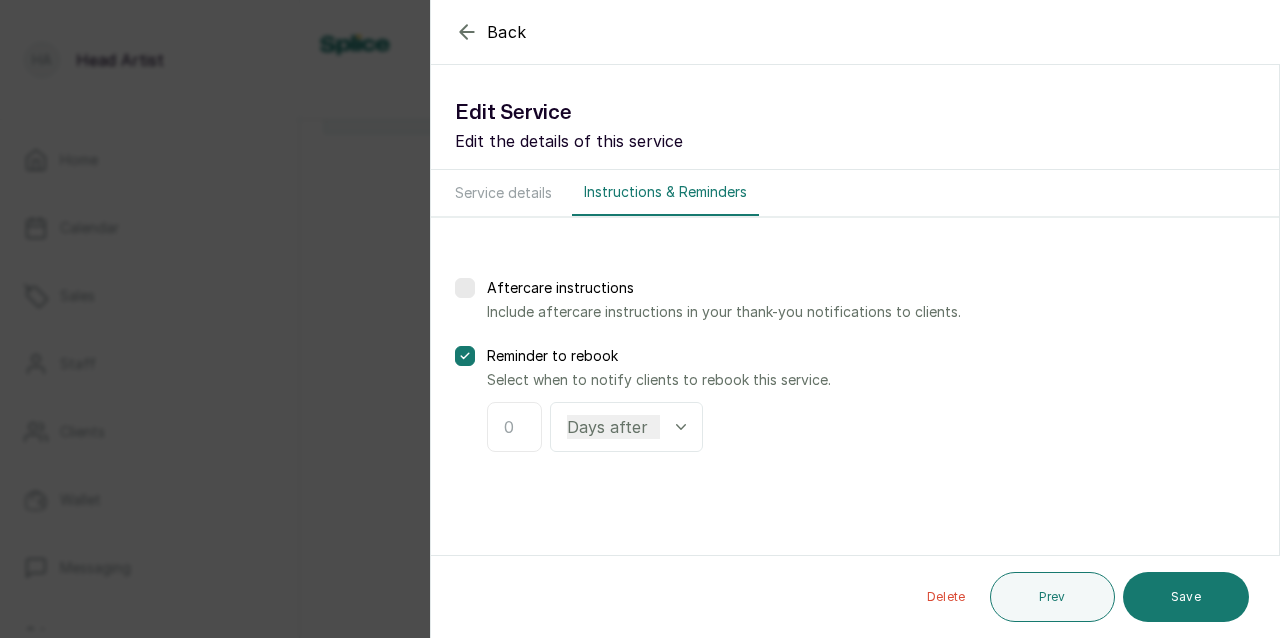click at bounding box center (514, 427) 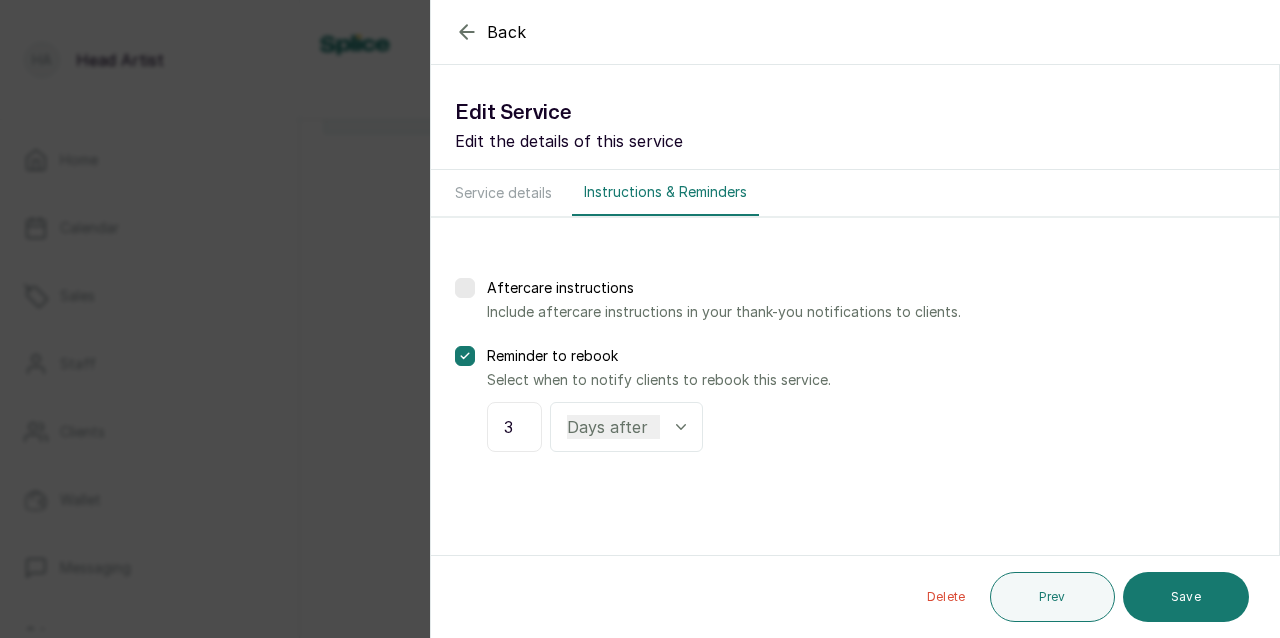 type on "3" 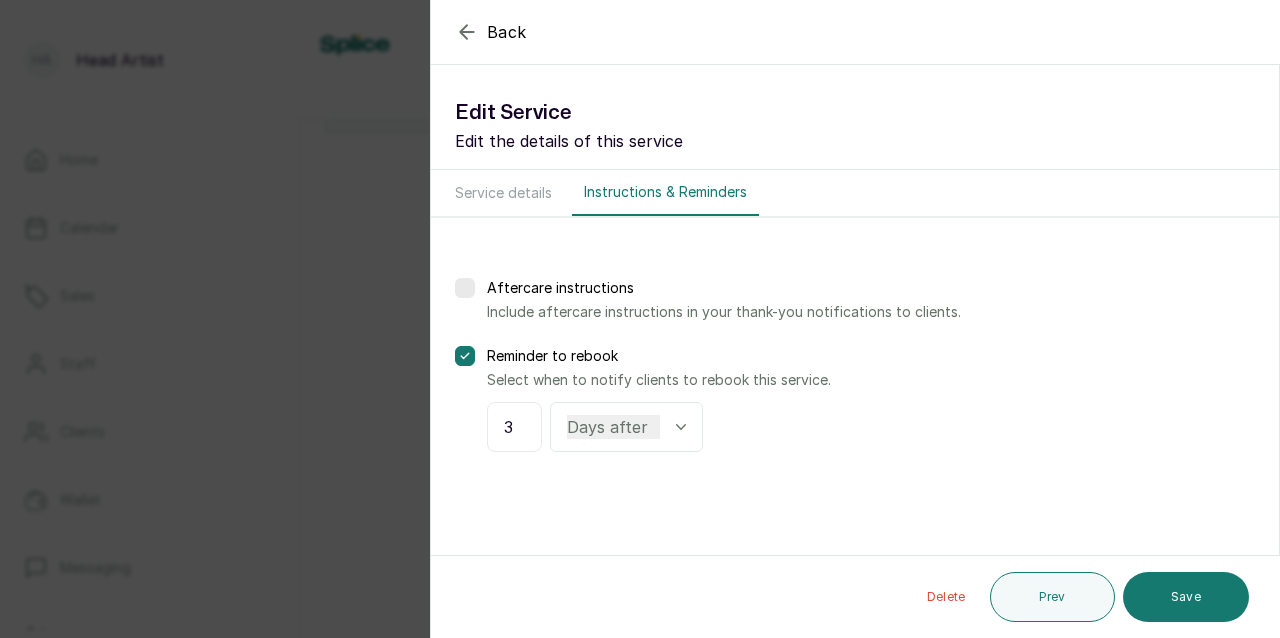click at bounding box center [465, 288] 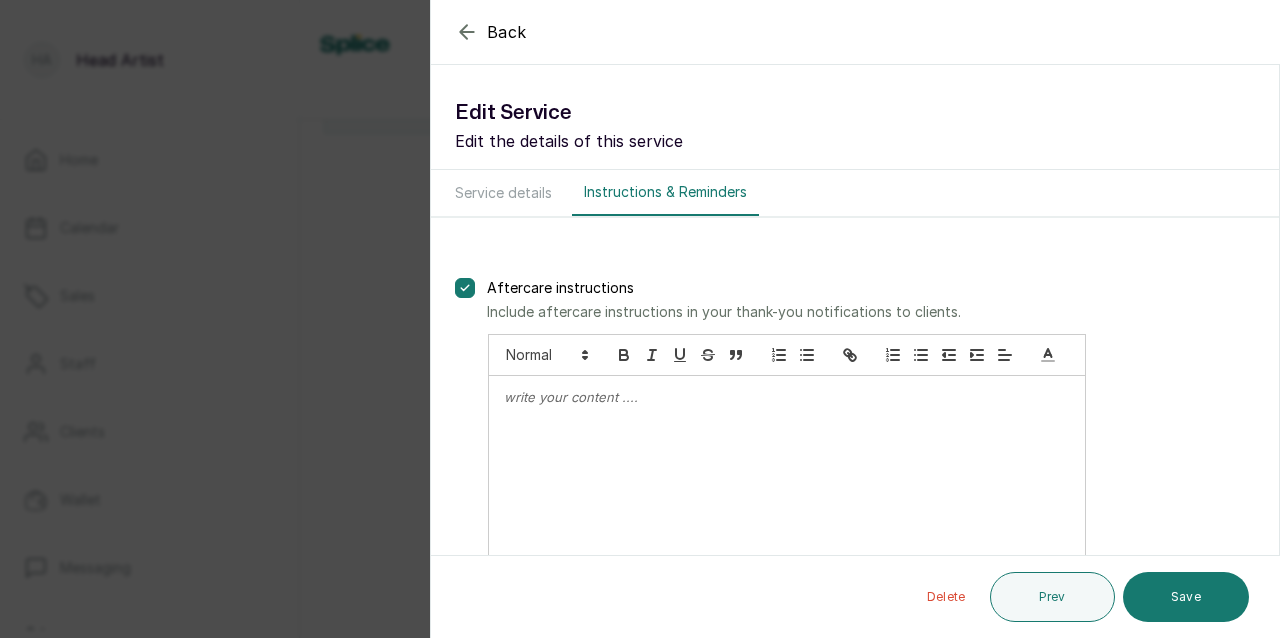 click at bounding box center (787, 485) 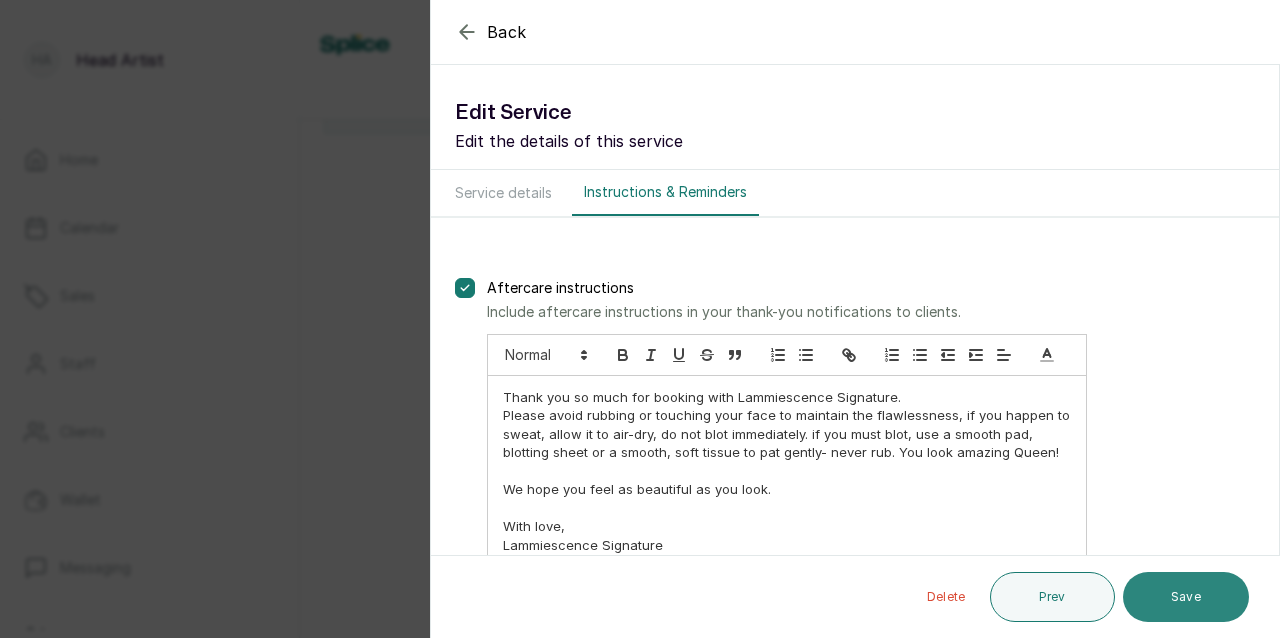 click on "Save" at bounding box center (1186, 597) 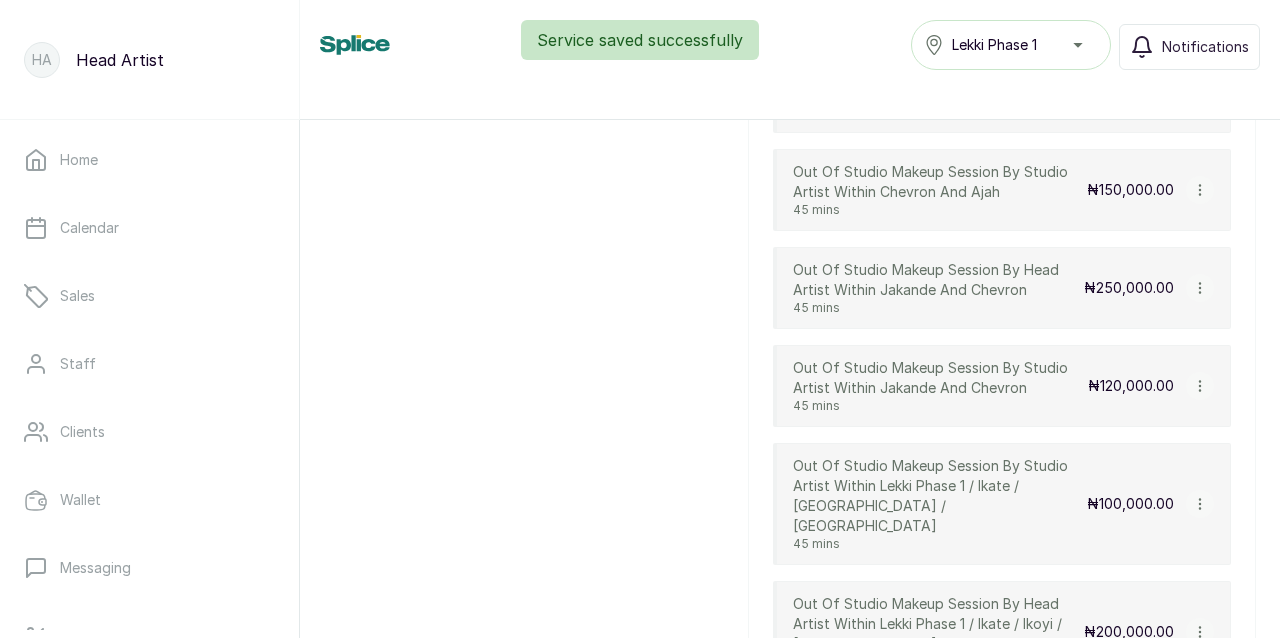 scroll, scrollTop: 834, scrollLeft: 0, axis: vertical 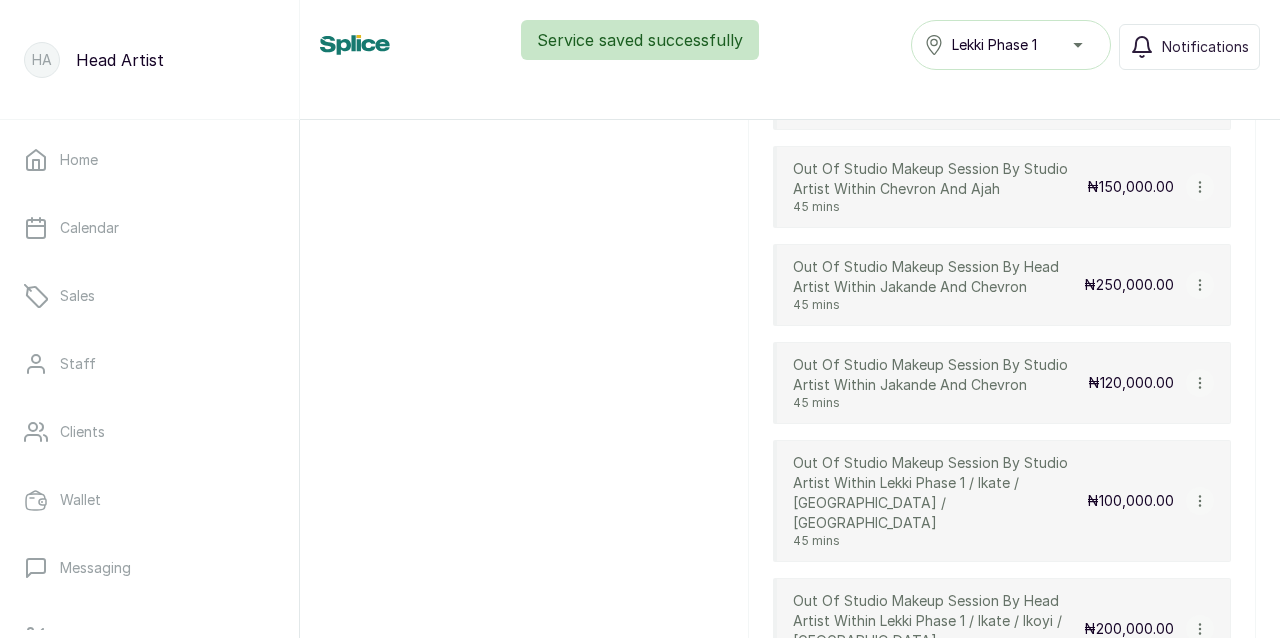click 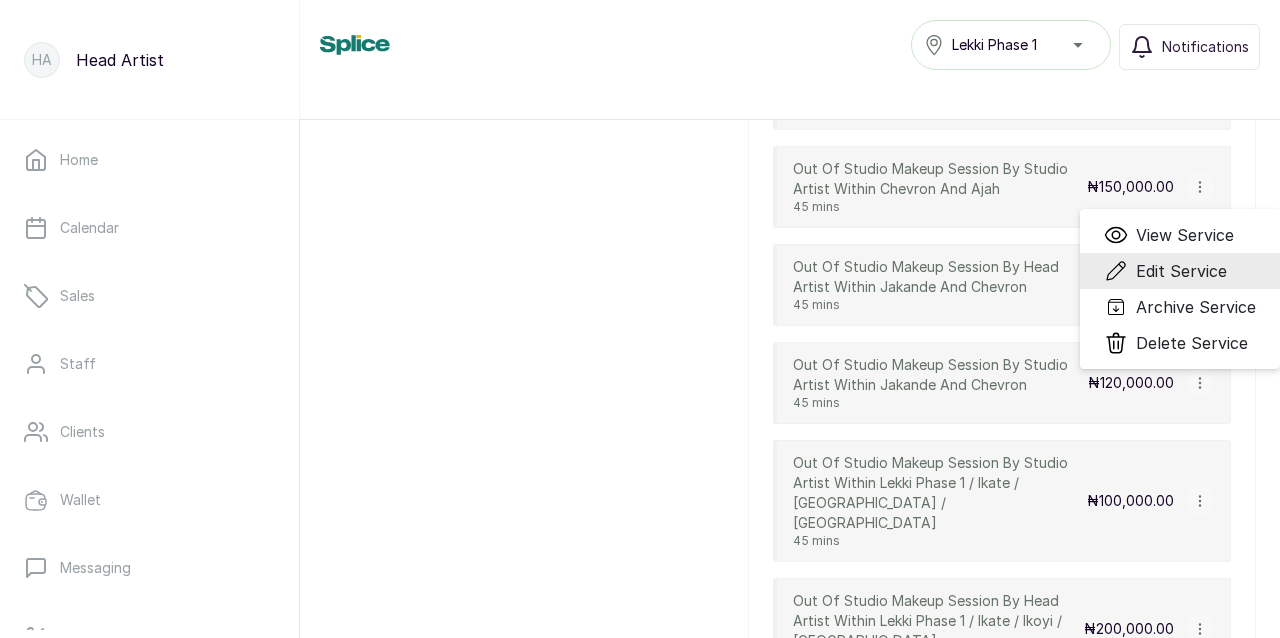 click on "Edit Service" at bounding box center [1180, 271] 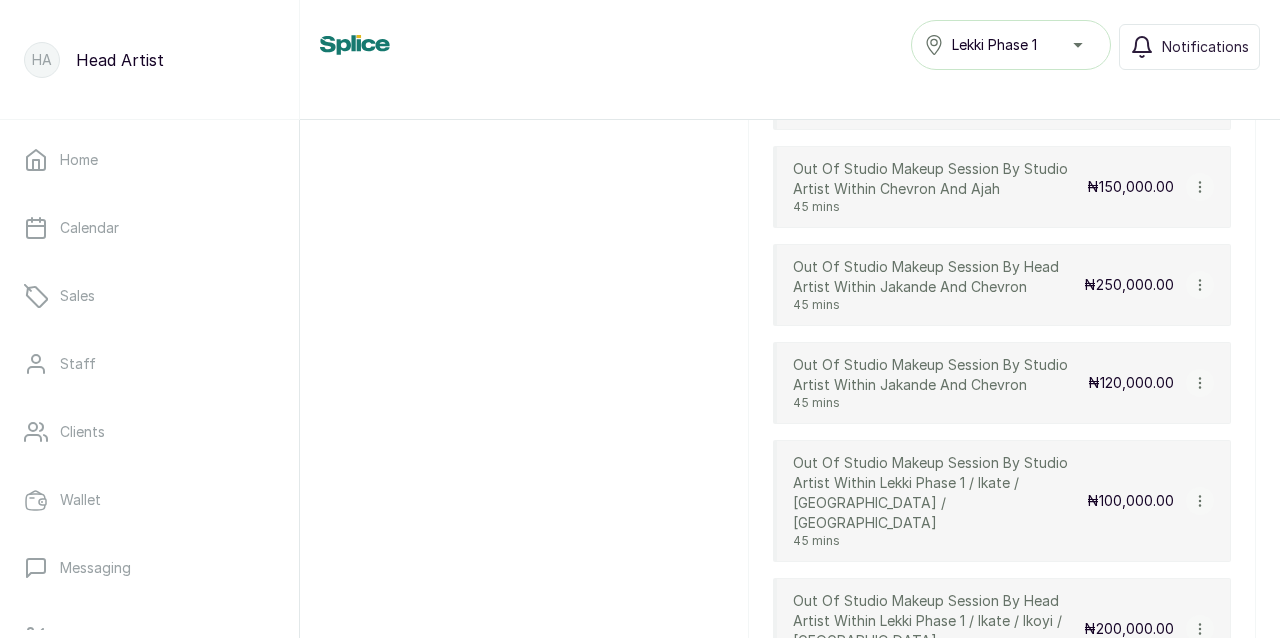 click 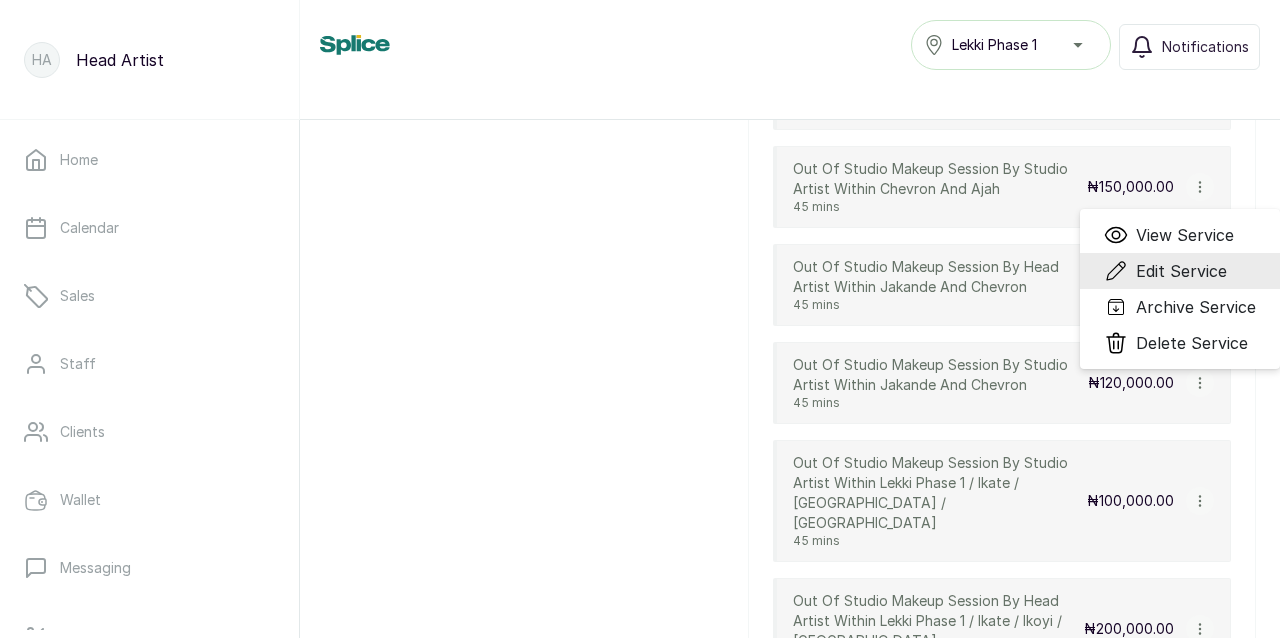 click on "Edit Service" at bounding box center [1181, 271] 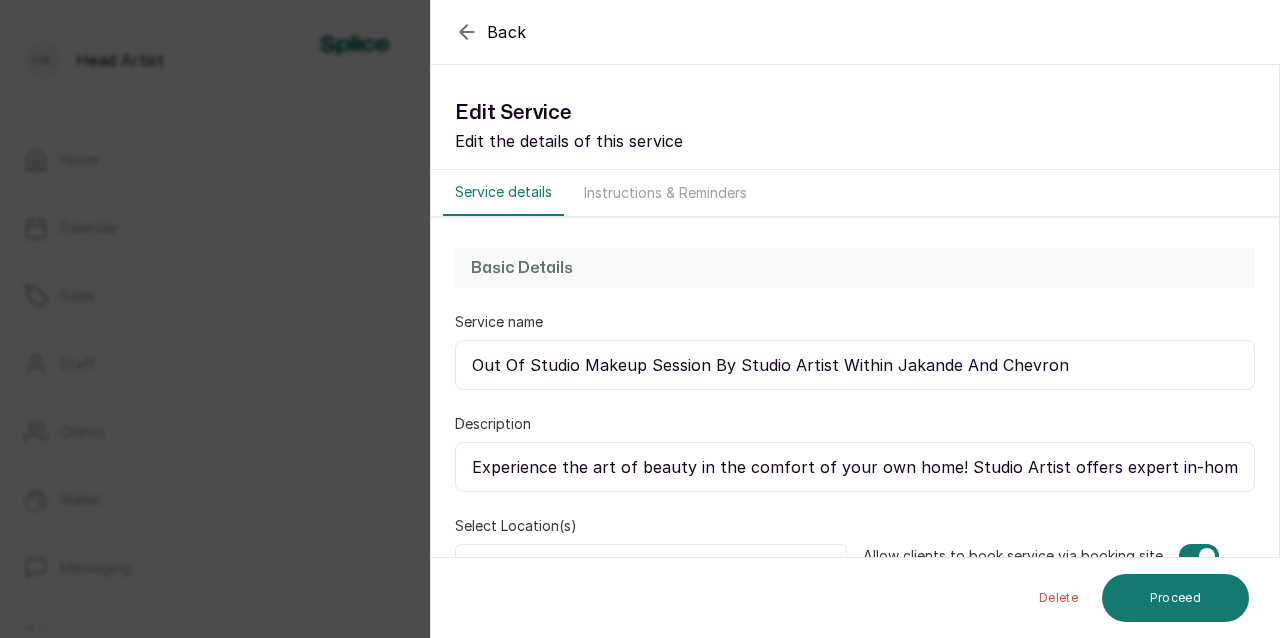 click on "Instructions & Reminders" at bounding box center [665, 193] 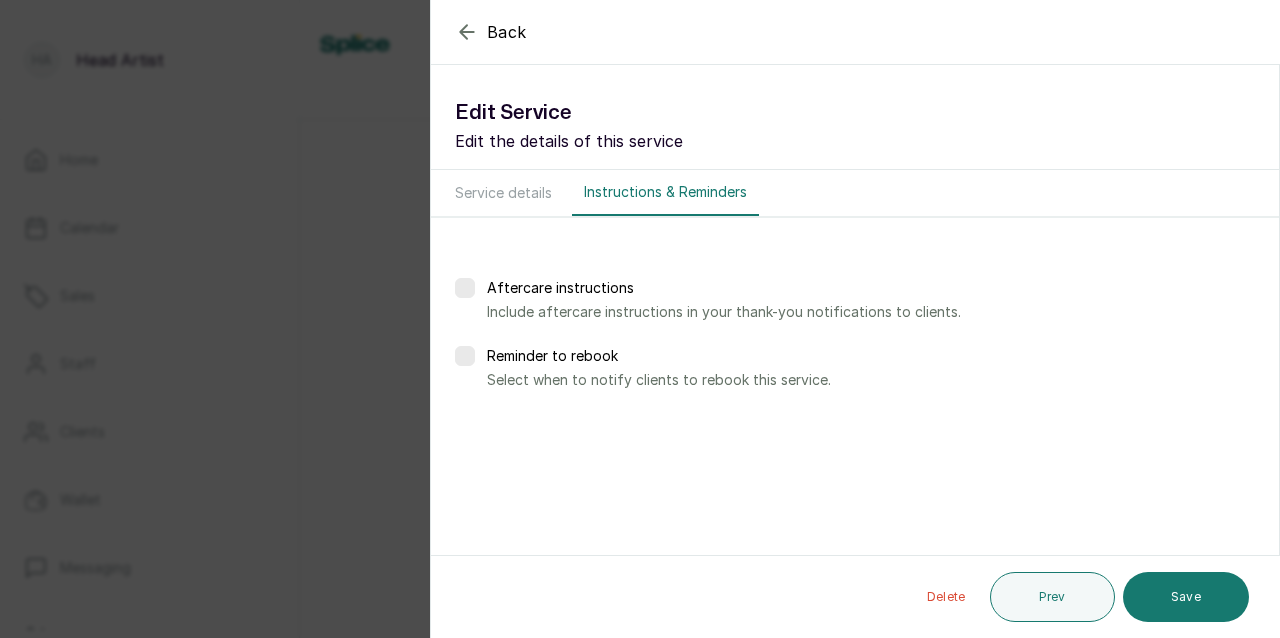 click at bounding box center (465, 356) 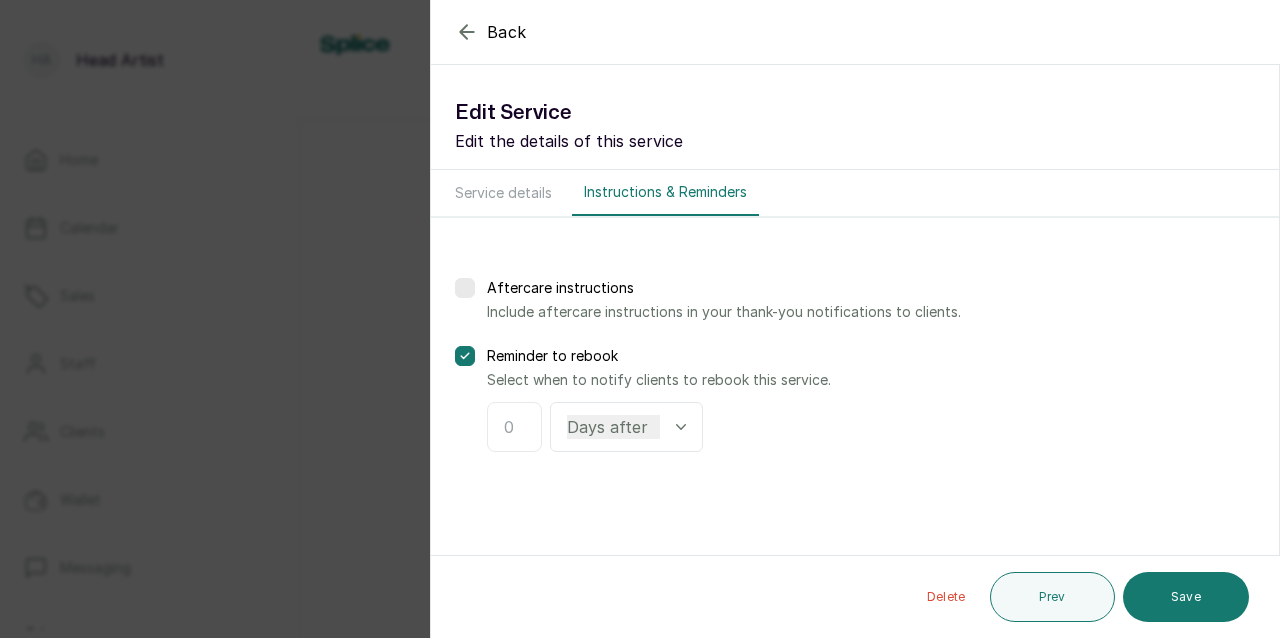 click at bounding box center (514, 427) 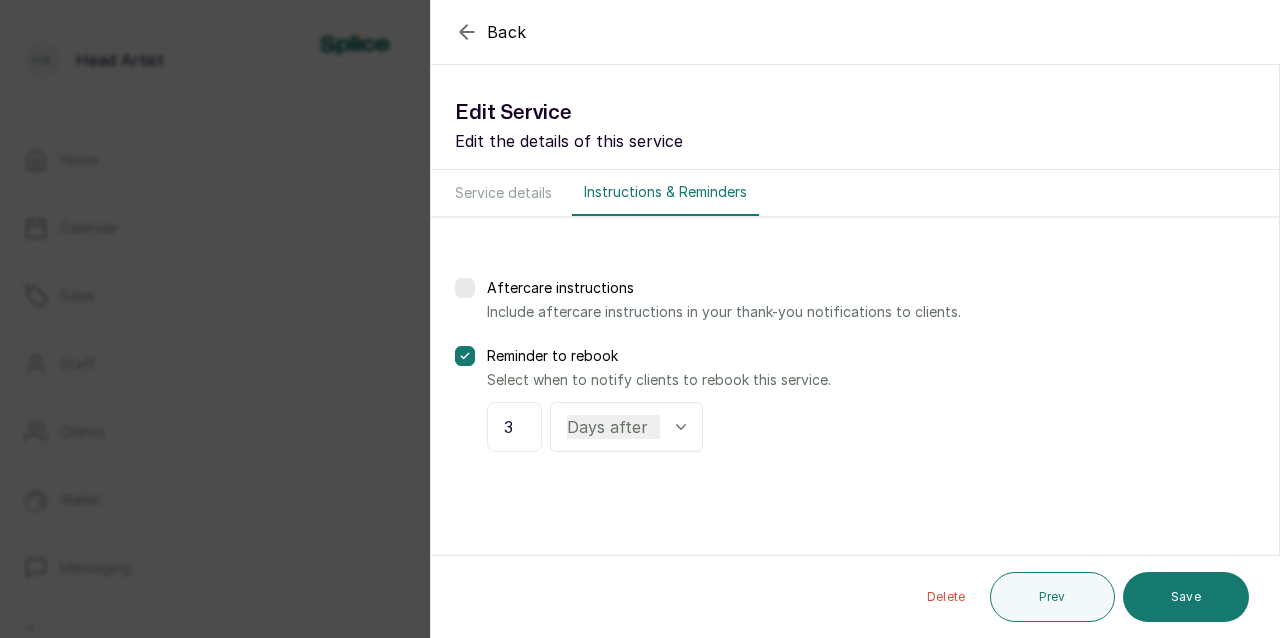 type on "3" 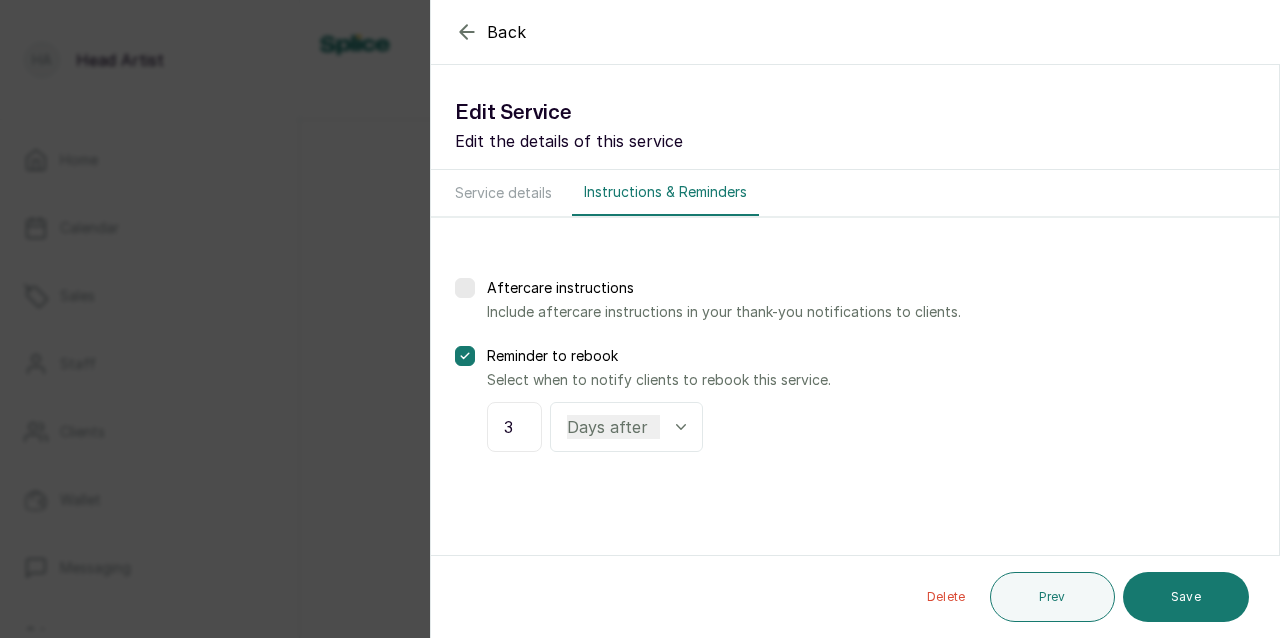 click on "Aftercare instructions Include aftercare instructions in your thank-you notifications to clients. Reminder to rebook Select when to notify clients to rebook this service. 3 Days after Weeks after" at bounding box center [855, 365] 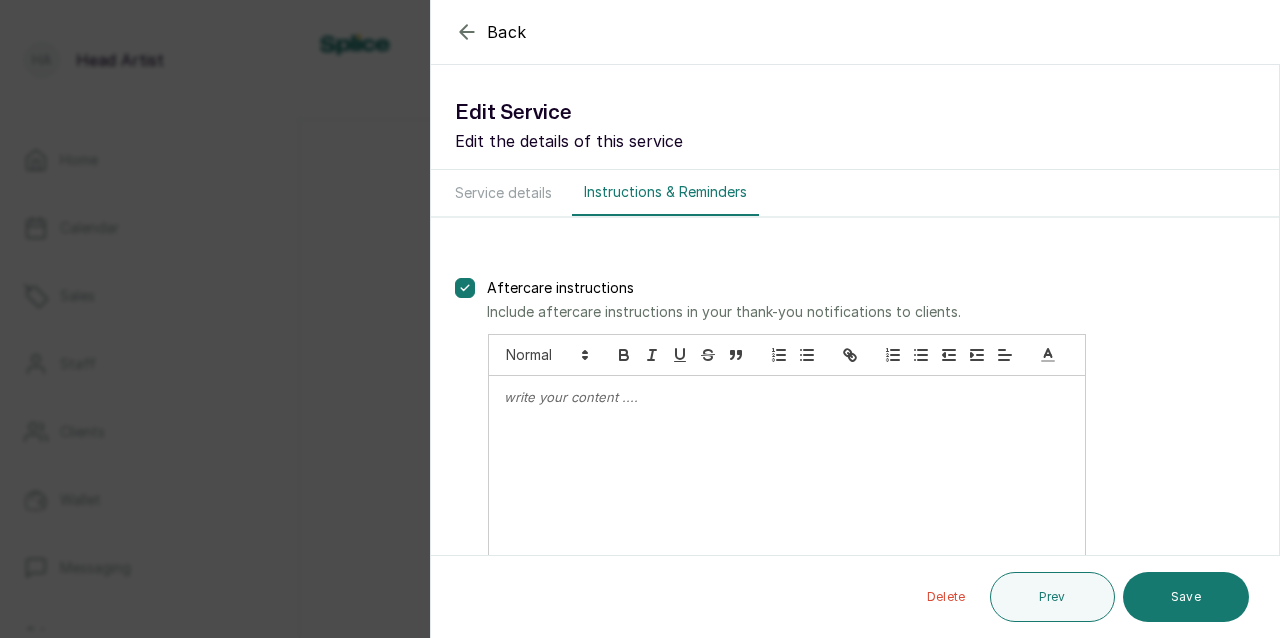 click at bounding box center (787, 485) 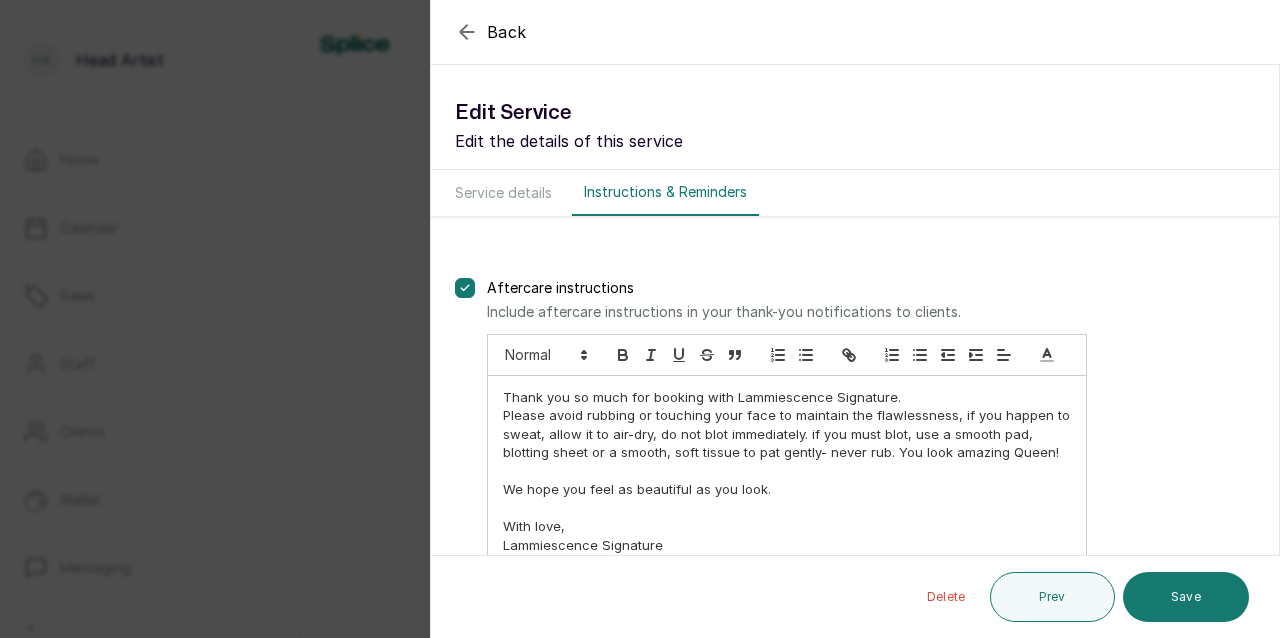 scroll, scrollTop: 17, scrollLeft: 0, axis: vertical 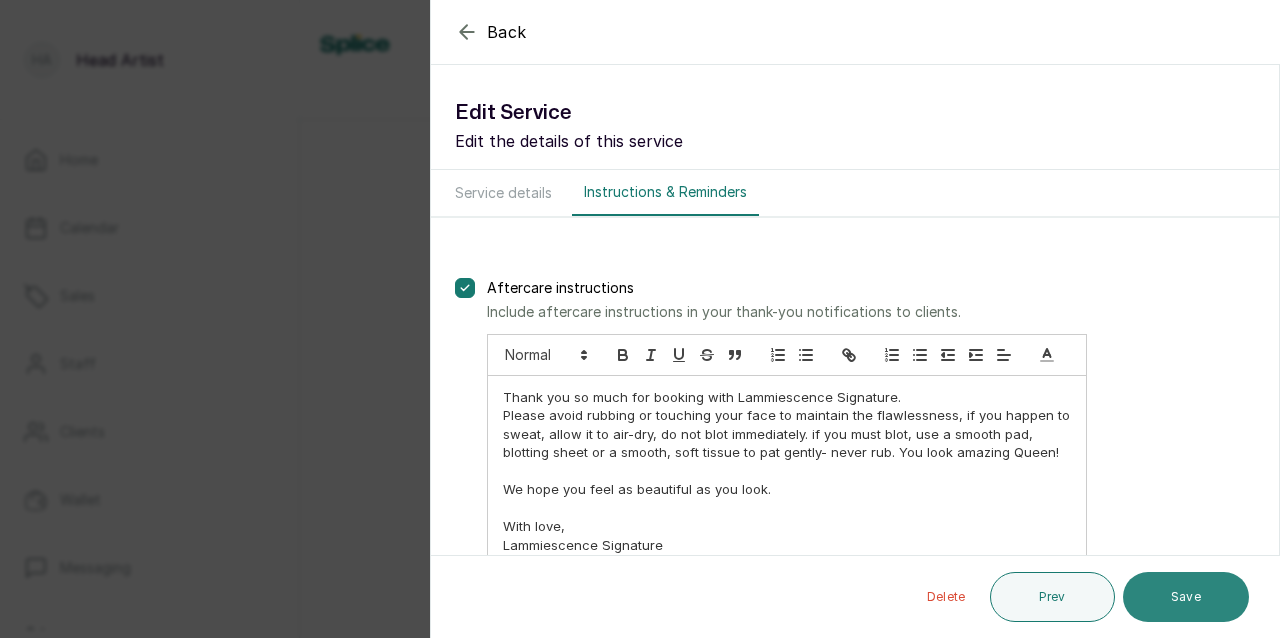 click on "Save" at bounding box center [1186, 597] 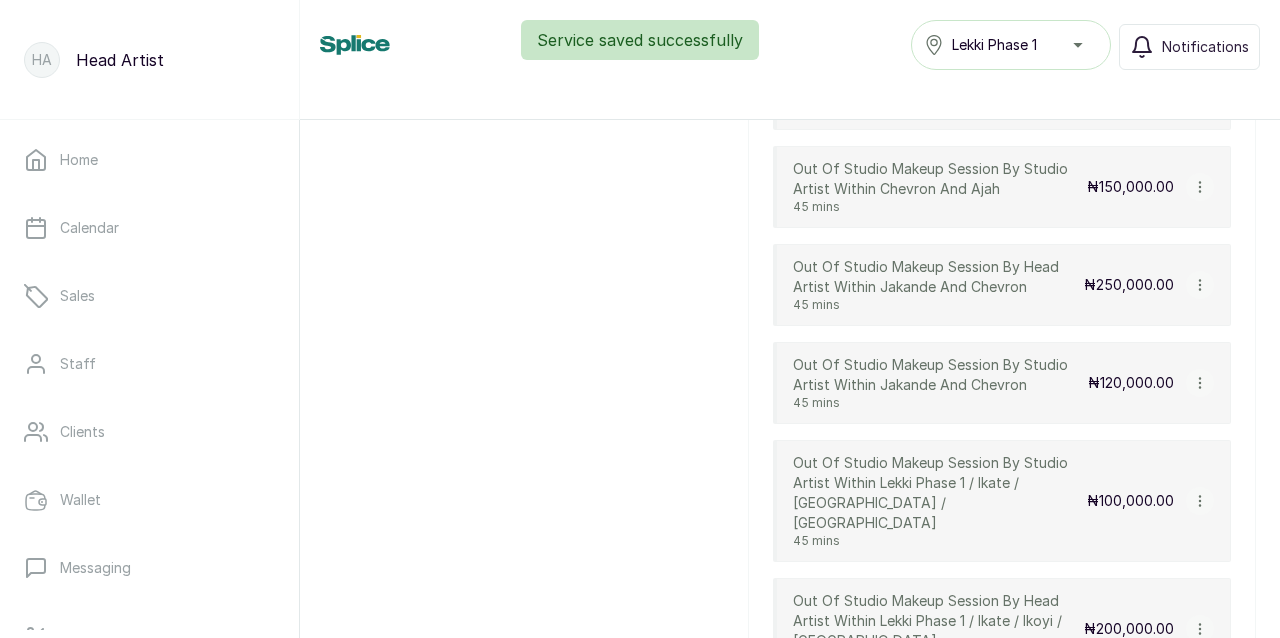 click 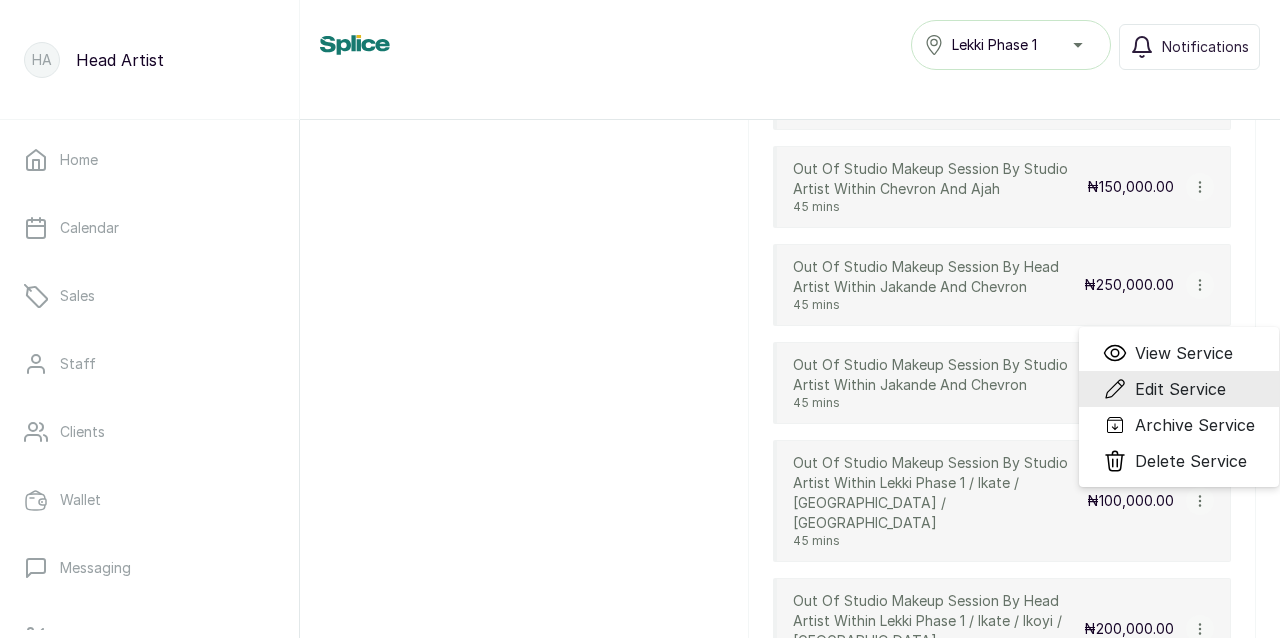 click on "Edit Service" at bounding box center (1180, 389) 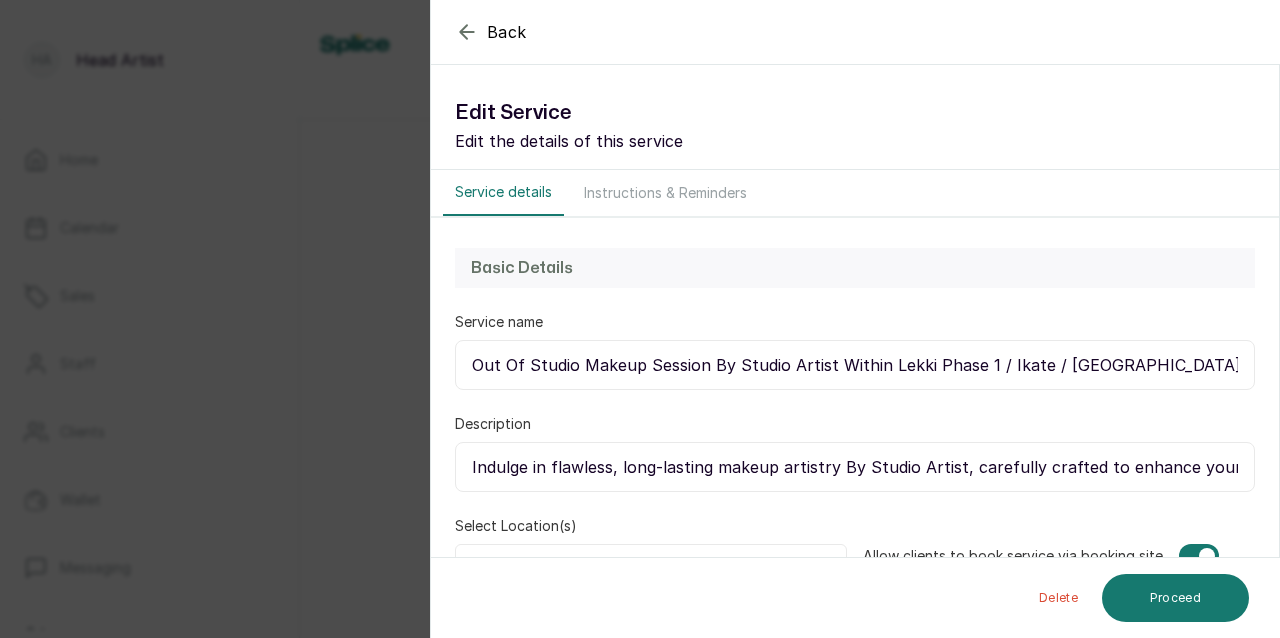 click on "Instructions & Reminders" at bounding box center [665, 193] 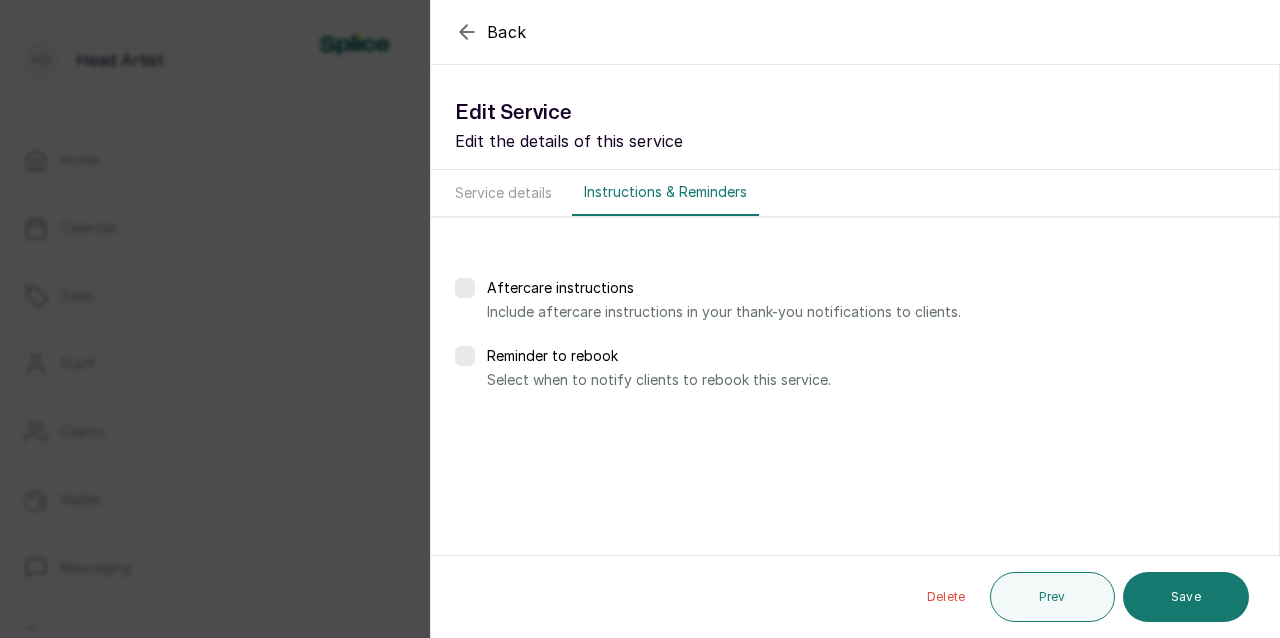 click on "Reminder to rebook Select when to notify clients to rebook this service." at bounding box center [855, 368] 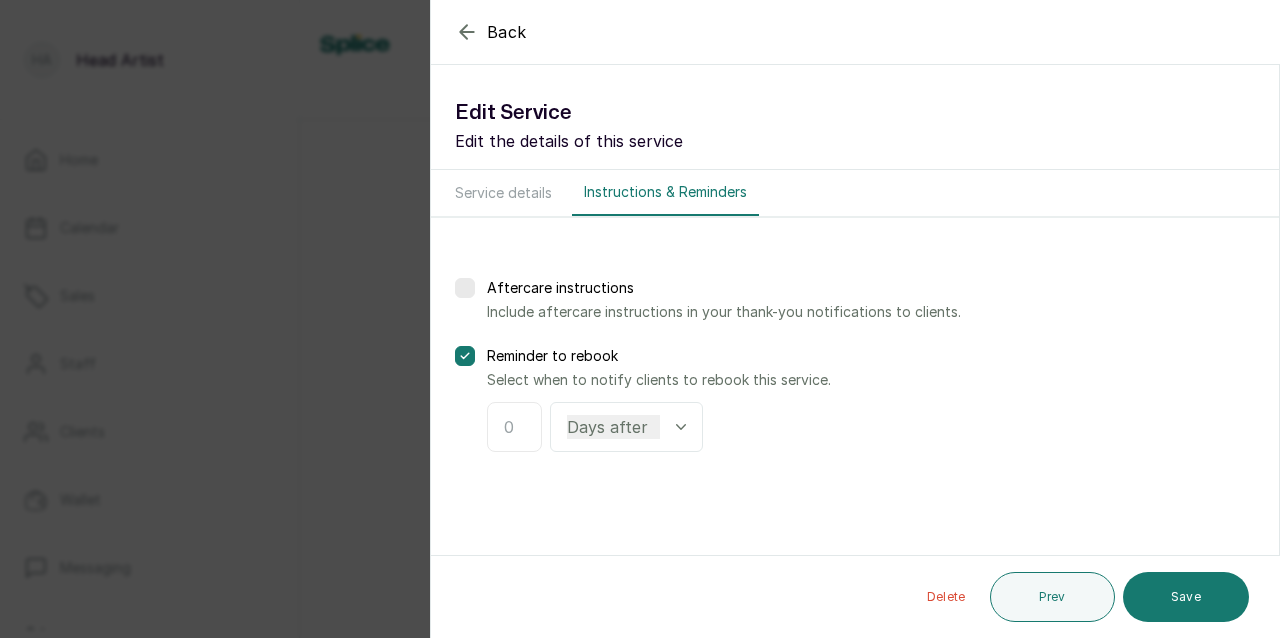 click at bounding box center [465, 288] 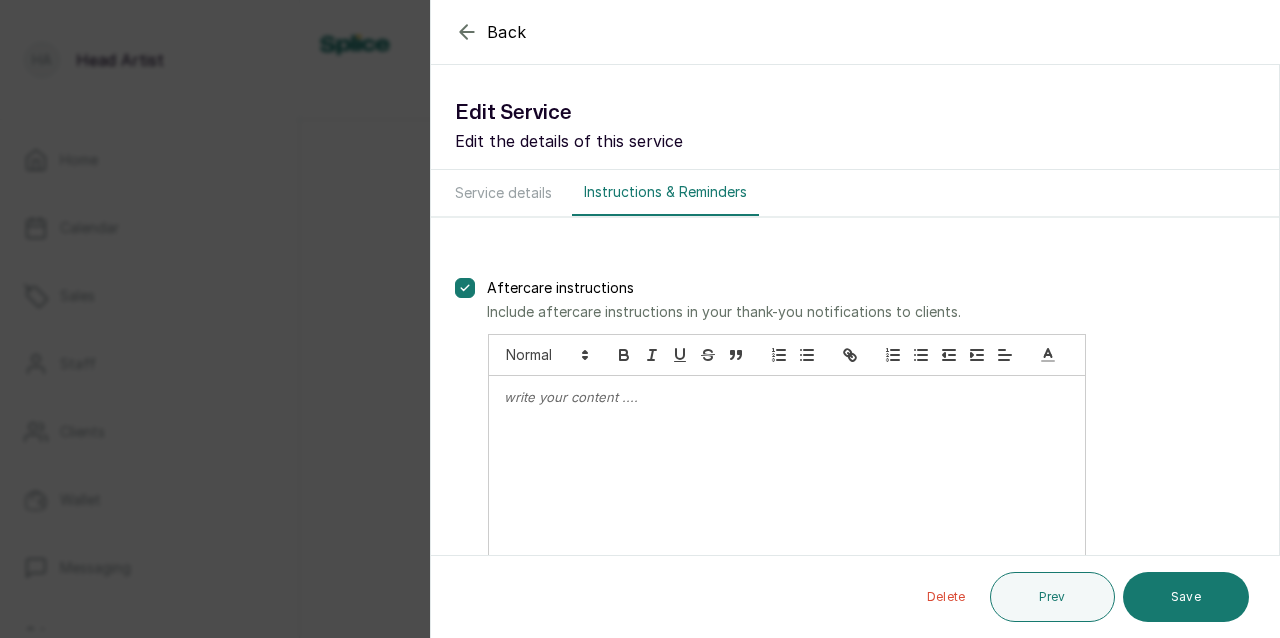 click at bounding box center [787, 485] 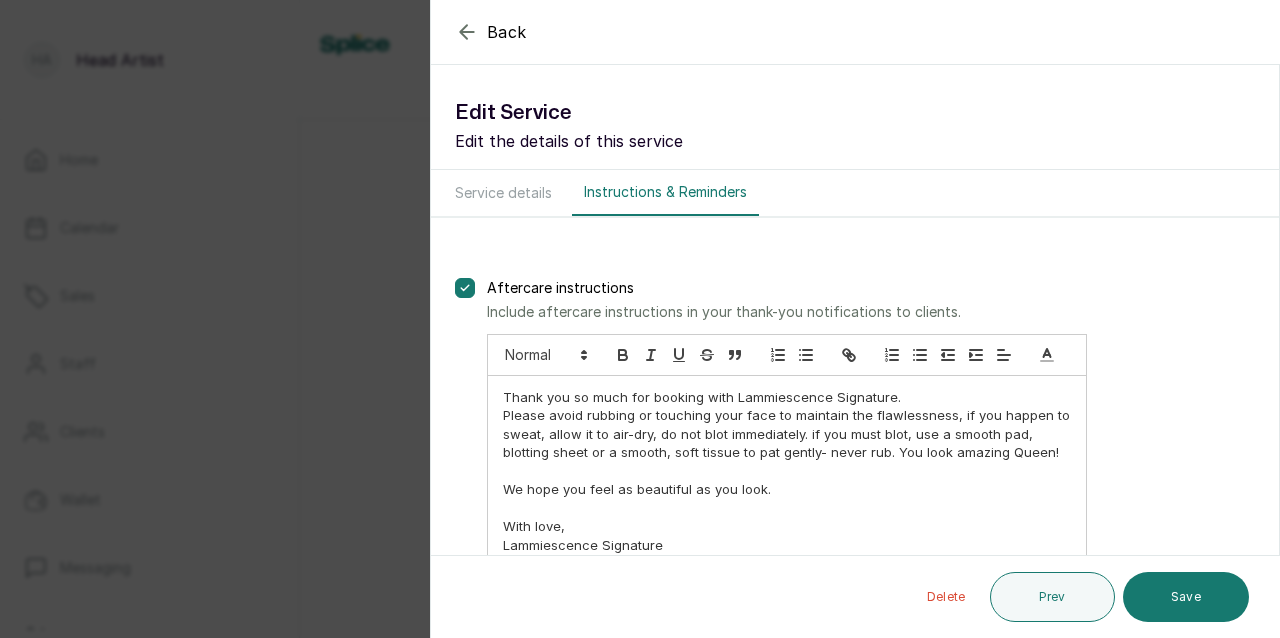 scroll, scrollTop: 17, scrollLeft: 0, axis: vertical 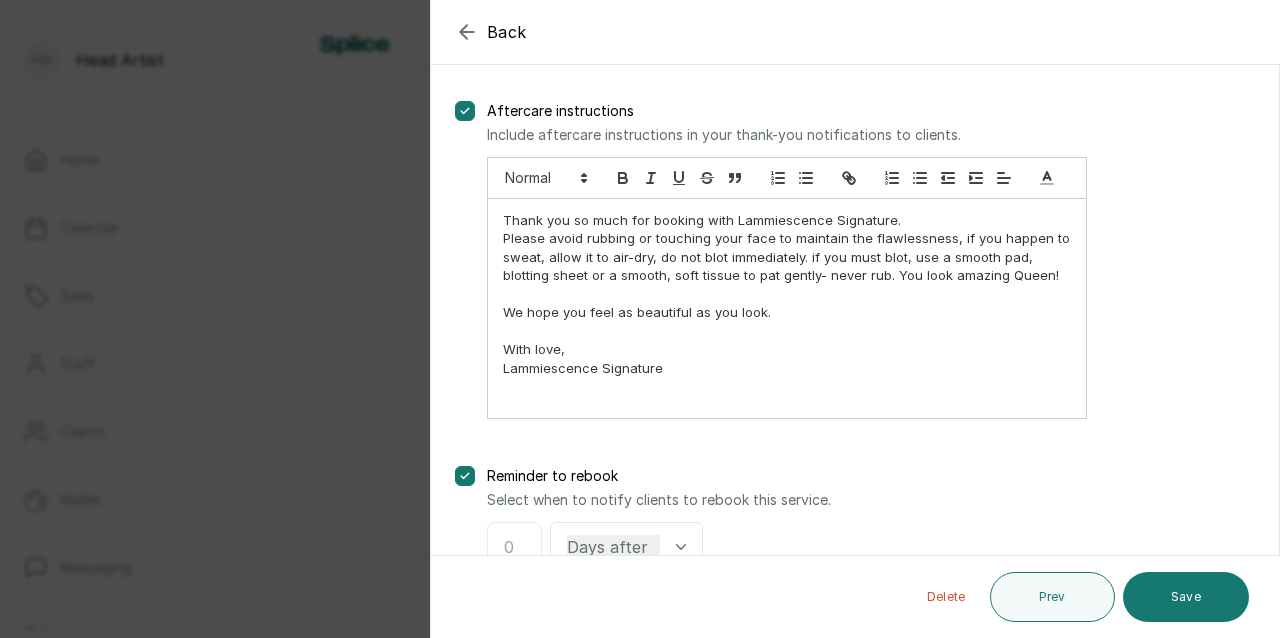 click at bounding box center (514, 547) 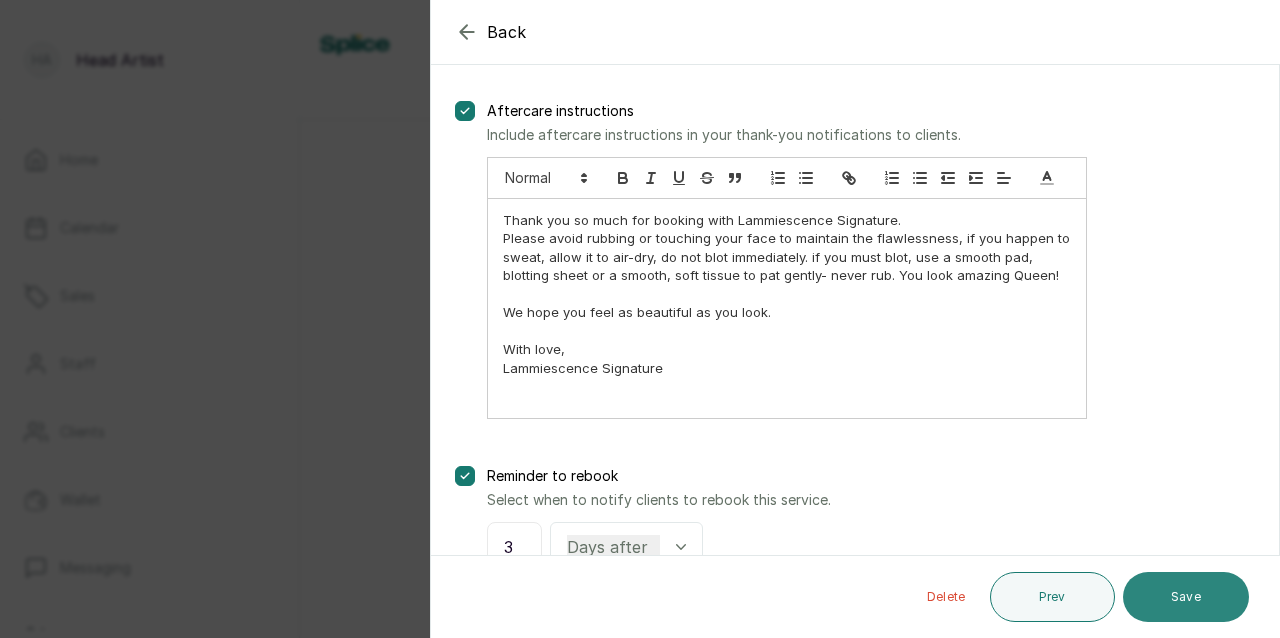 type on "3" 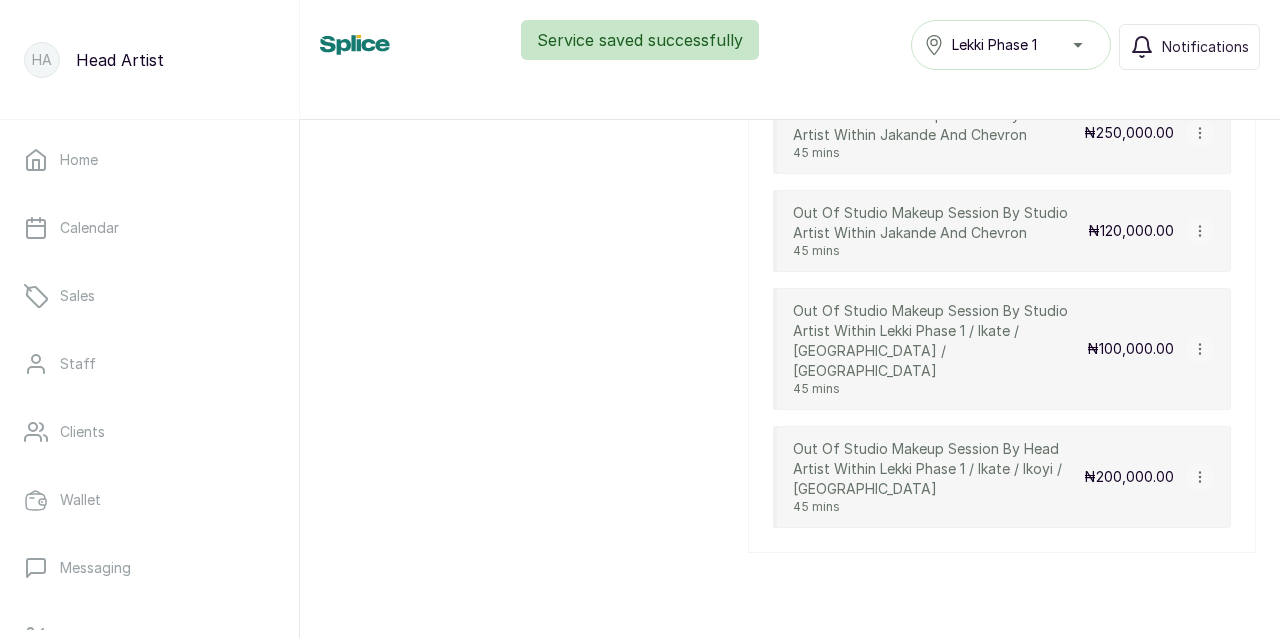 scroll, scrollTop: 985, scrollLeft: 0, axis: vertical 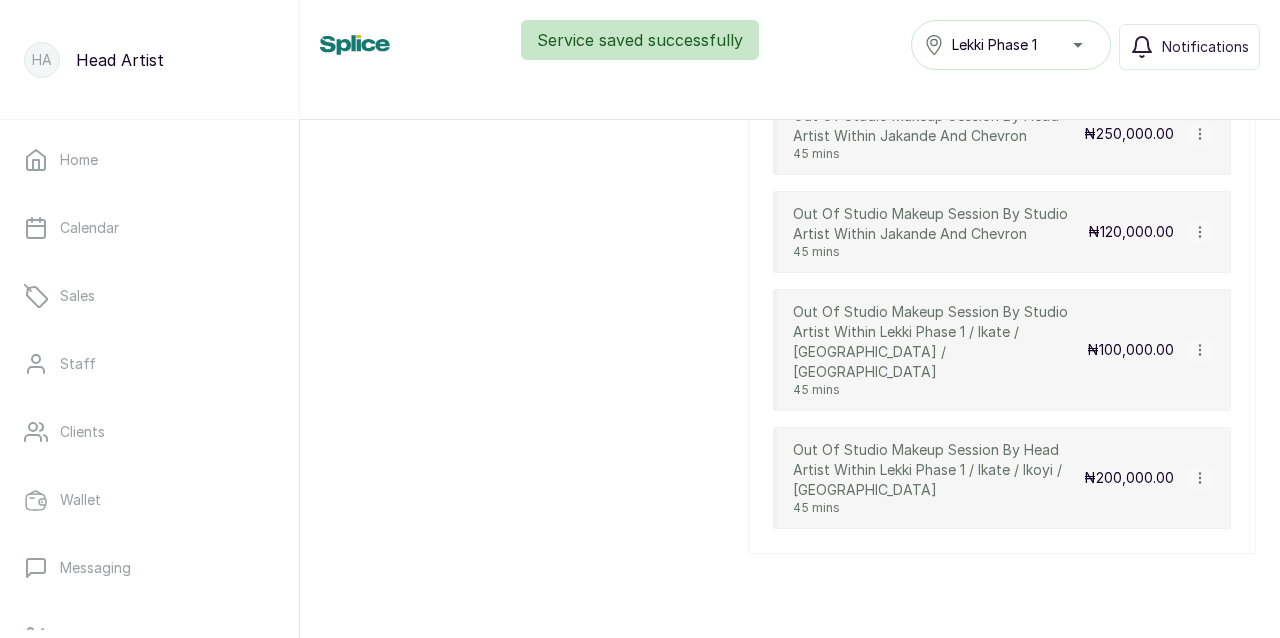 click 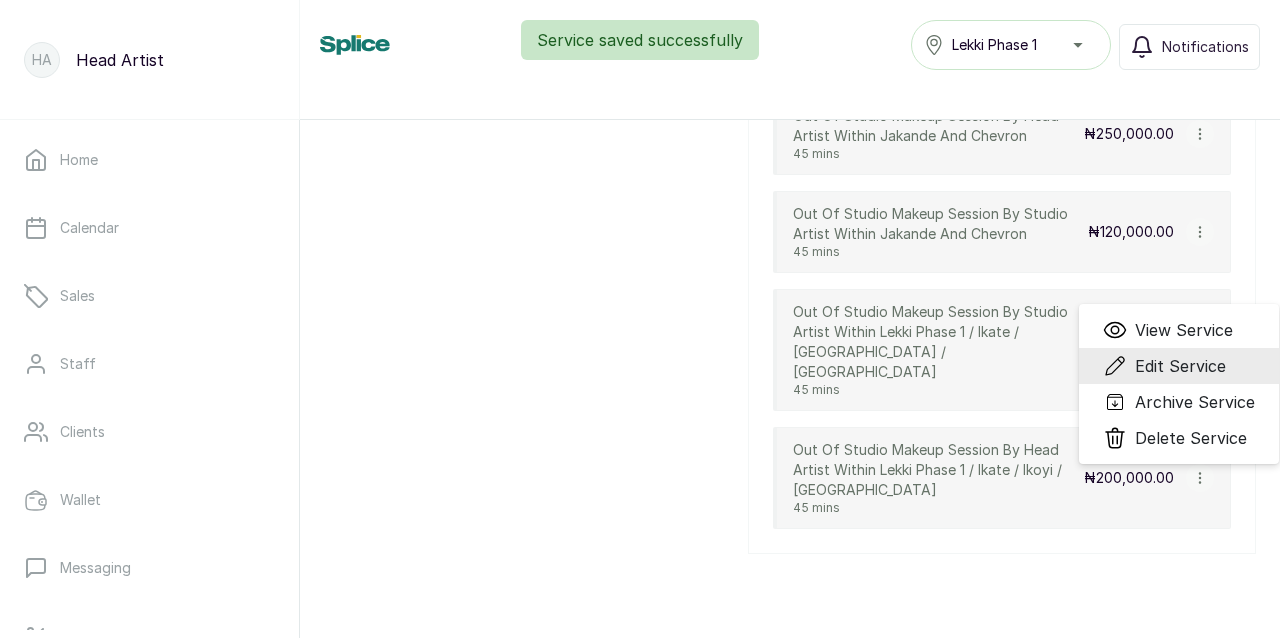 click on "Edit Service" at bounding box center [1180, 366] 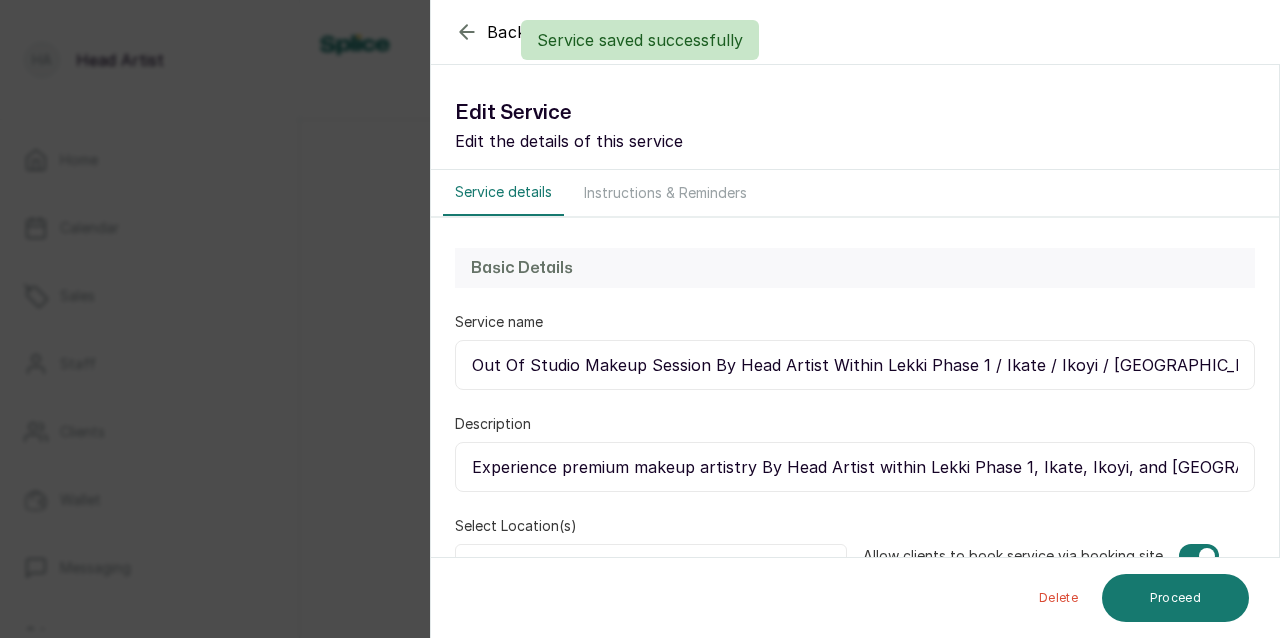 select on "fixed" 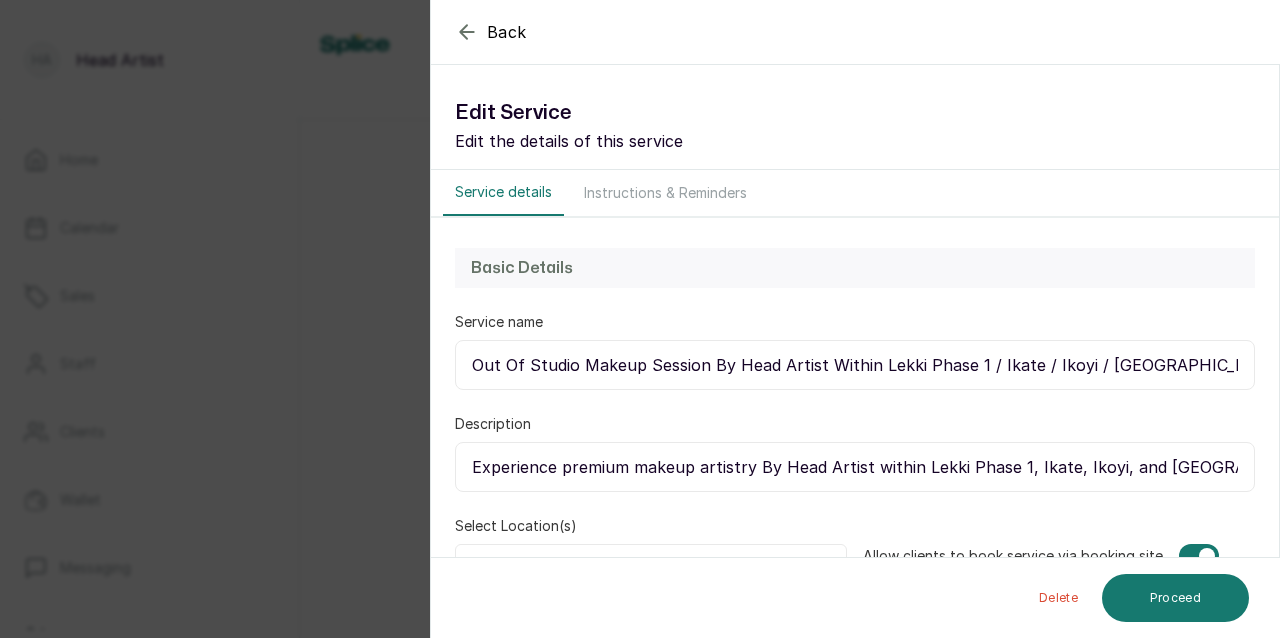 click on "Instructions & Reminders" at bounding box center (665, 193) 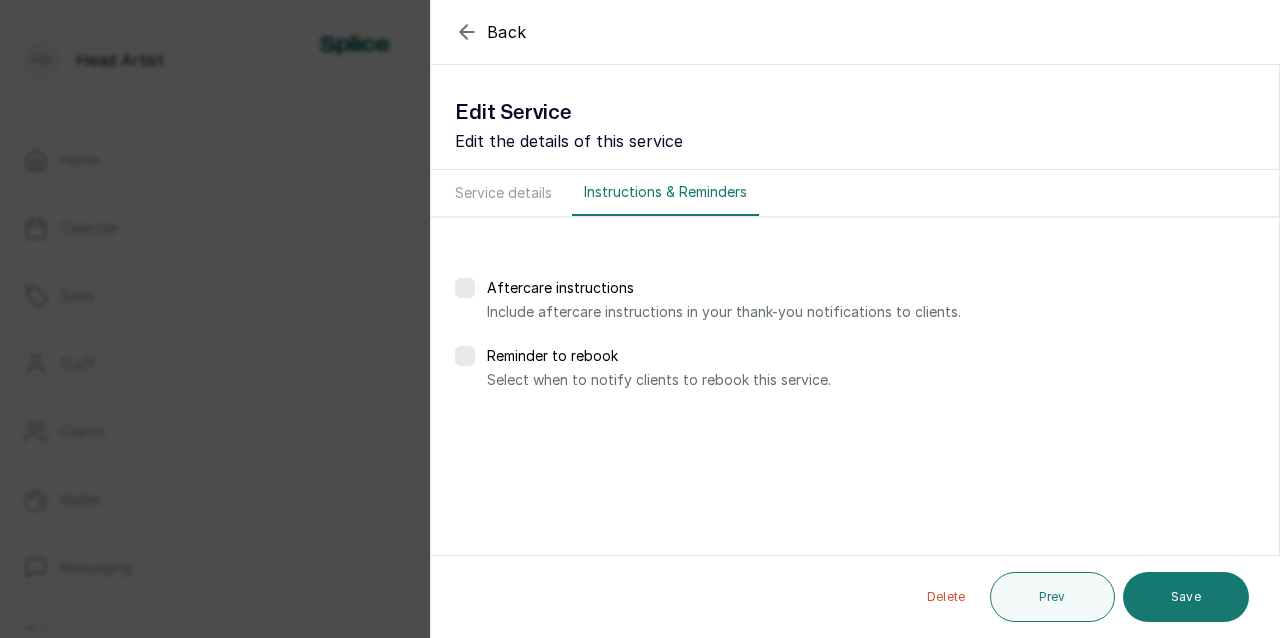 click at bounding box center (465, 356) 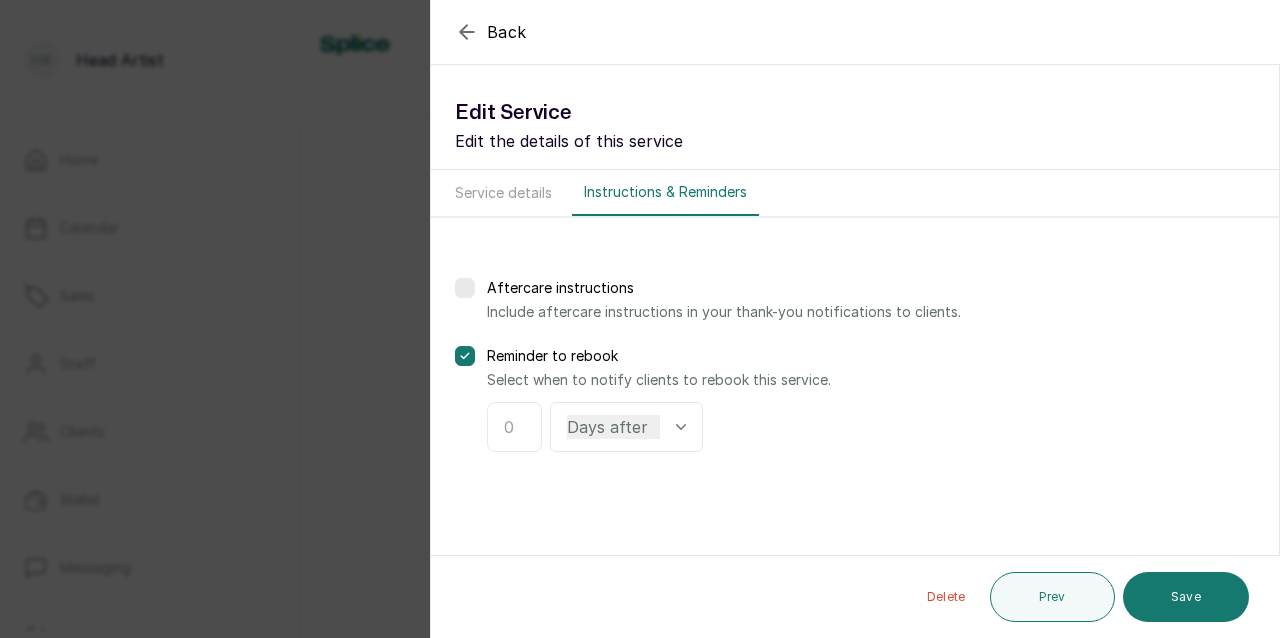 click at bounding box center [514, 427] 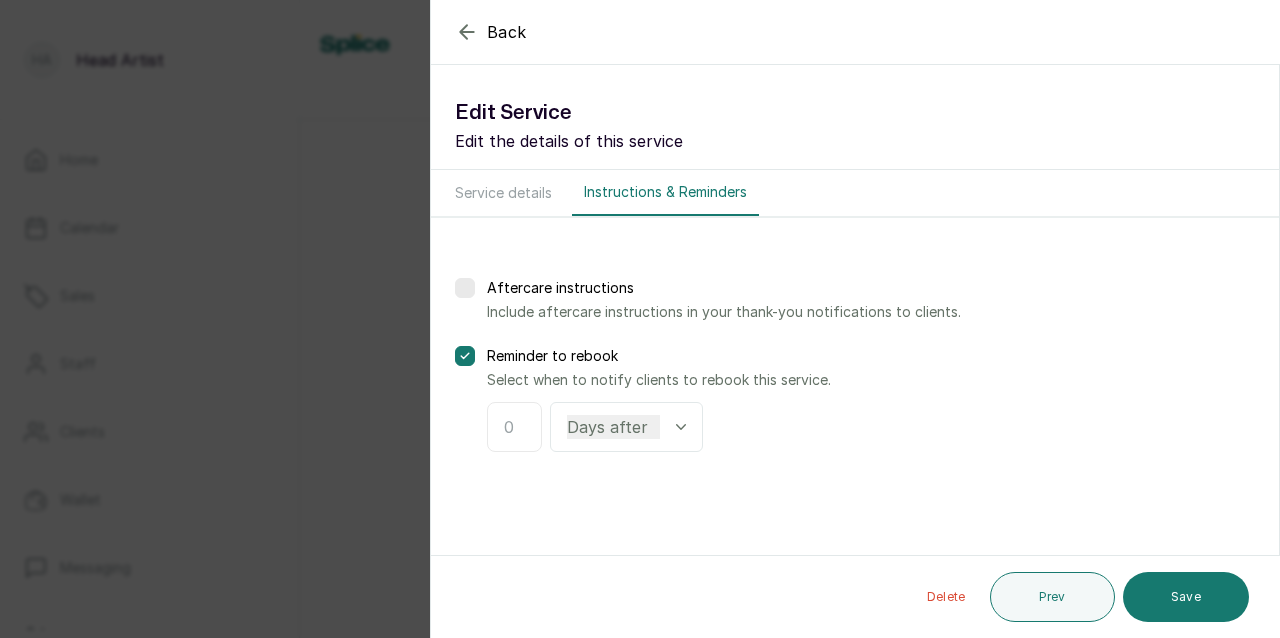 click at bounding box center (514, 427) 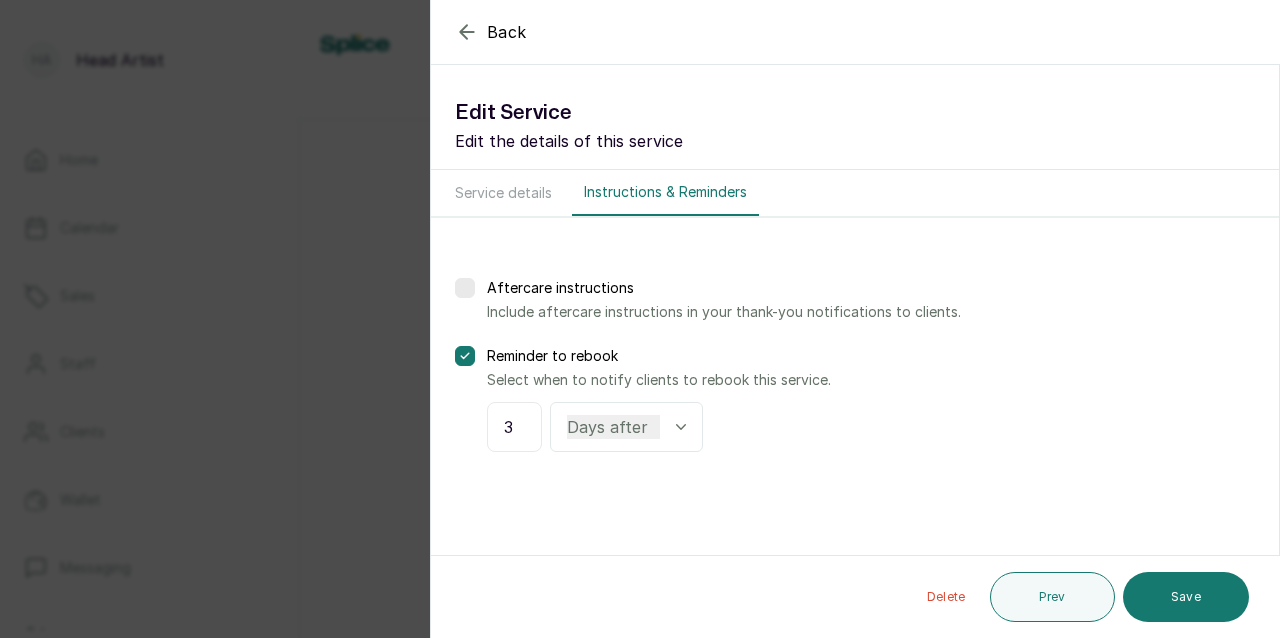 type on "3" 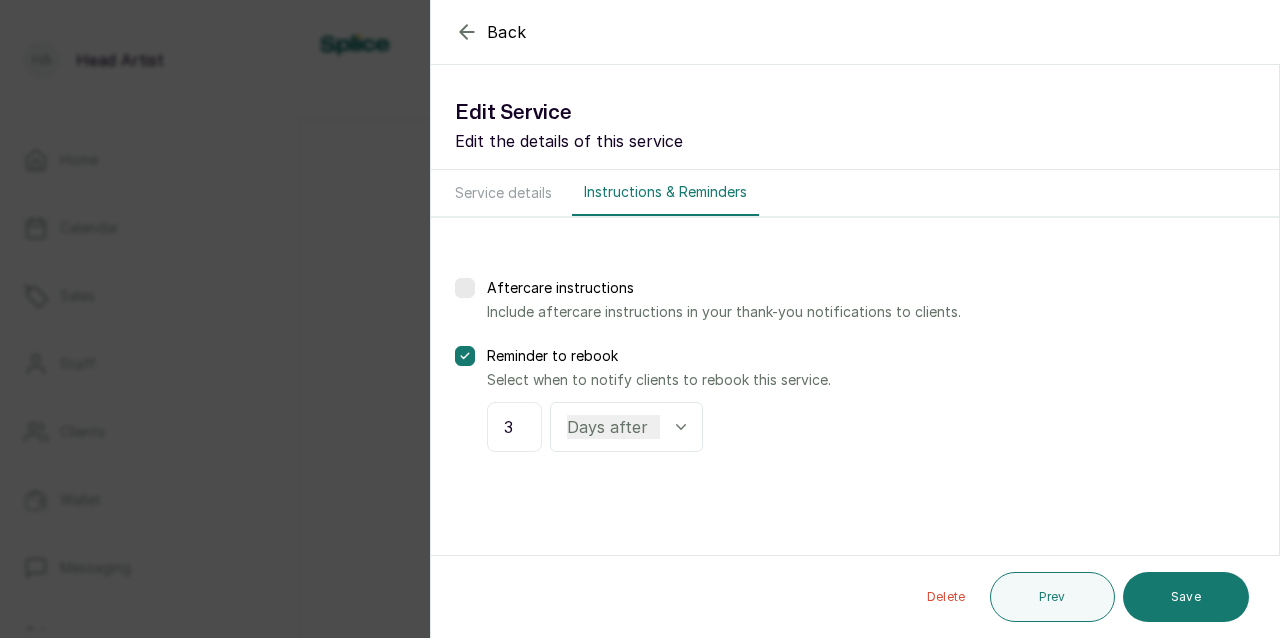 click at bounding box center (465, 288) 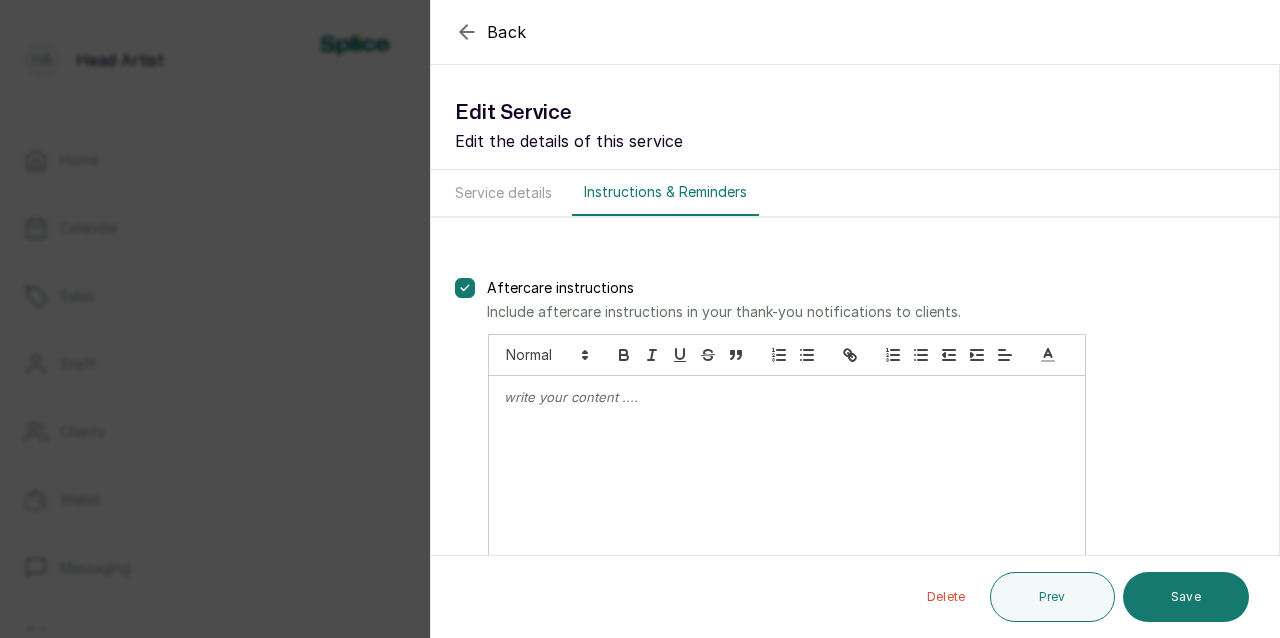 click at bounding box center [787, 485] 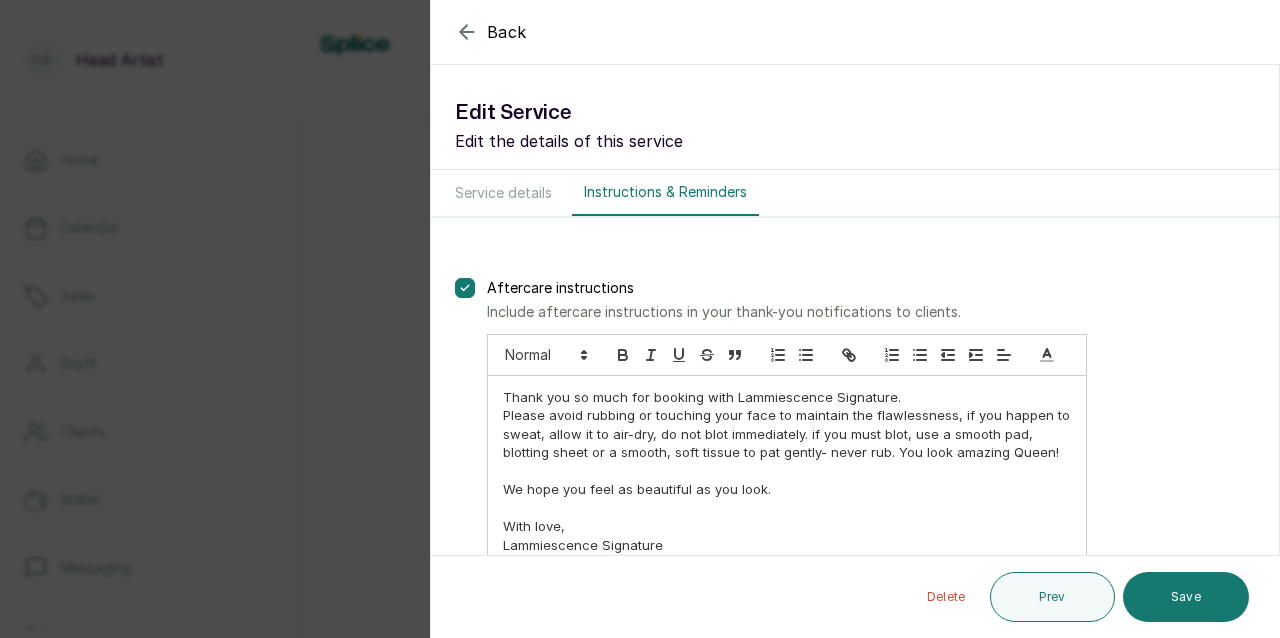 scroll, scrollTop: 17, scrollLeft: 0, axis: vertical 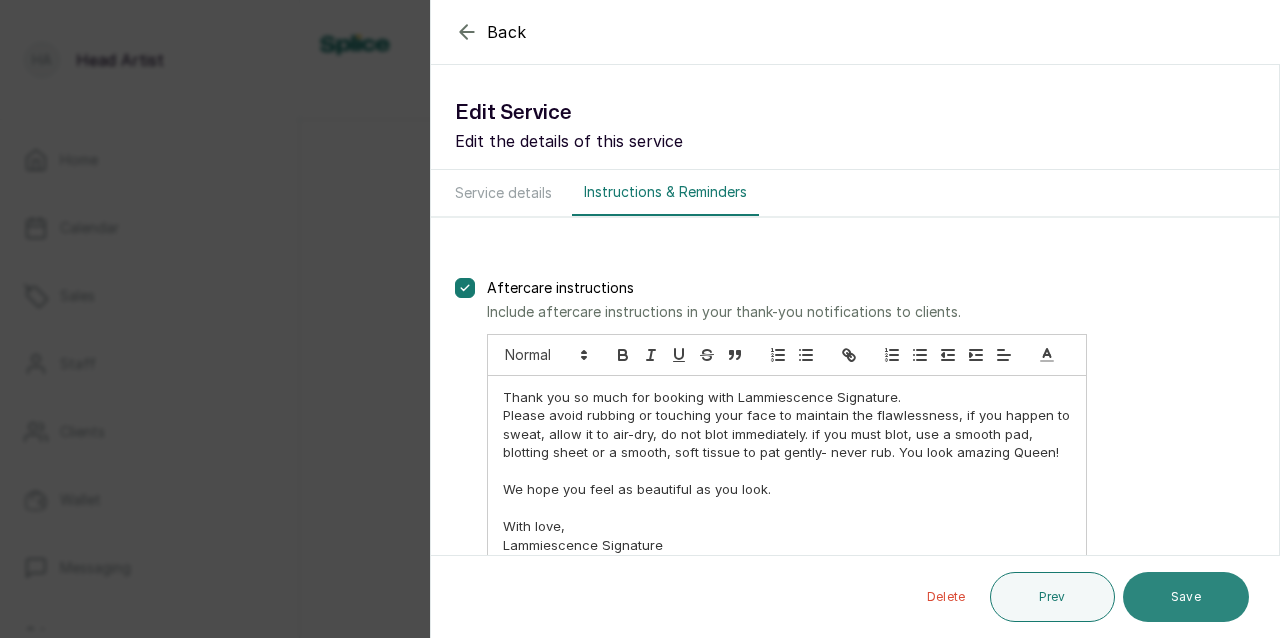click on "Save" at bounding box center (1186, 597) 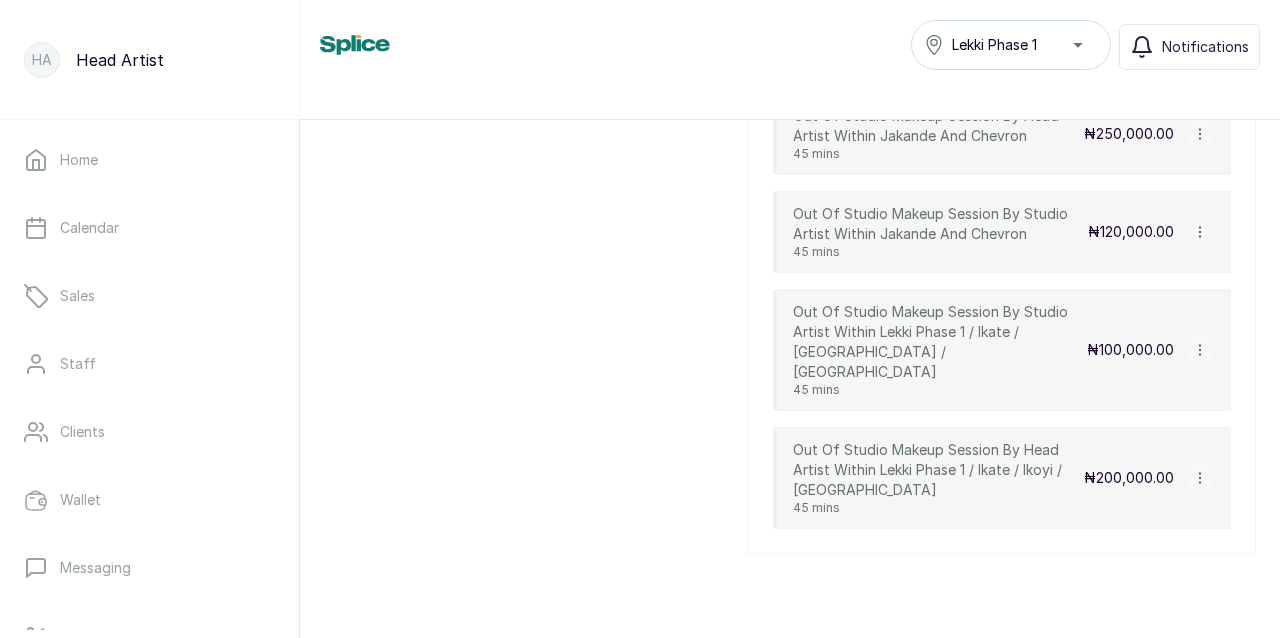click at bounding box center [1200, 134] 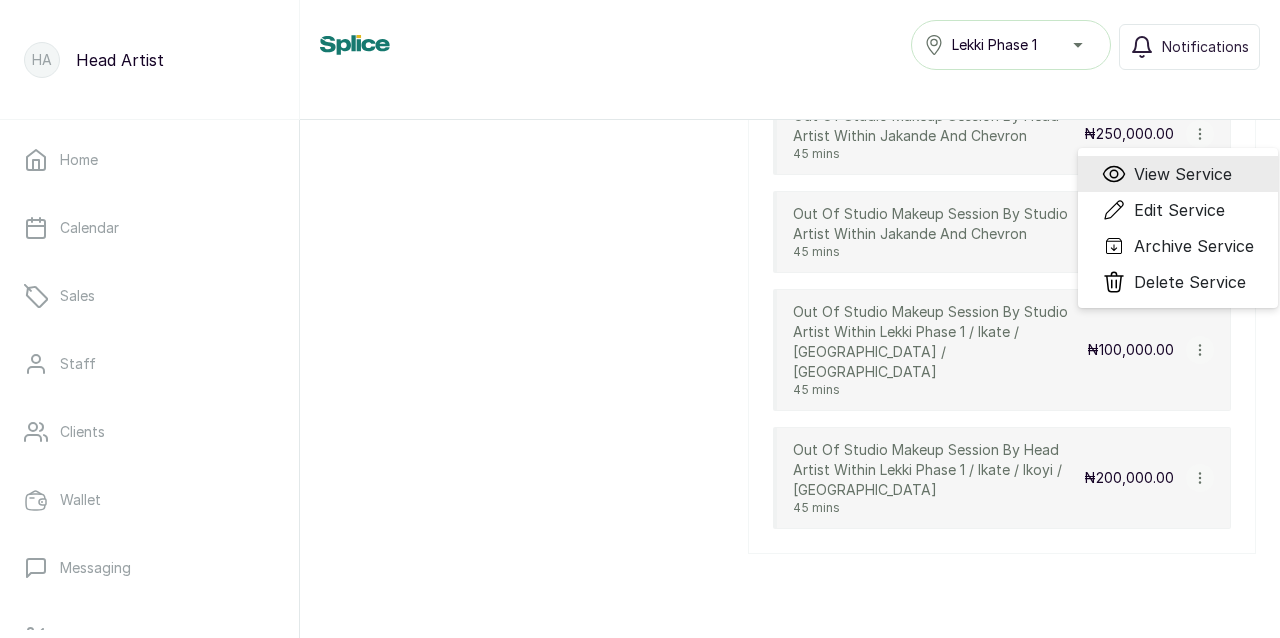 click on "View Service" at bounding box center [1183, 174] 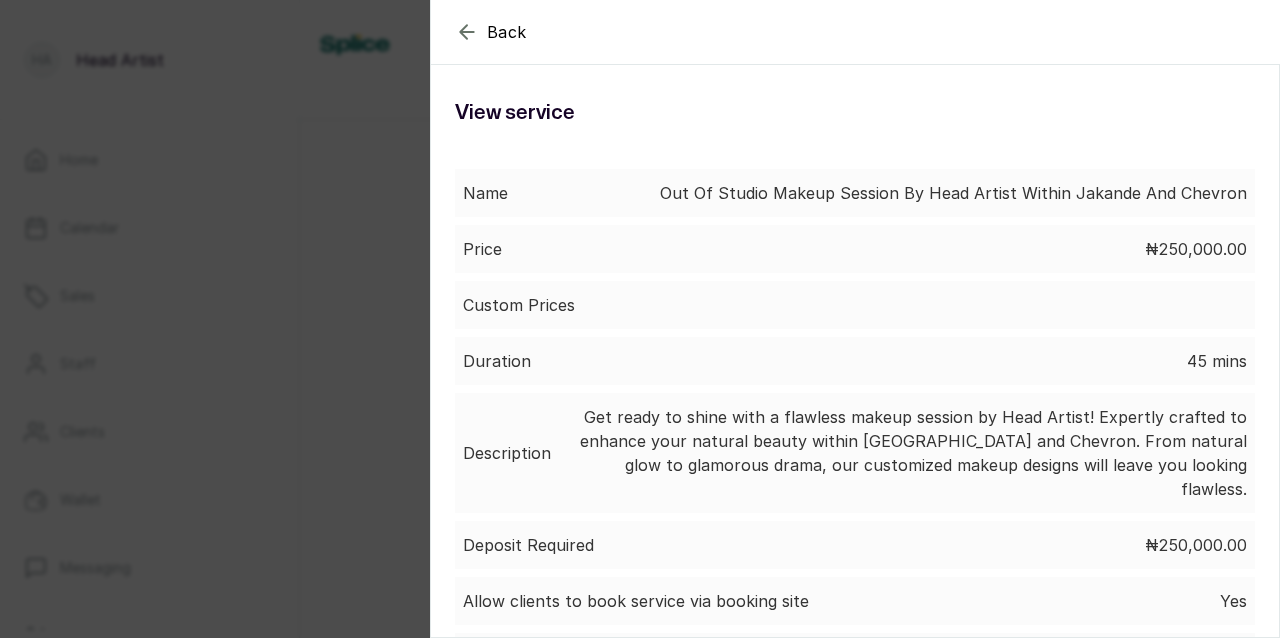 scroll, scrollTop: 0, scrollLeft: 0, axis: both 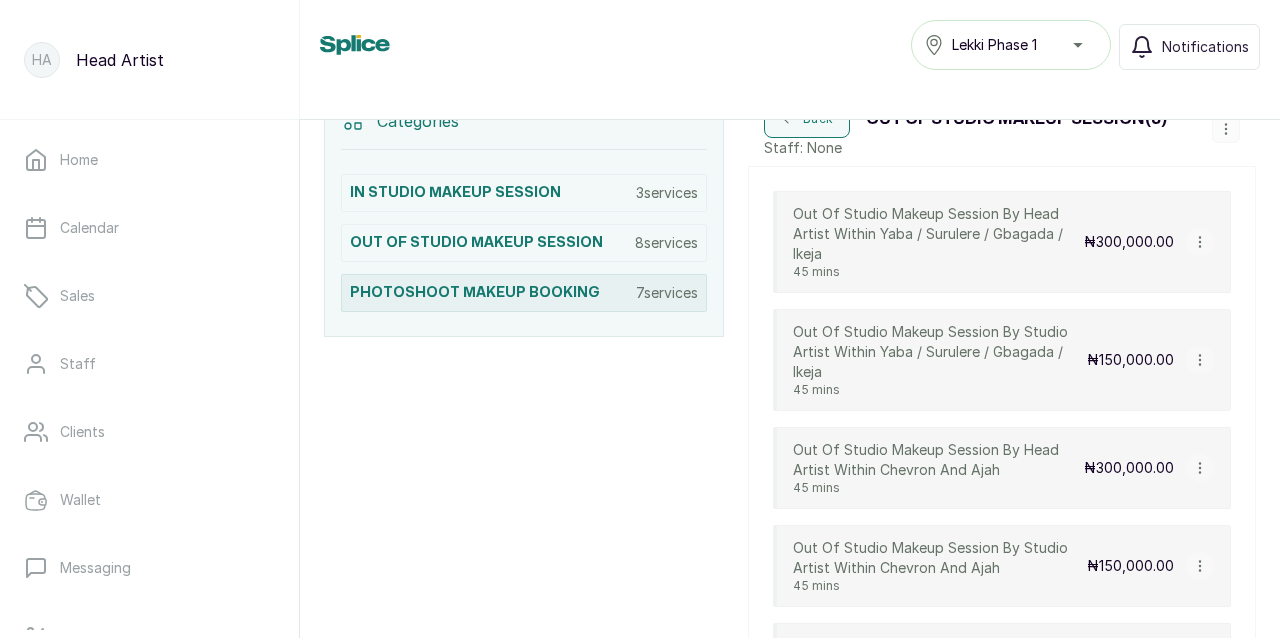 click on "PHOTOSHOOT MAKEUP BOOKING 7  services" at bounding box center [524, 293] 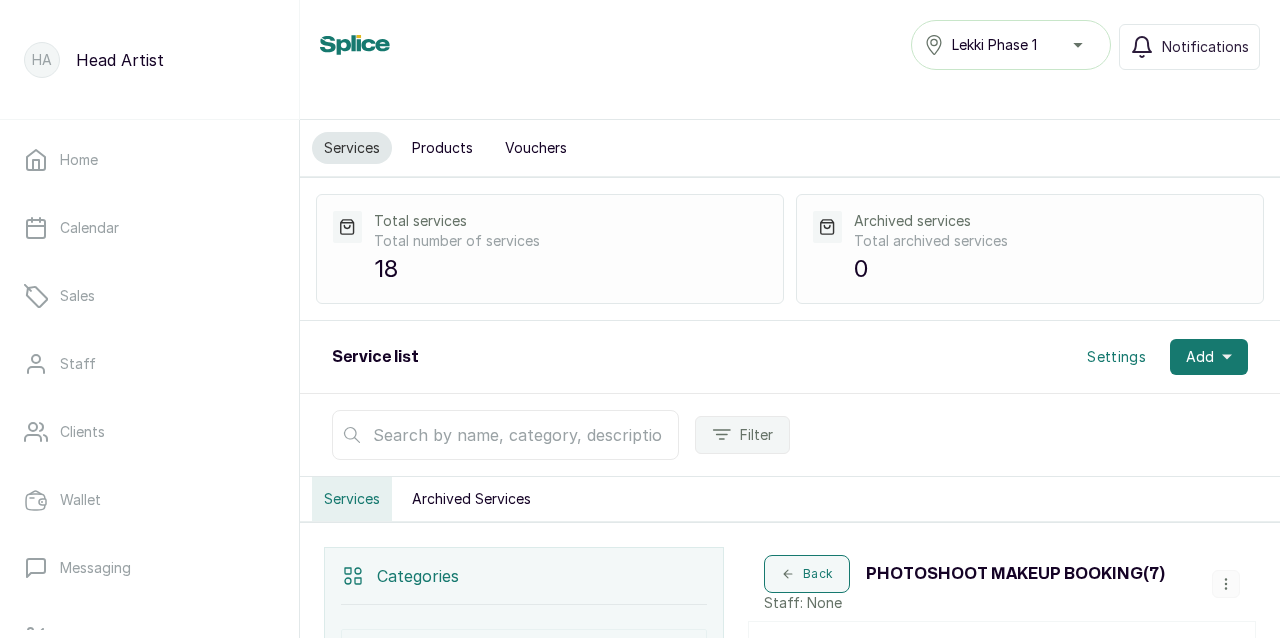 scroll, scrollTop: 0, scrollLeft: 0, axis: both 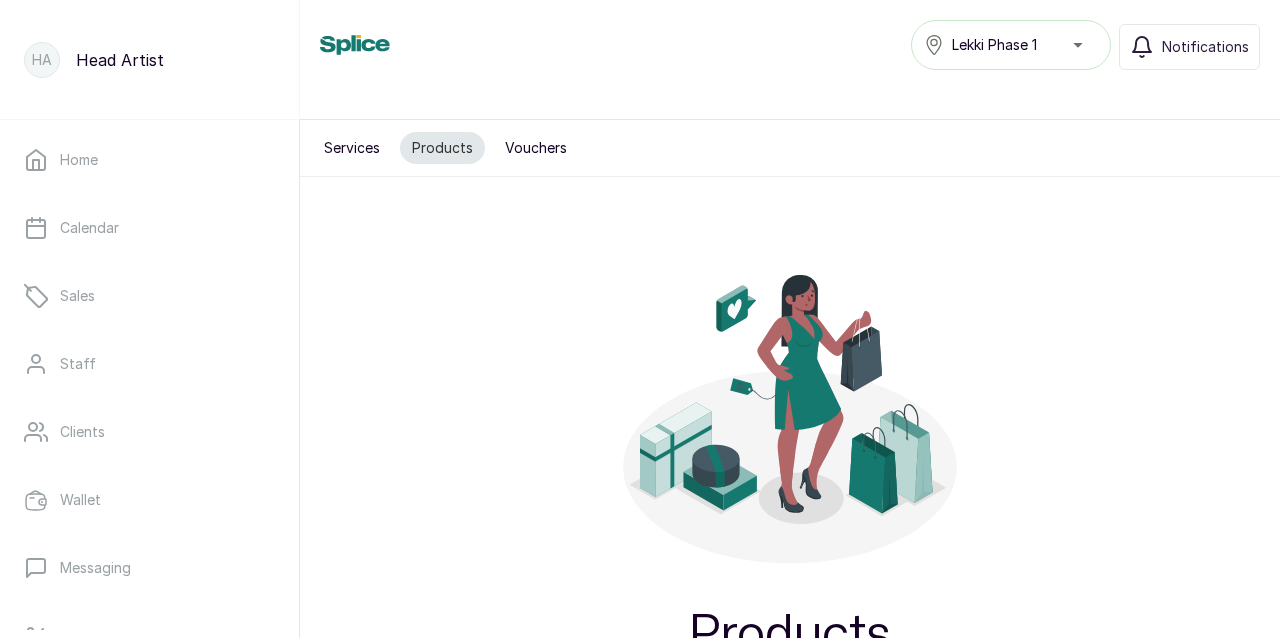 click on "Services" at bounding box center (352, 148) 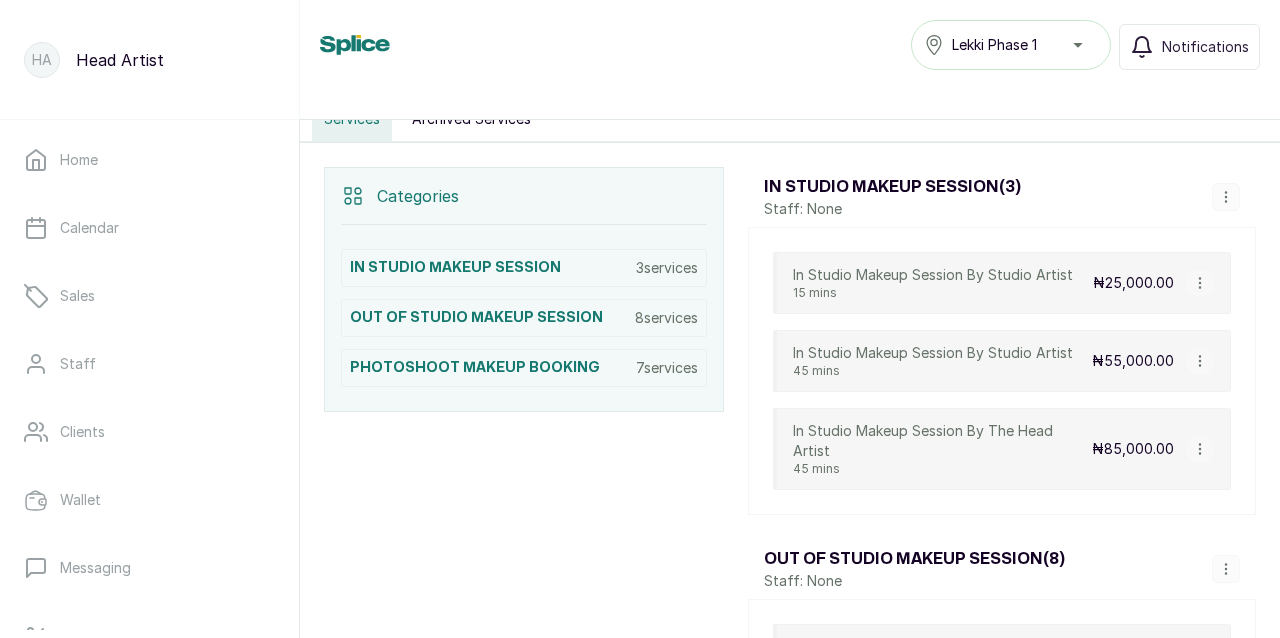 scroll, scrollTop: 381, scrollLeft: 0, axis: vertical 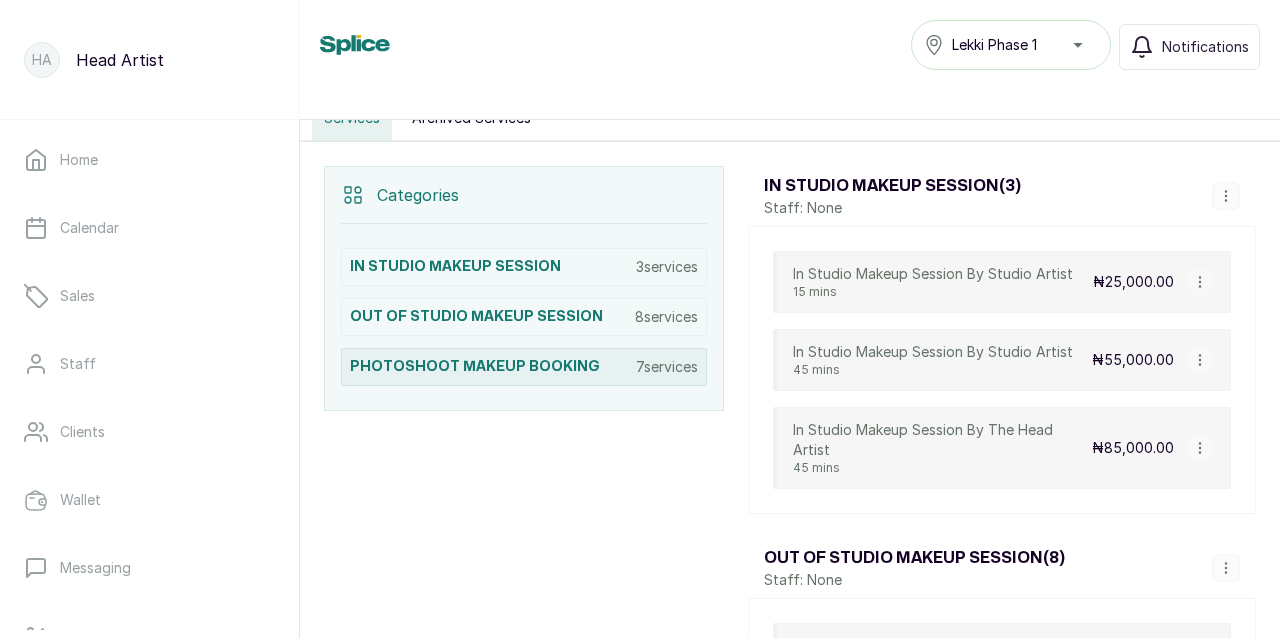 click on "7  services" at bounding box center (667, 367) 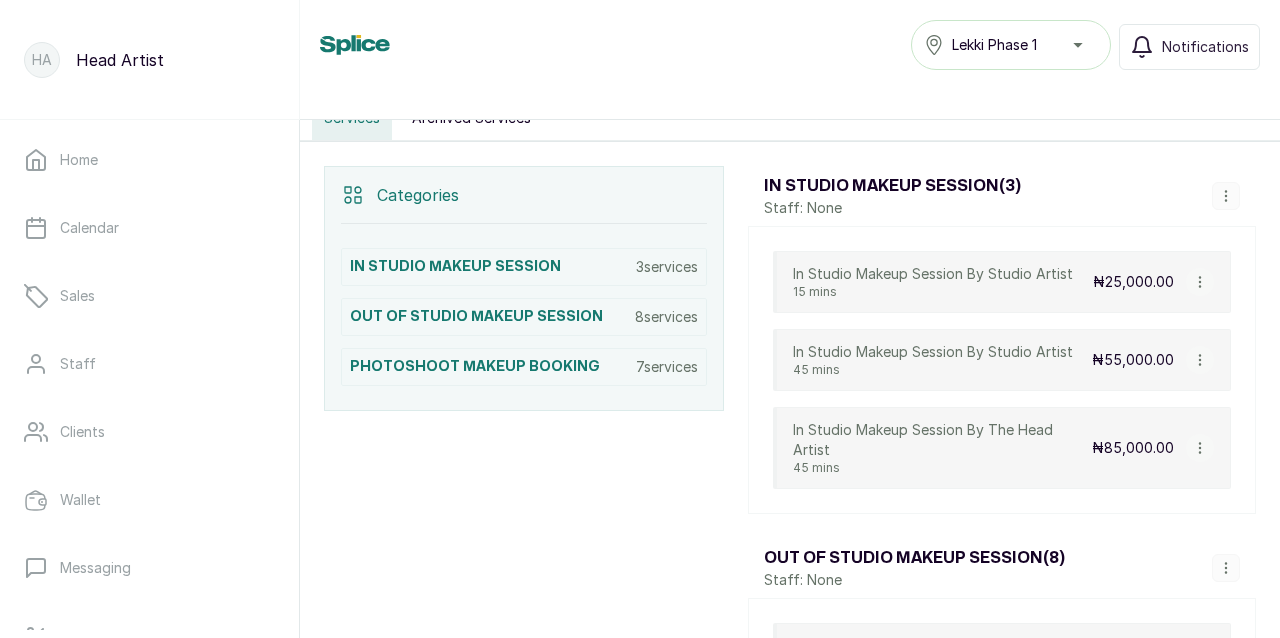 scroll, scrollTop: 427, scrollLeft: 0, axis: vertical 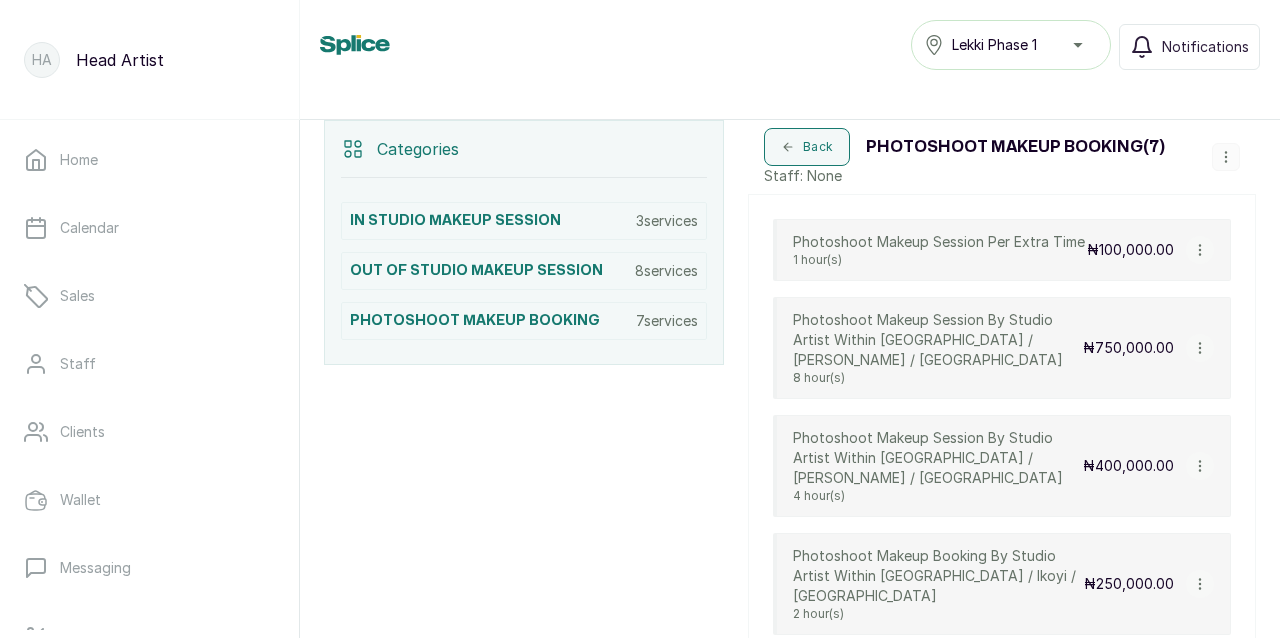 click 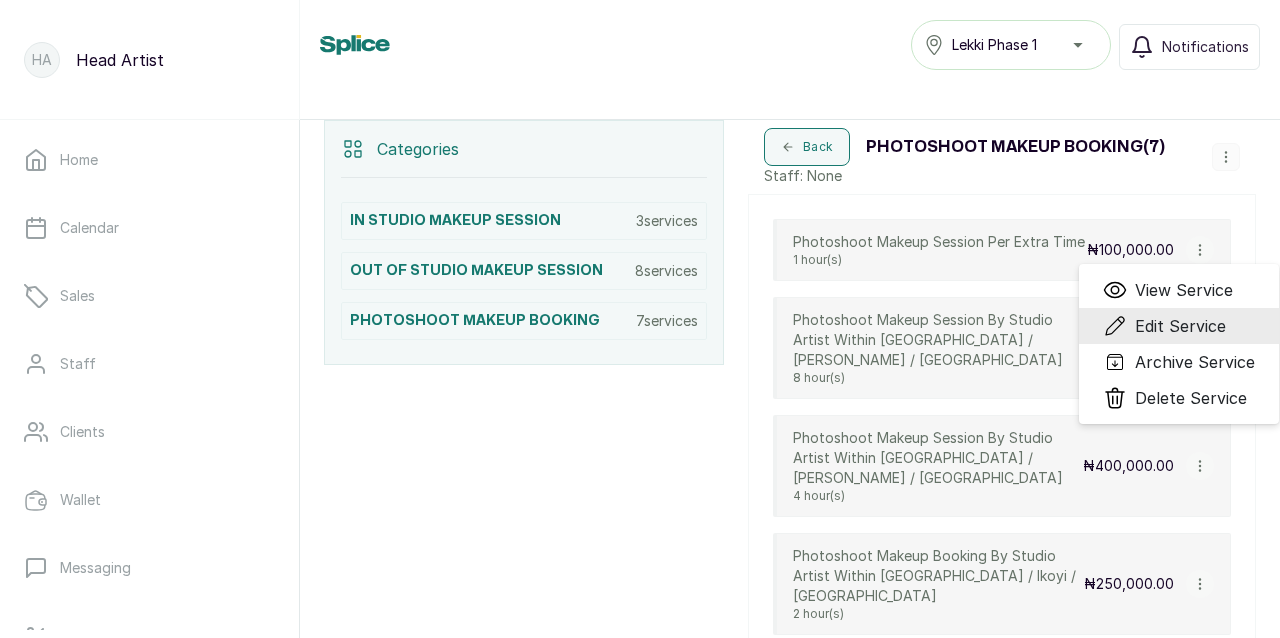 click on "Edit Service" at bounding box center (1180, 326) 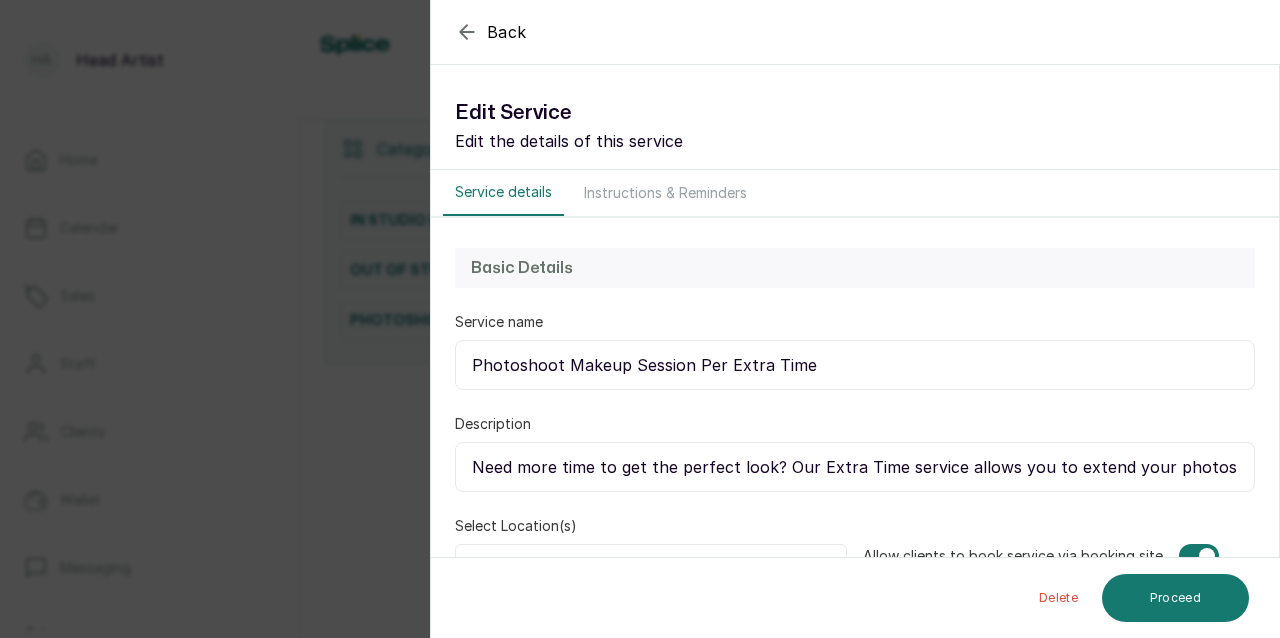 click on "Instructions & Reminders" at bounding box center (665, 193) 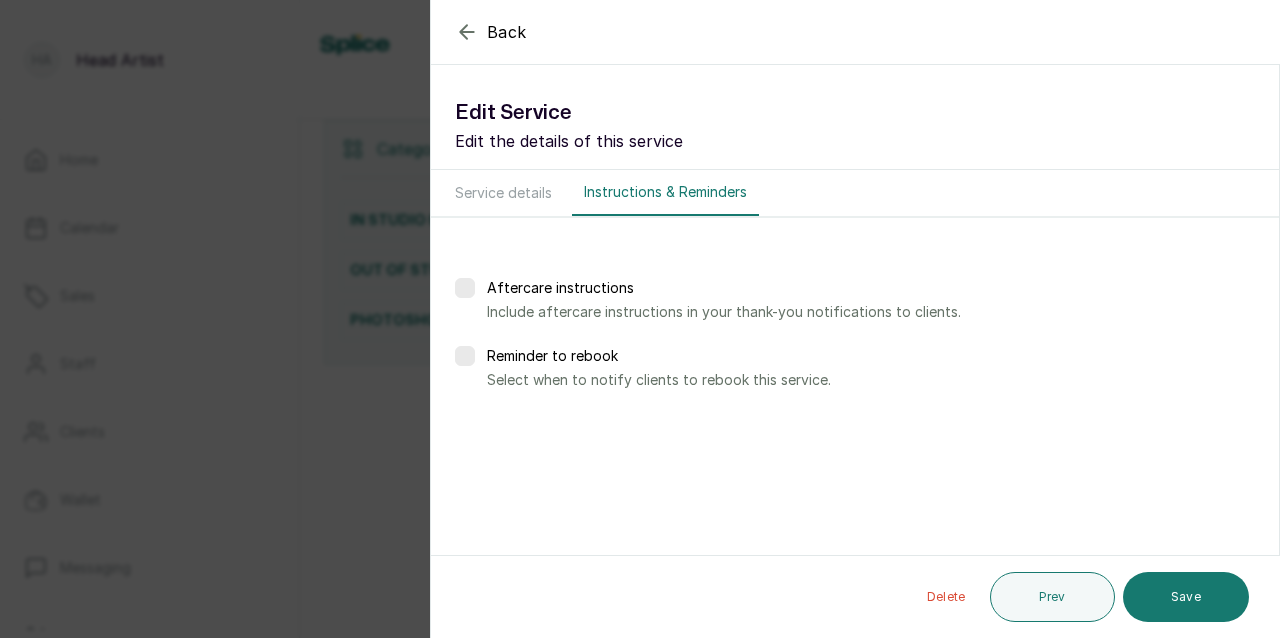 click at bounding box center (465, 288) 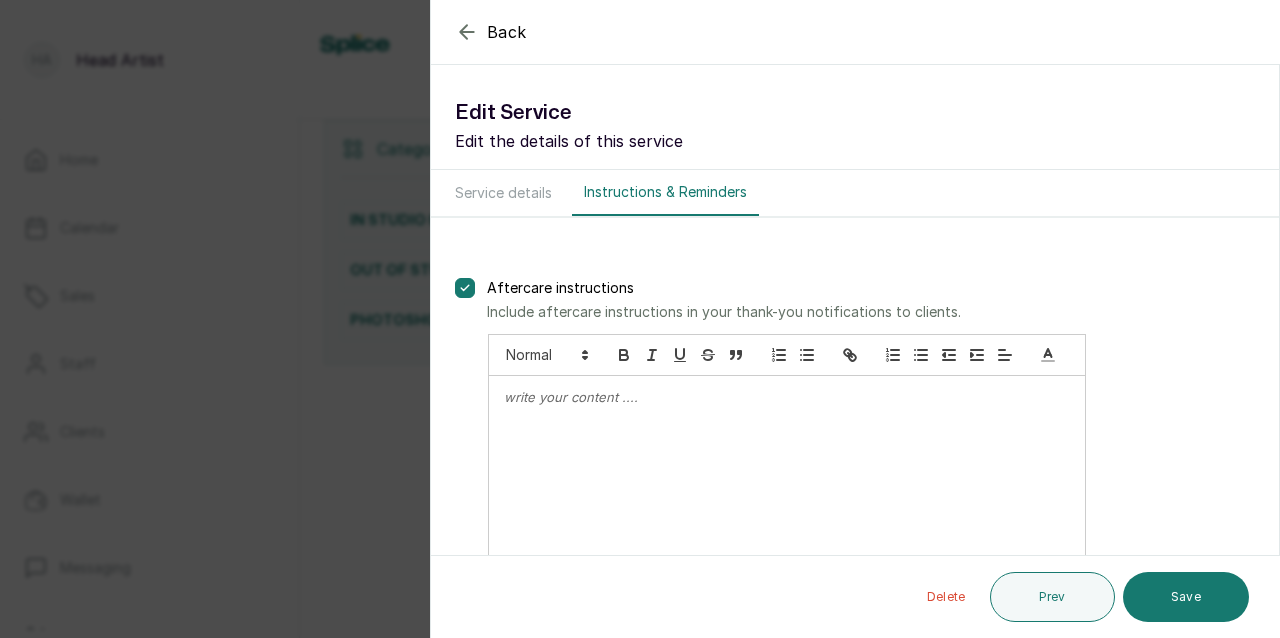 click at bounding box center [787, 485] 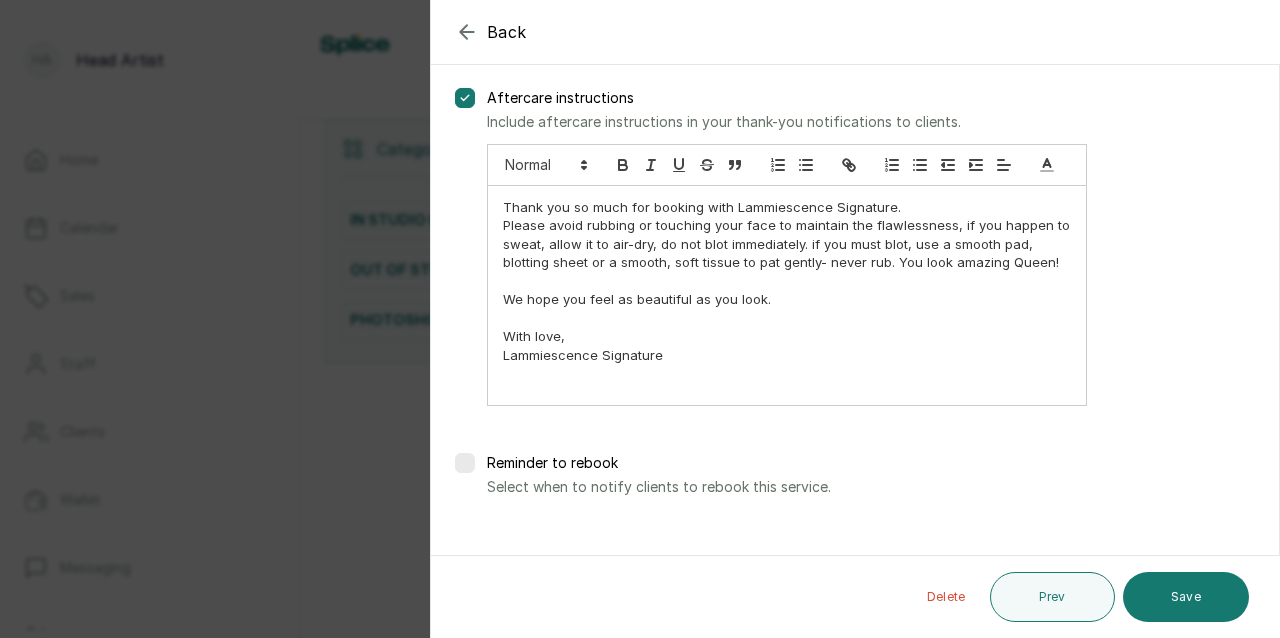 scroll, scrollTop: 190, scrollLeft: 0, axis: vertical 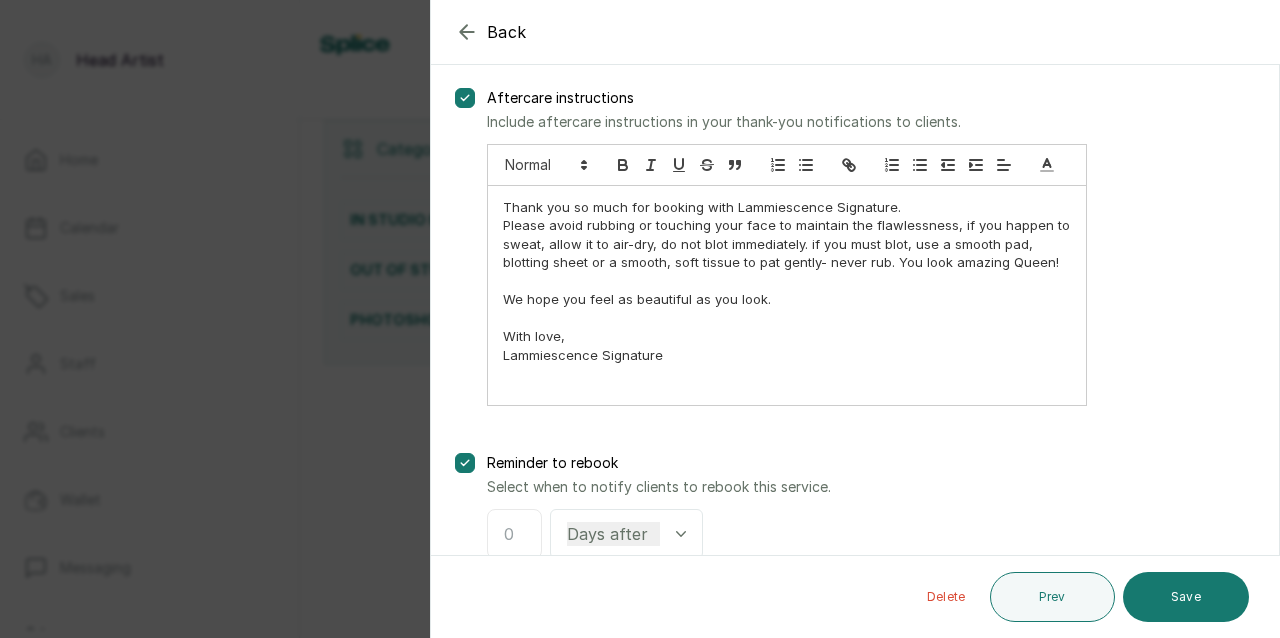 click at bounding box center [514, 534] 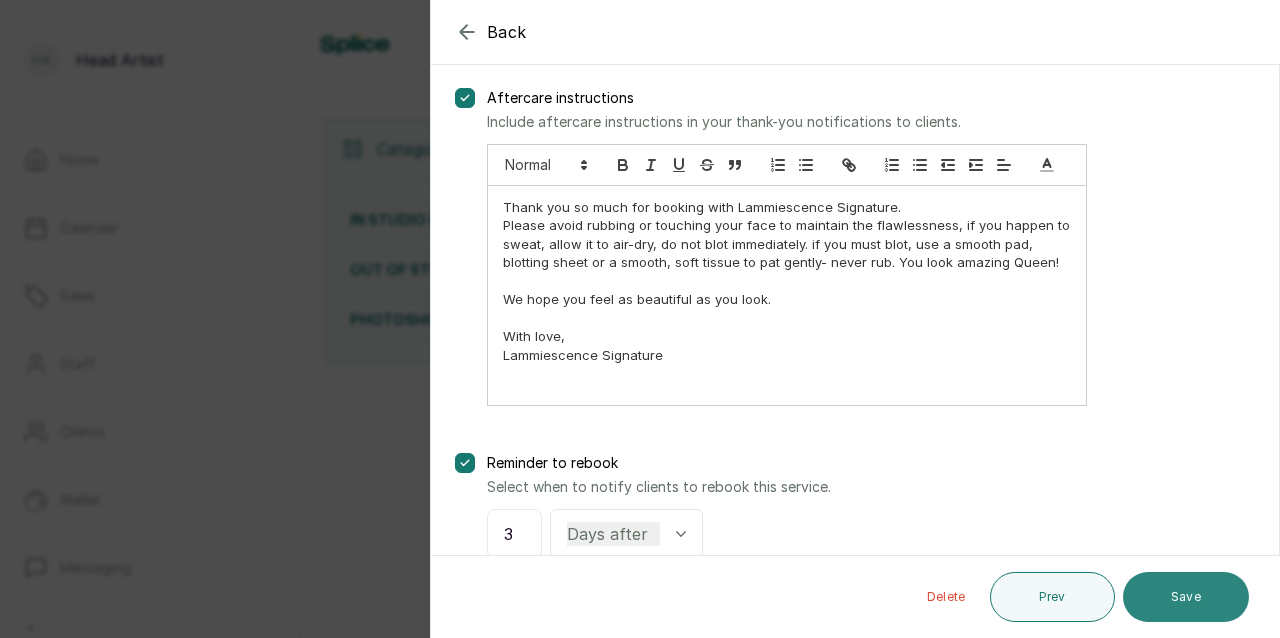 type on "3" 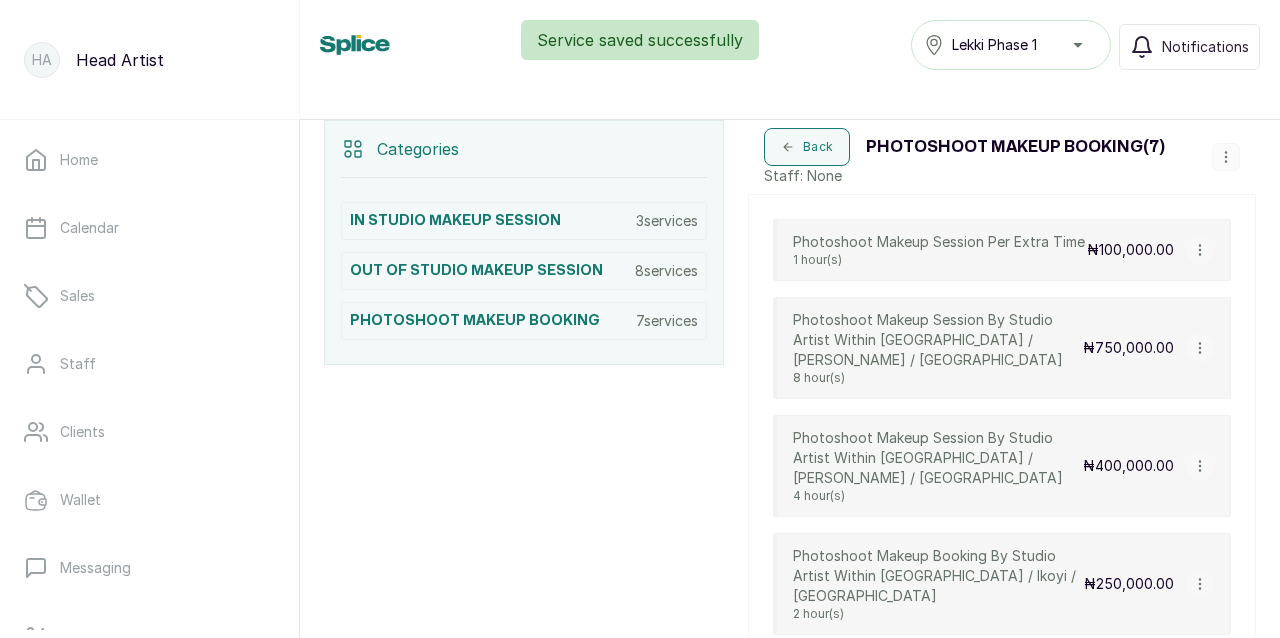 click at bounding box center [1200, 348] 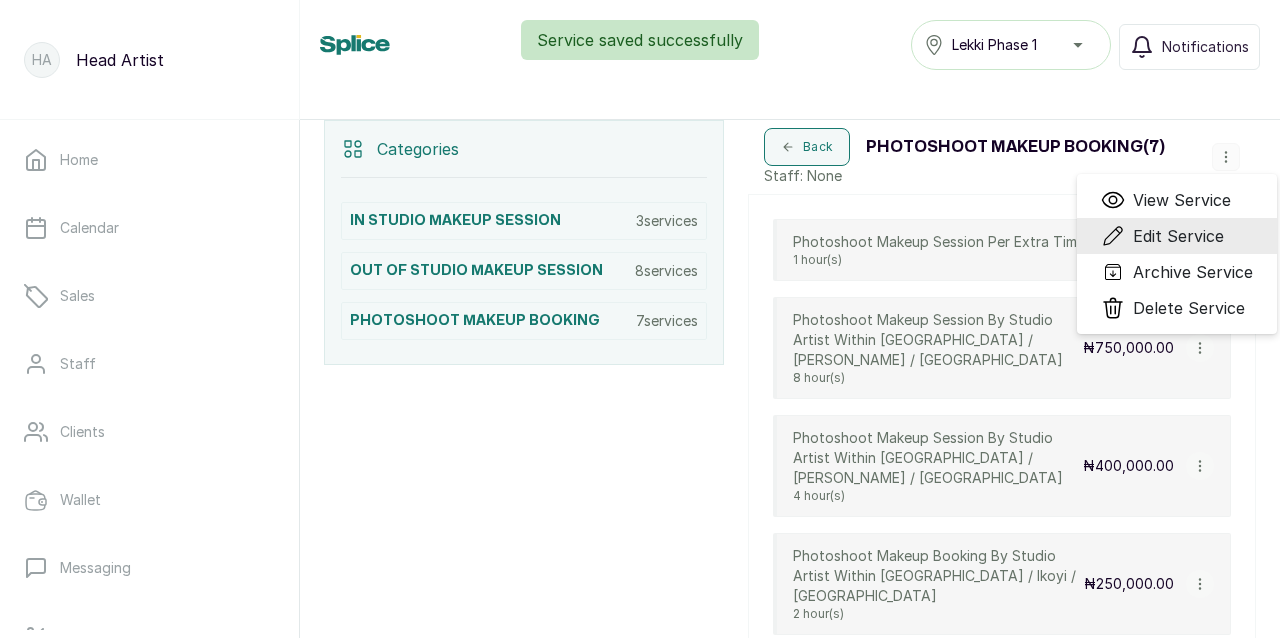 click on "Edit Service" at bounding box center (1178, 236) 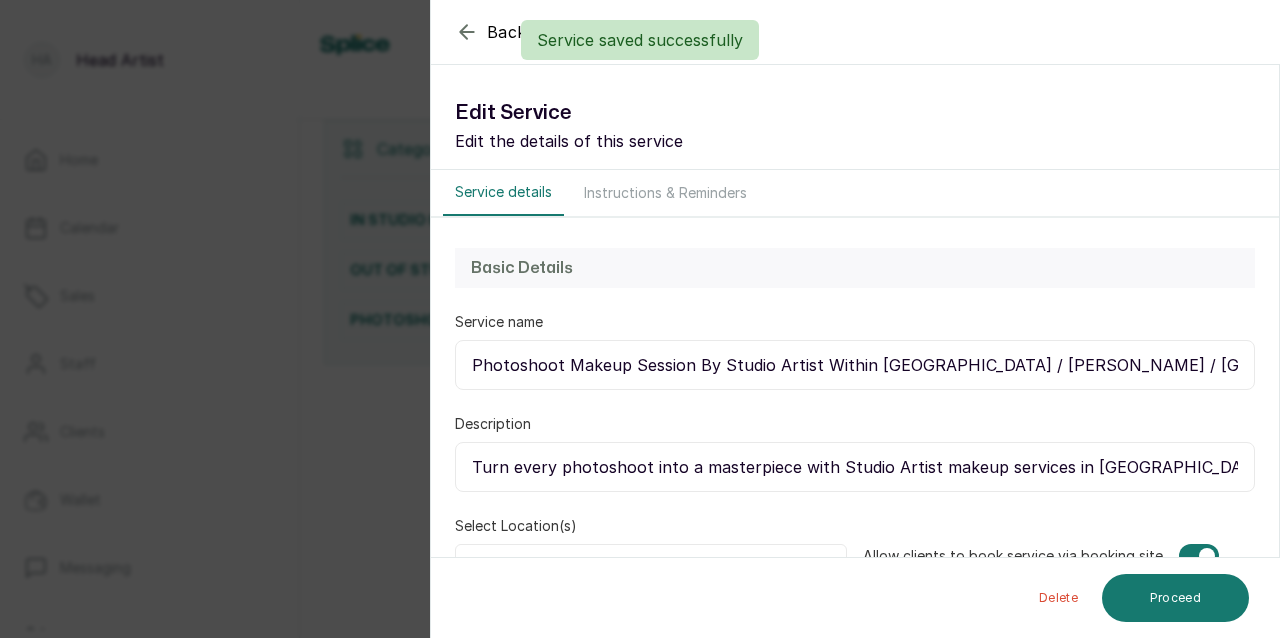 click on "Instructions & Reminders" at bounding box center [665, 193] 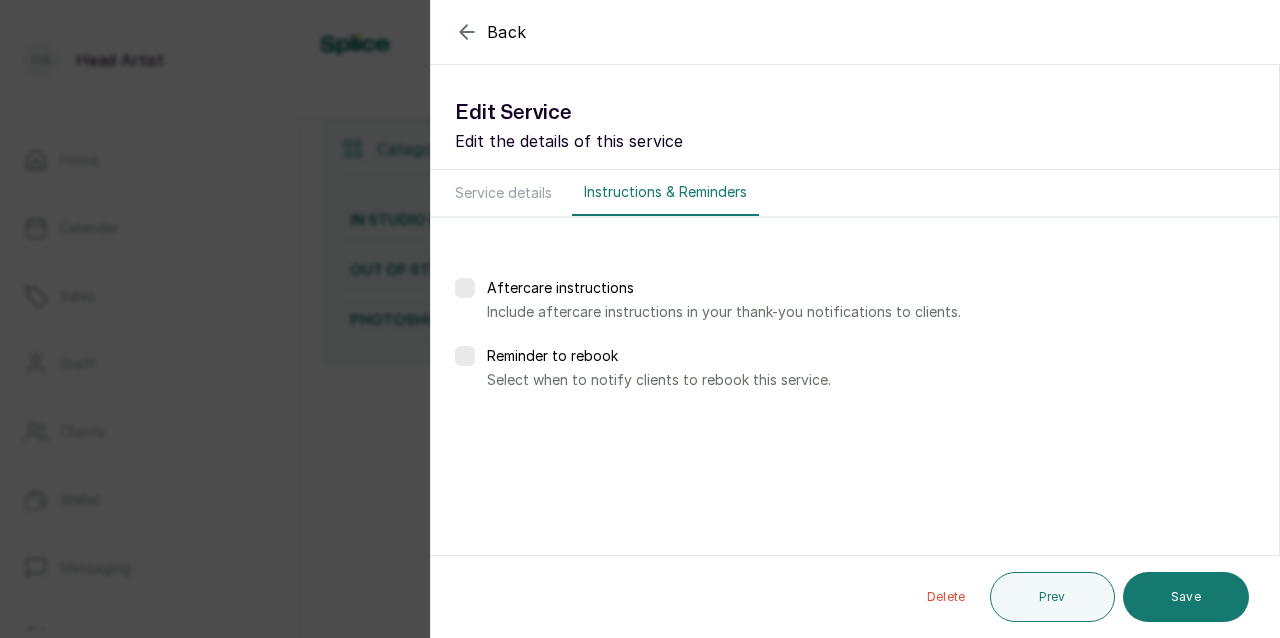 click at bounding box center (465, 356) 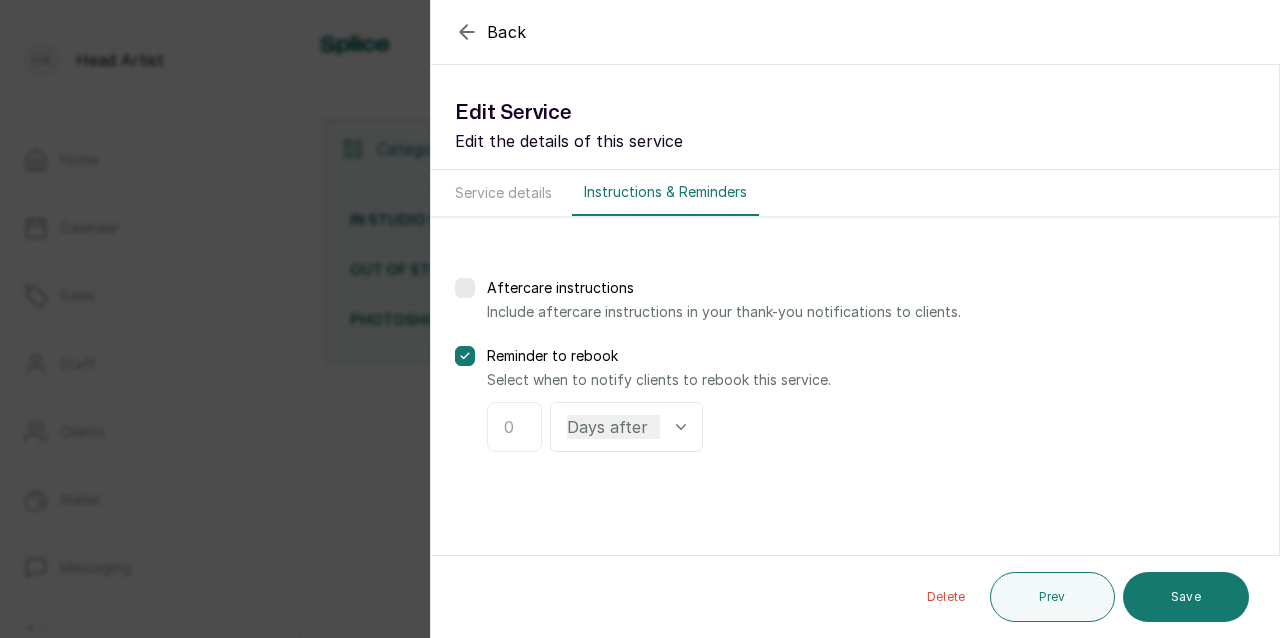 click at bounding box center [514, 427] 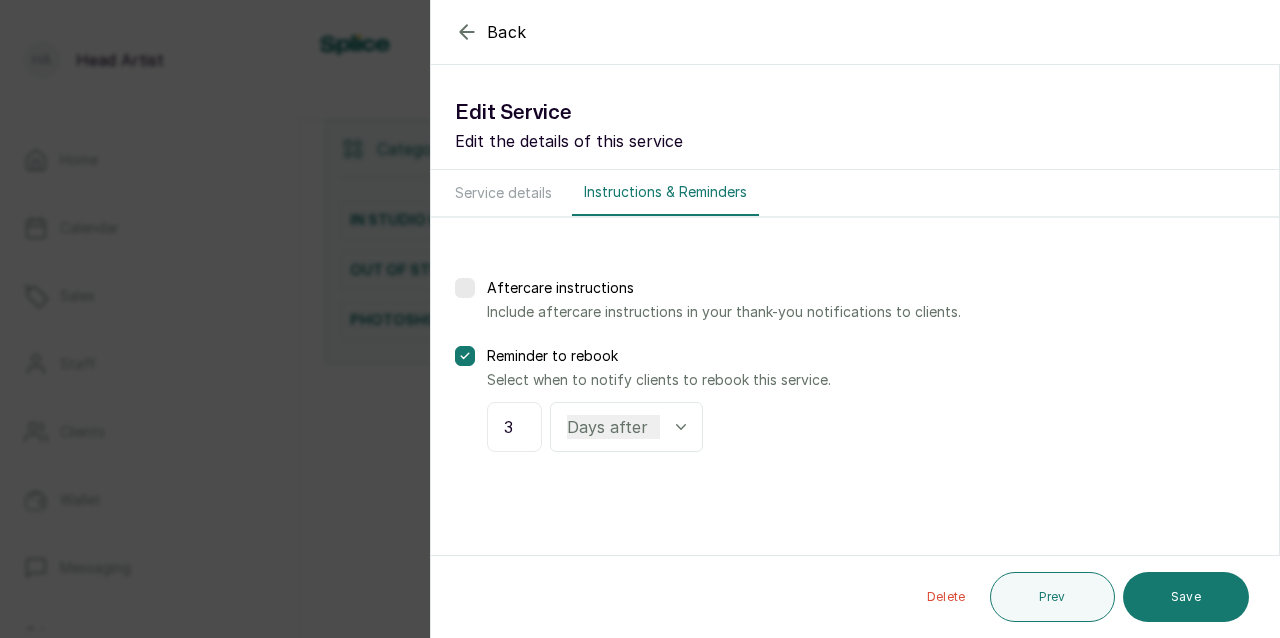 type on "3" 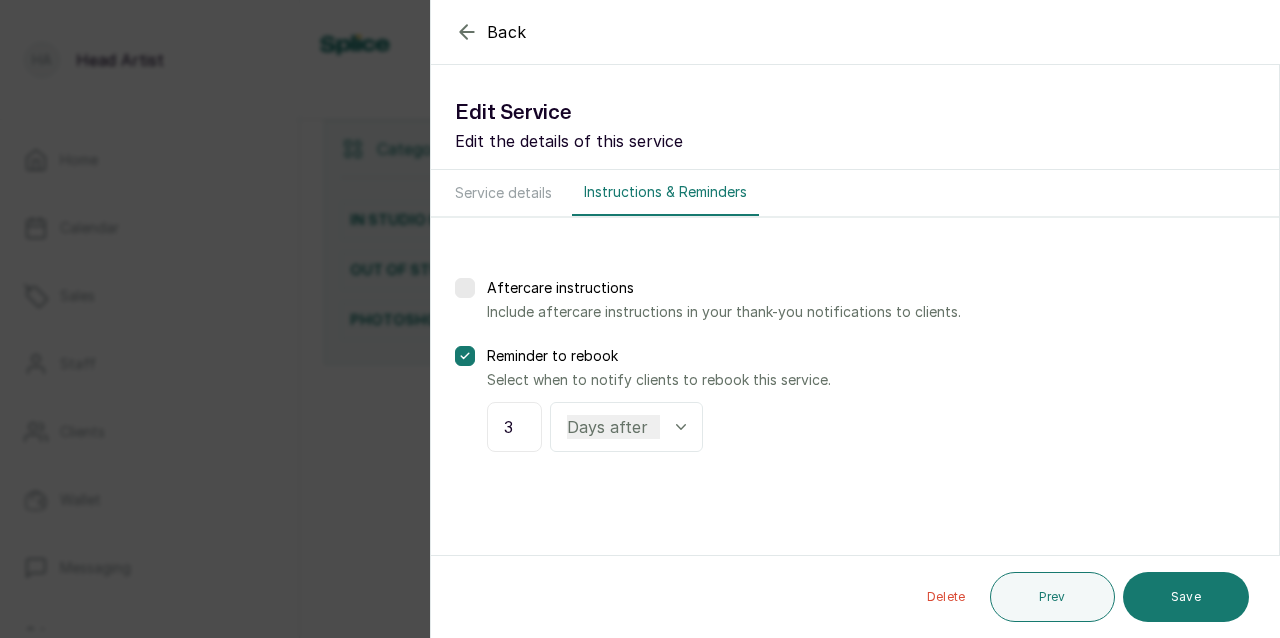 click at bounding box center (465, 288) 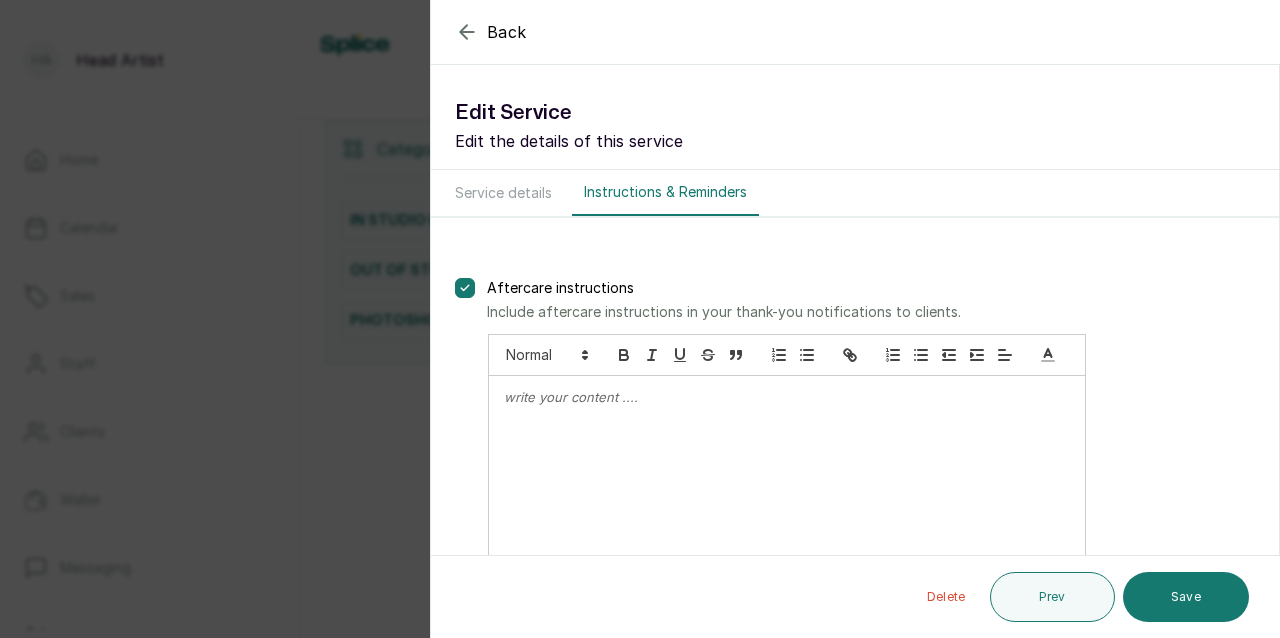 click at bounding box center [787, 397] 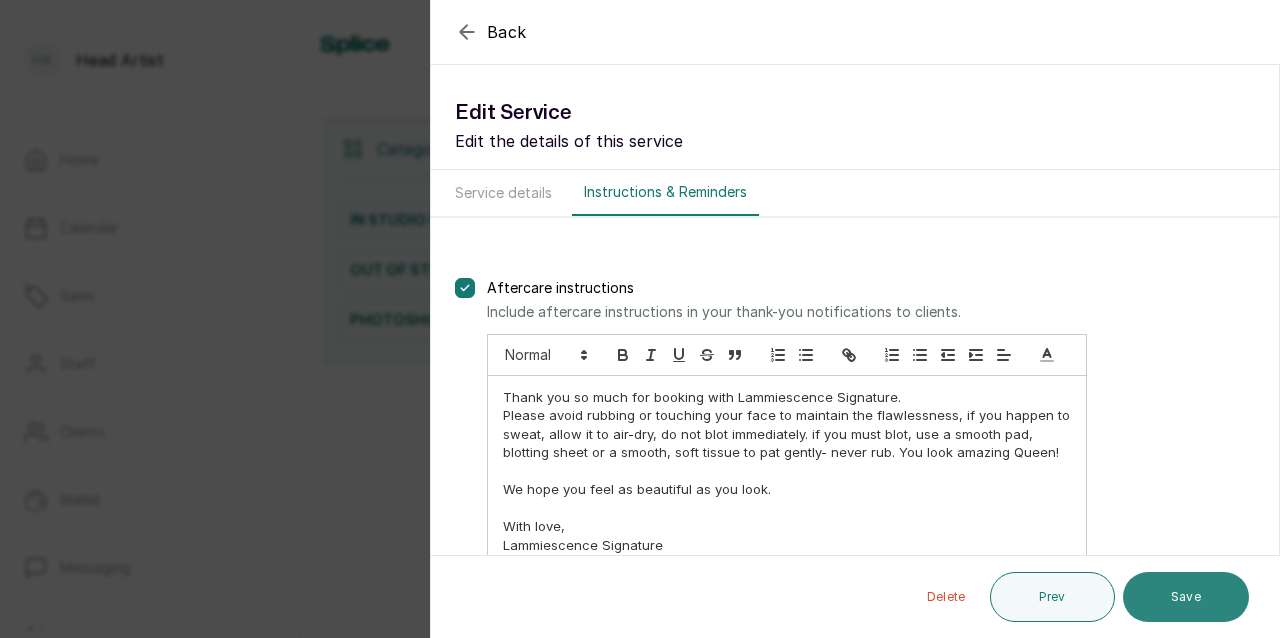 click on "Save" at bounding box center [1186, 597] 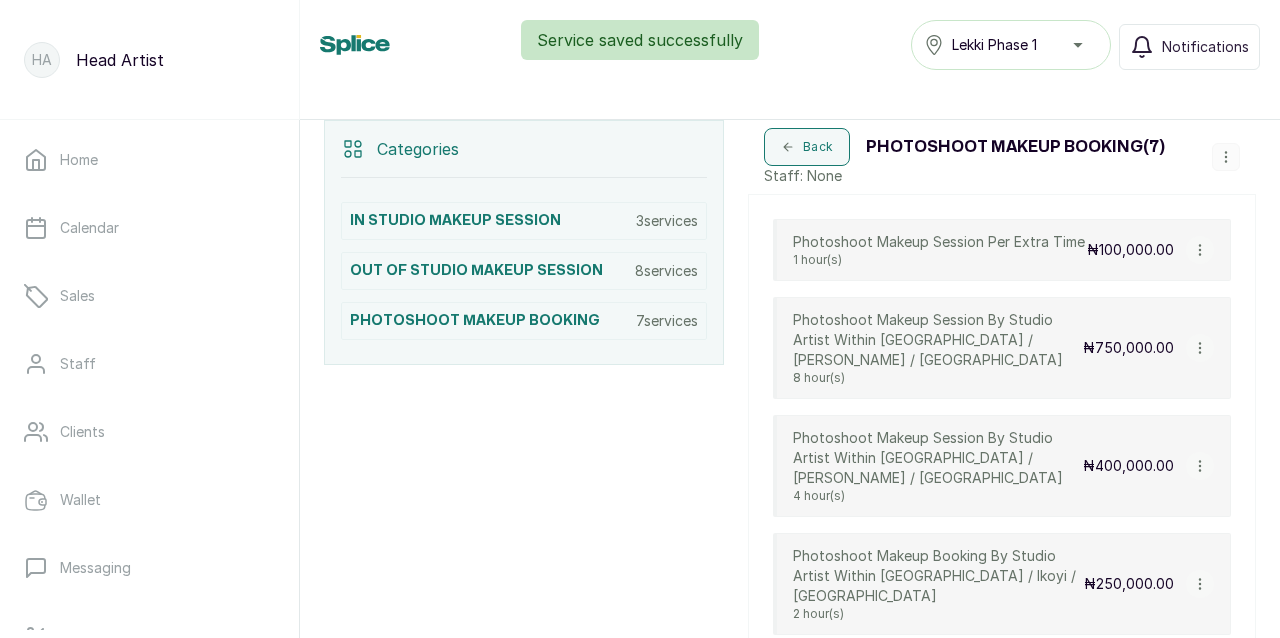 click 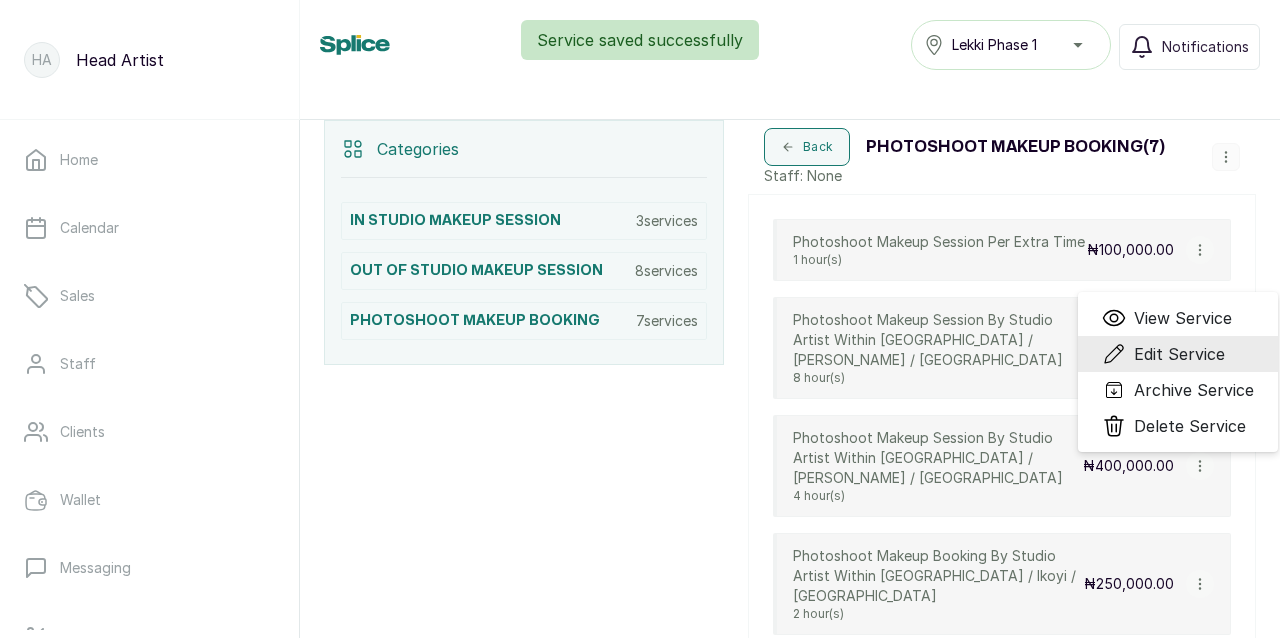 click on "Edit Service" at bounding box center [1179, 354] 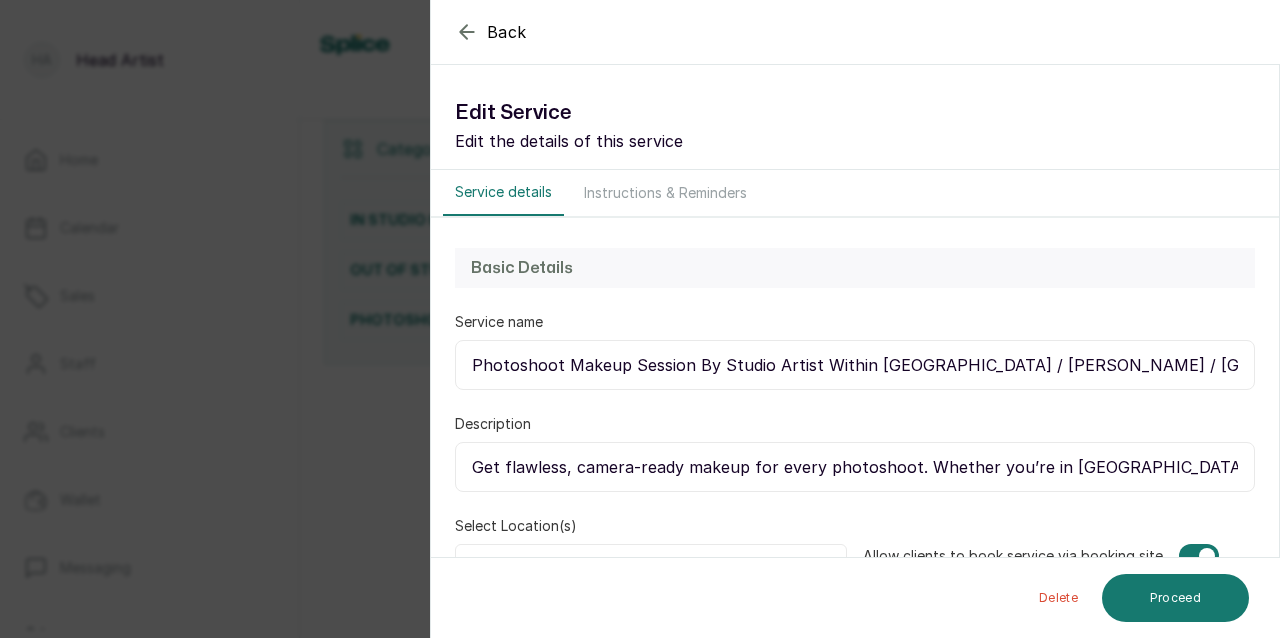 click on "Instructions & Reminders" at bounding box center [665, 193] 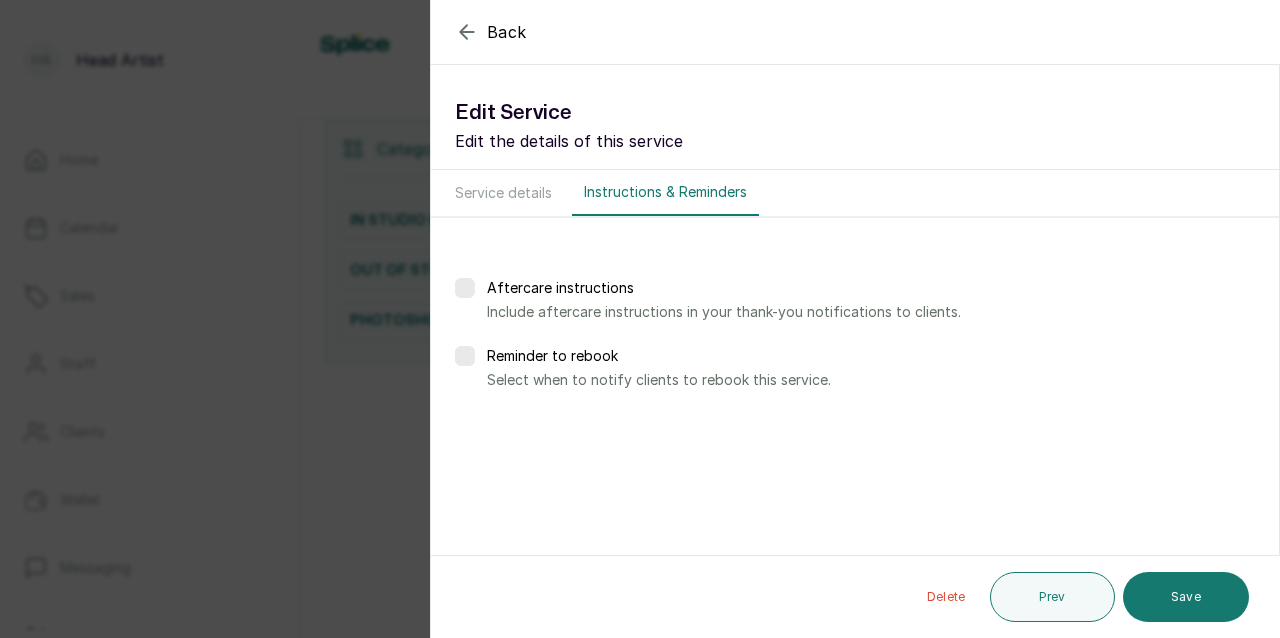 click at bounding box center (465, 356) 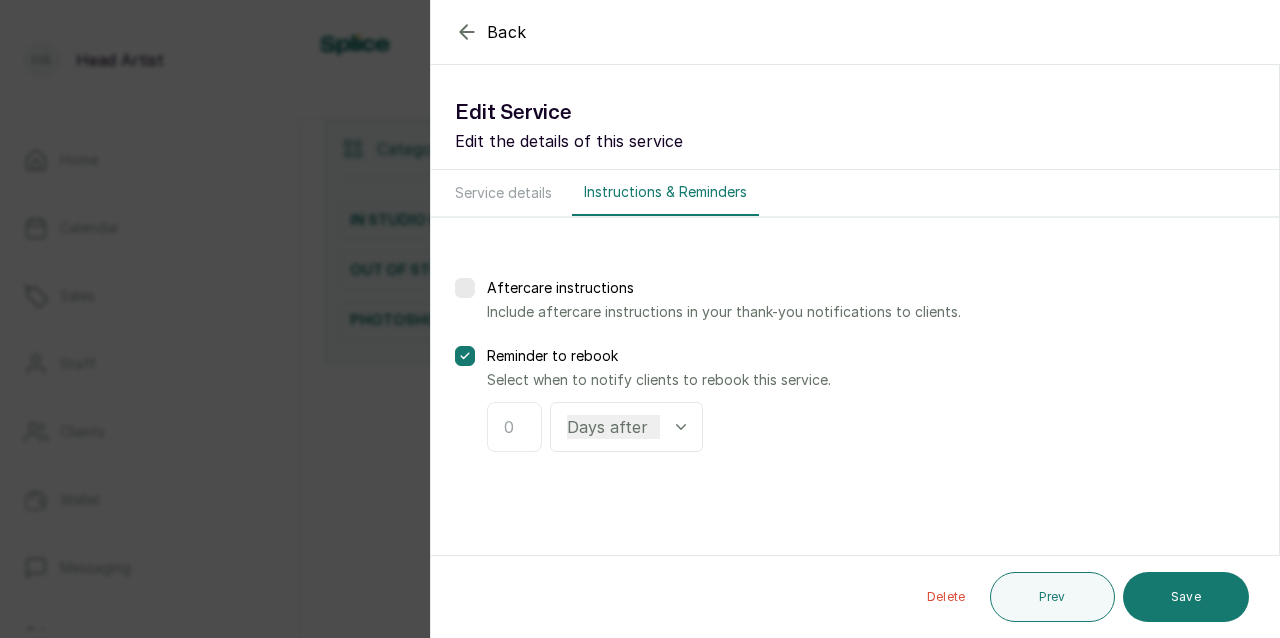 click at bounding box center (514, 427) 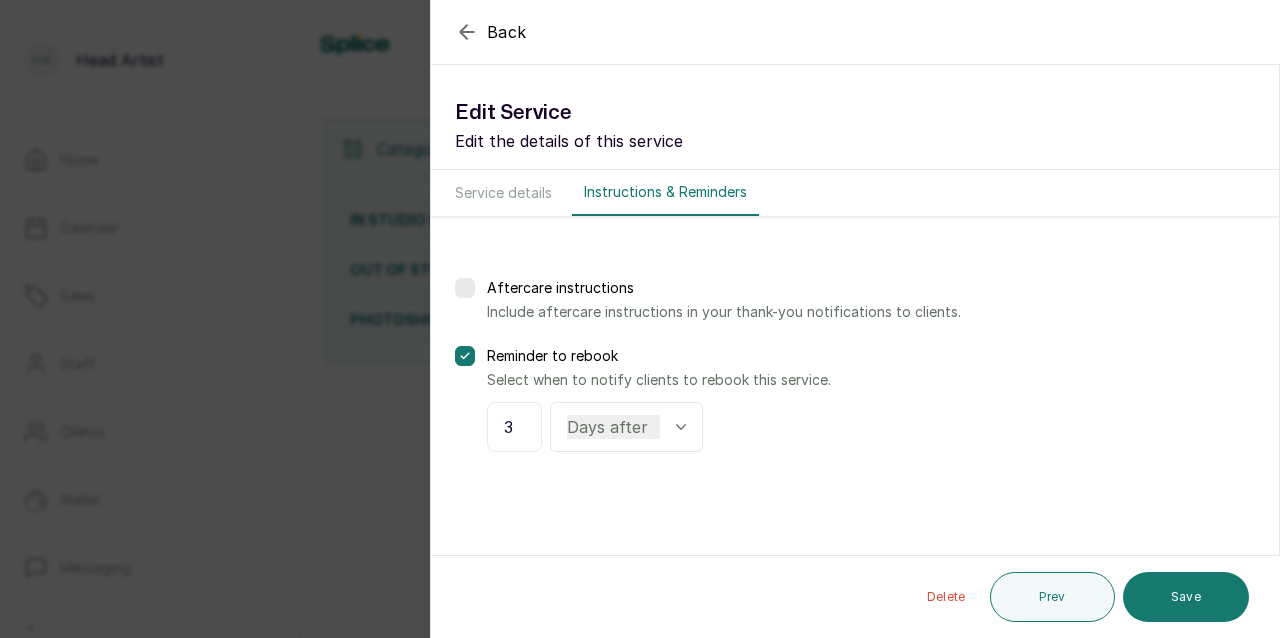 type on "3" 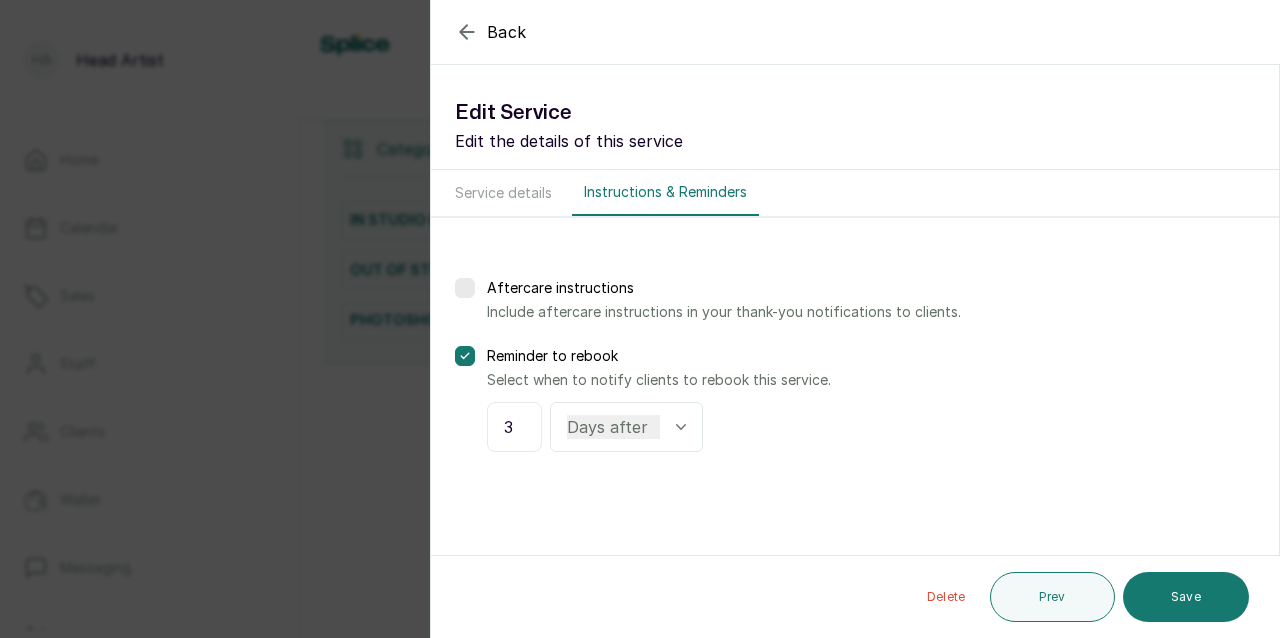 click at bounding box center [465, 288] 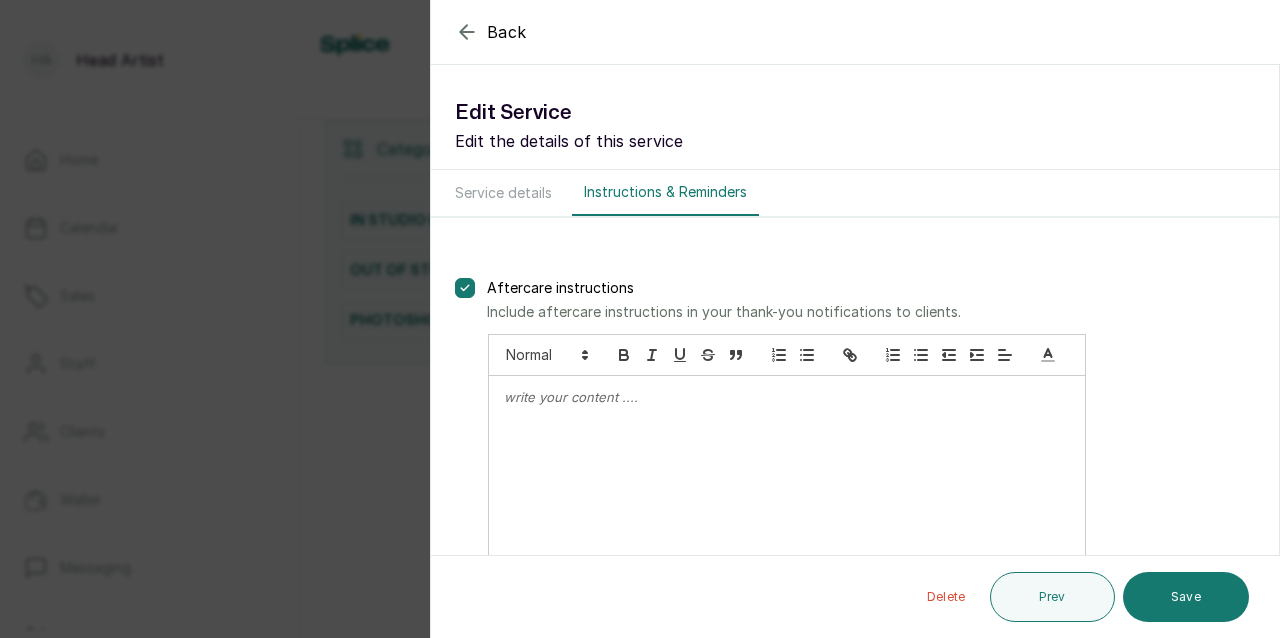 click at bounding box center (787, 485) 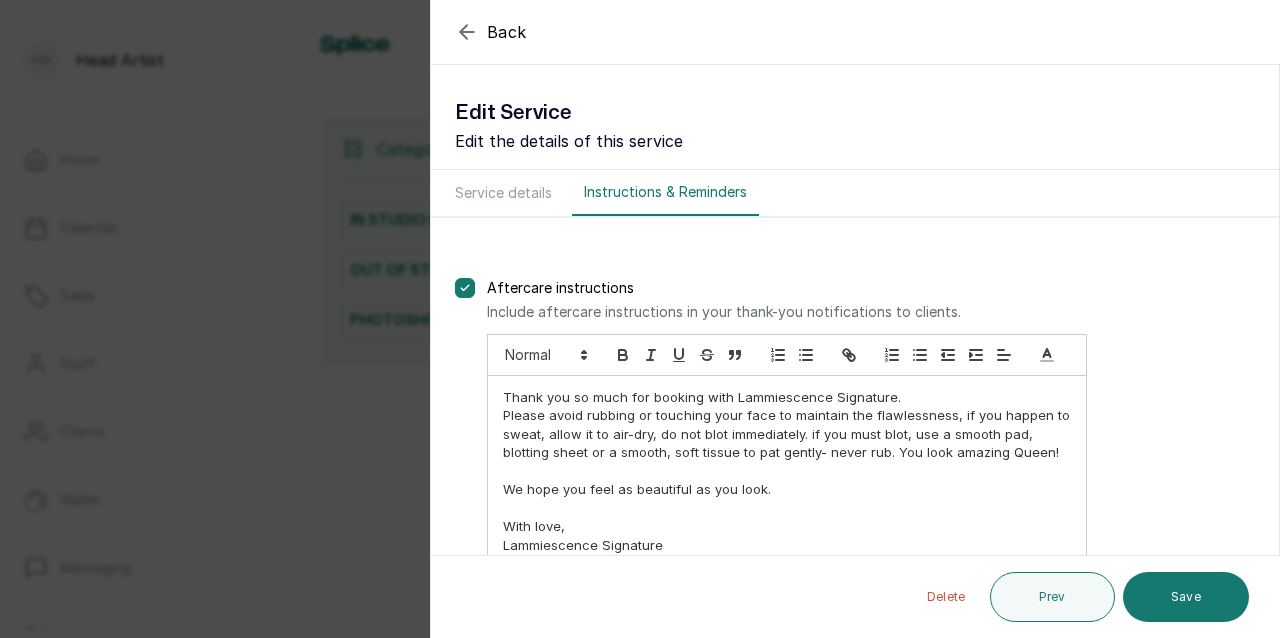 scroll, scrollTop: 17, scrollLeft: 0, axis: vertical 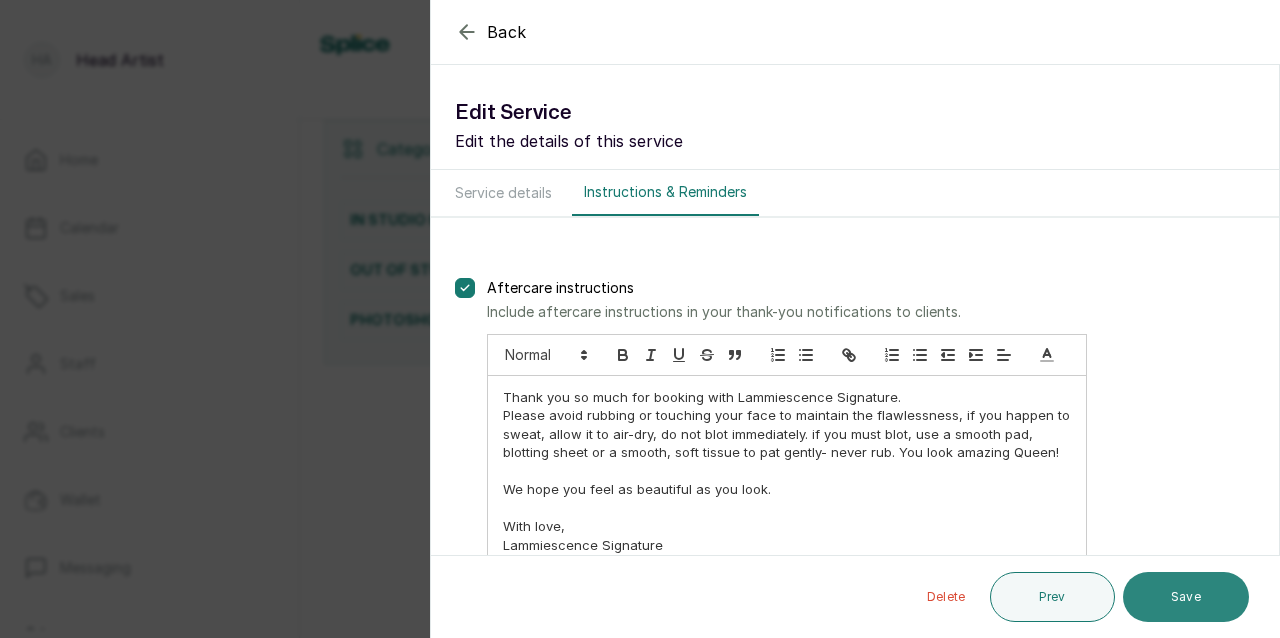 click on "Save" at bounding box center (1186, 597) 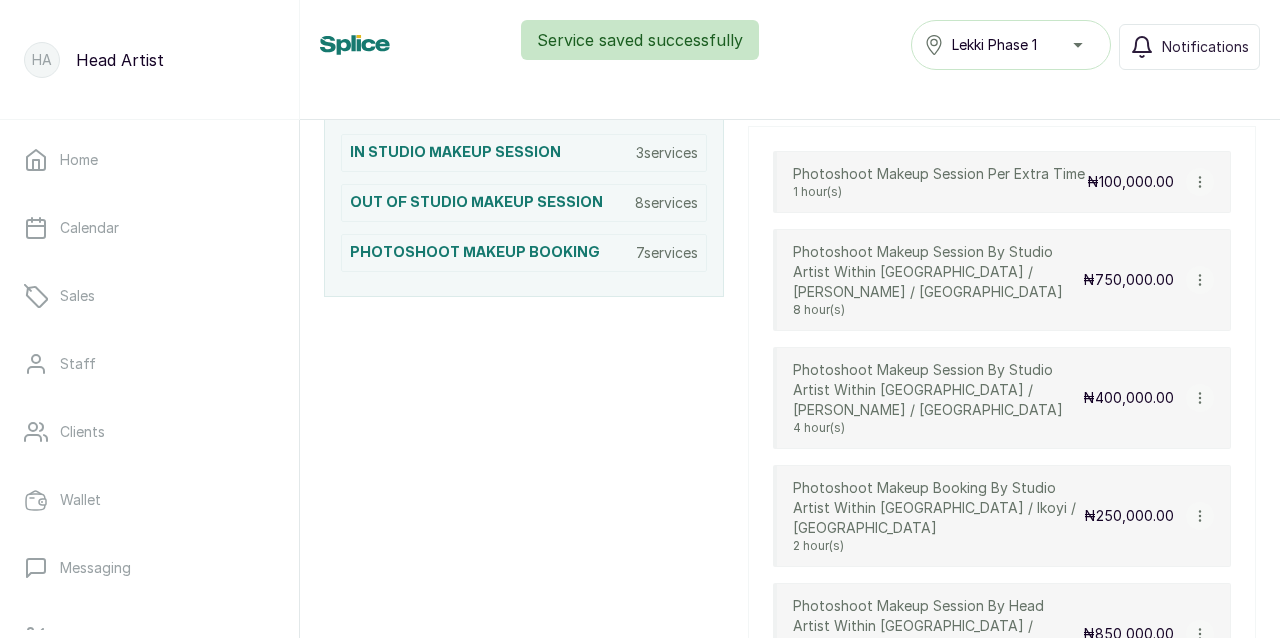 scroll, scrollTop: 523, scrollLeft: 0, axis: vertical 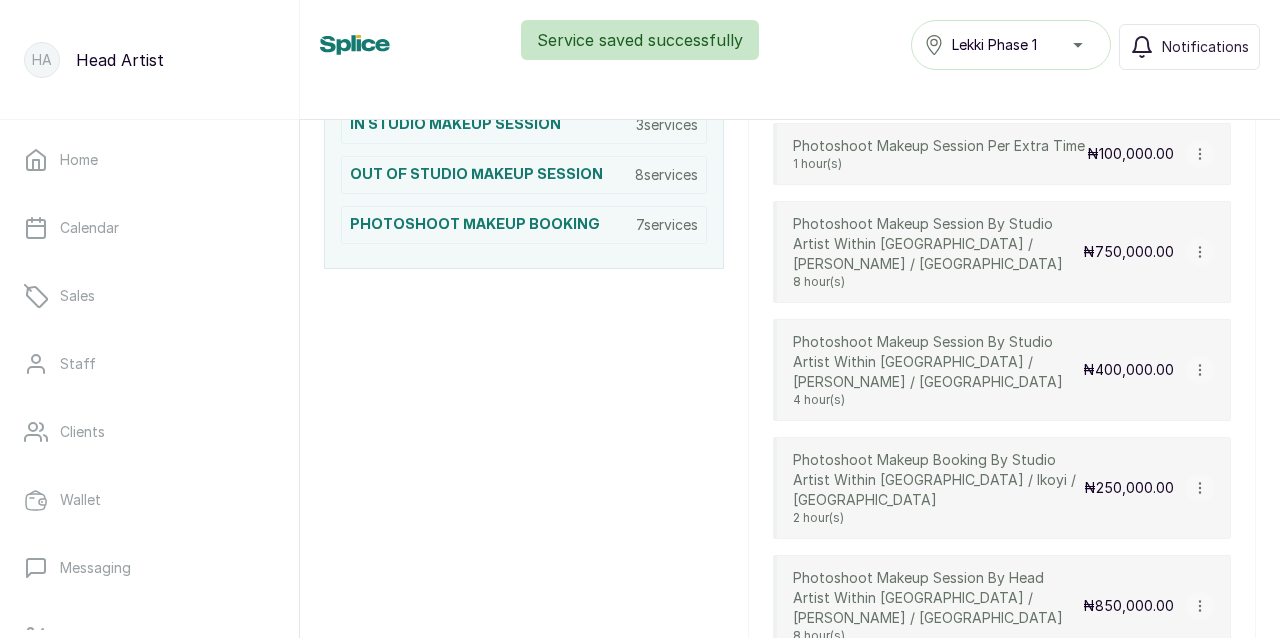 click at bounding box center (1200, 370) 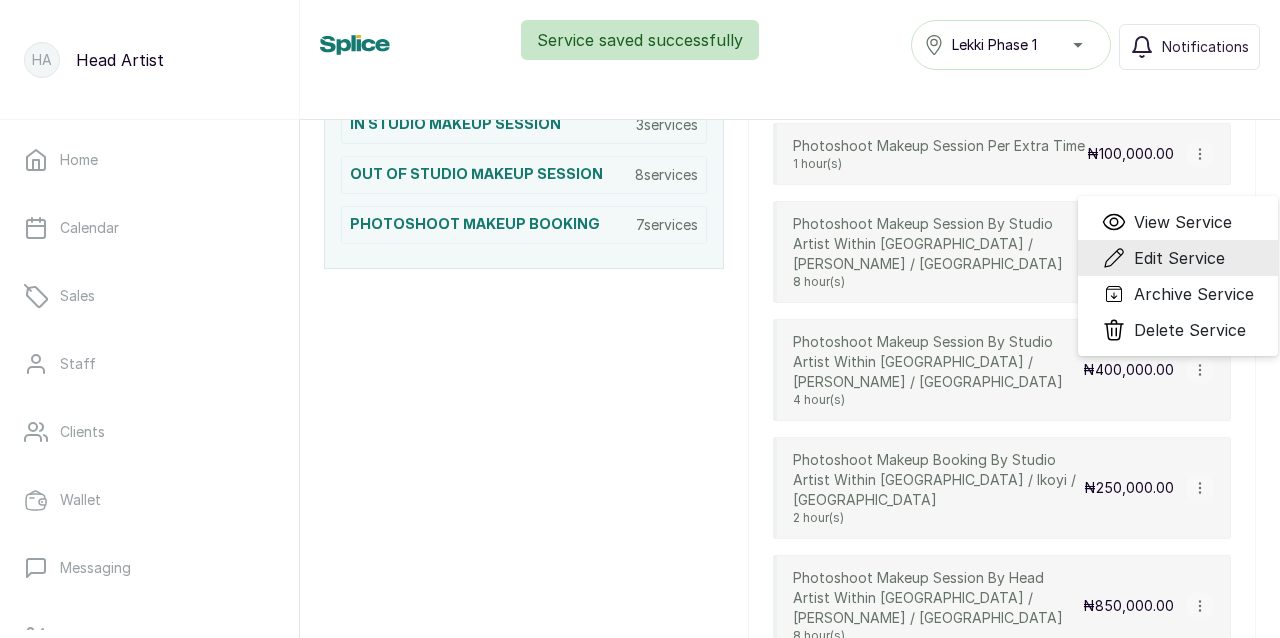 click 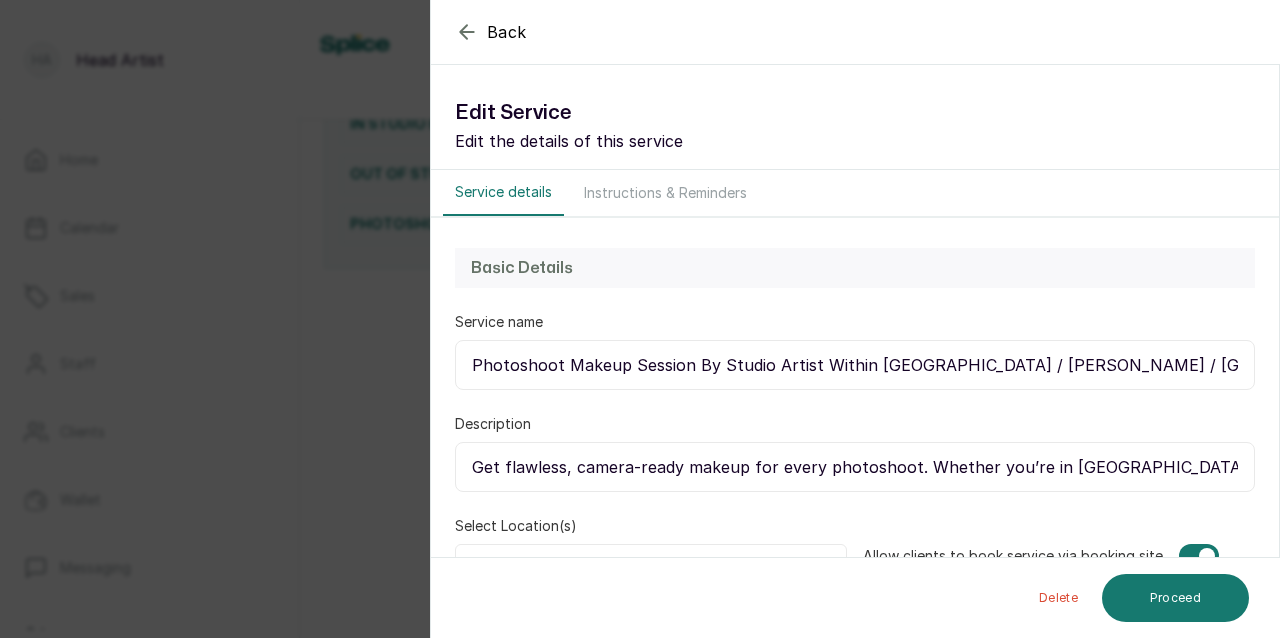 click on "Instructions & Reminders" at bounding box center [665, 193] 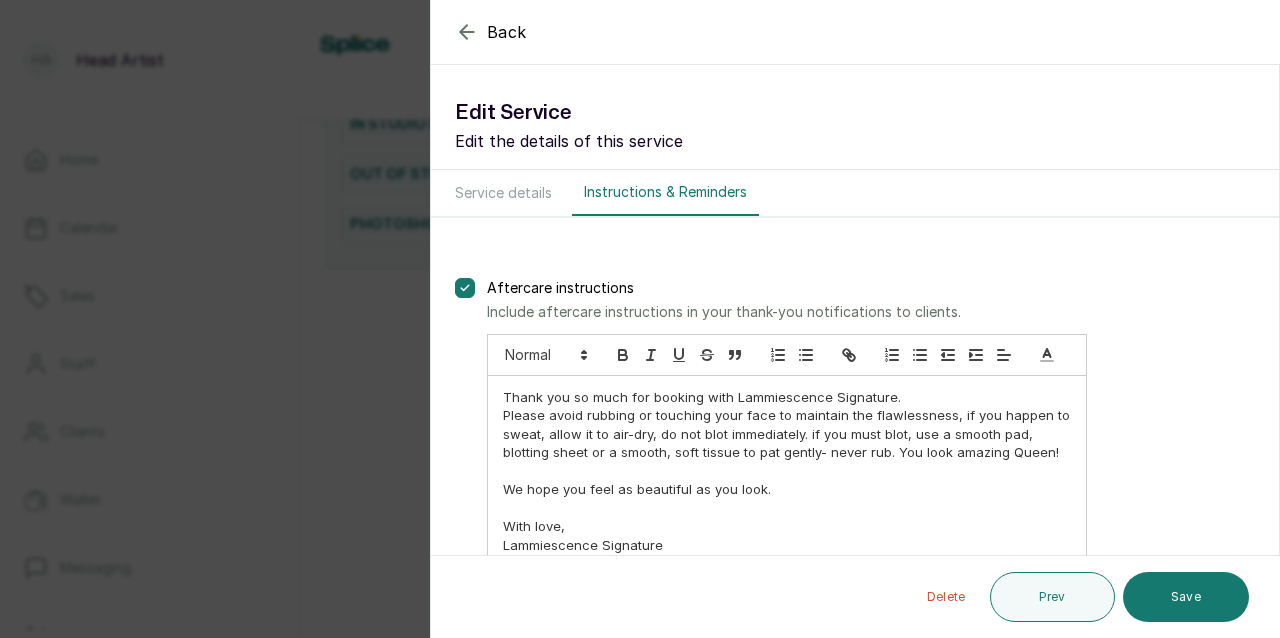 click 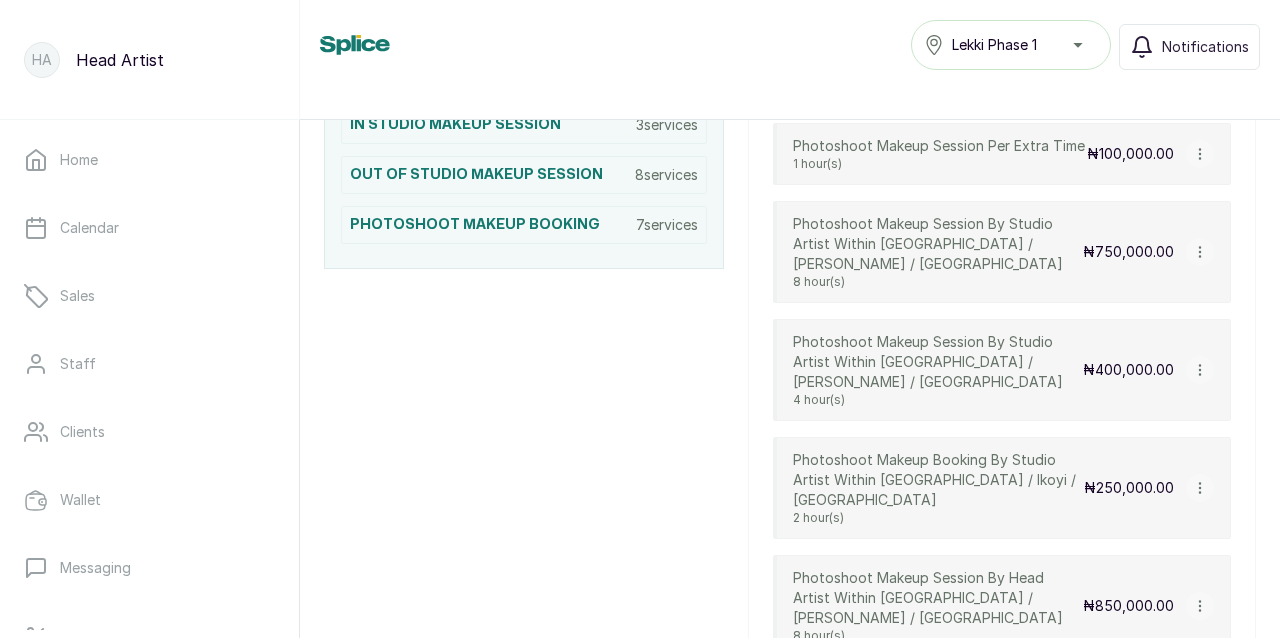 click at bounding box center (1200, 488) 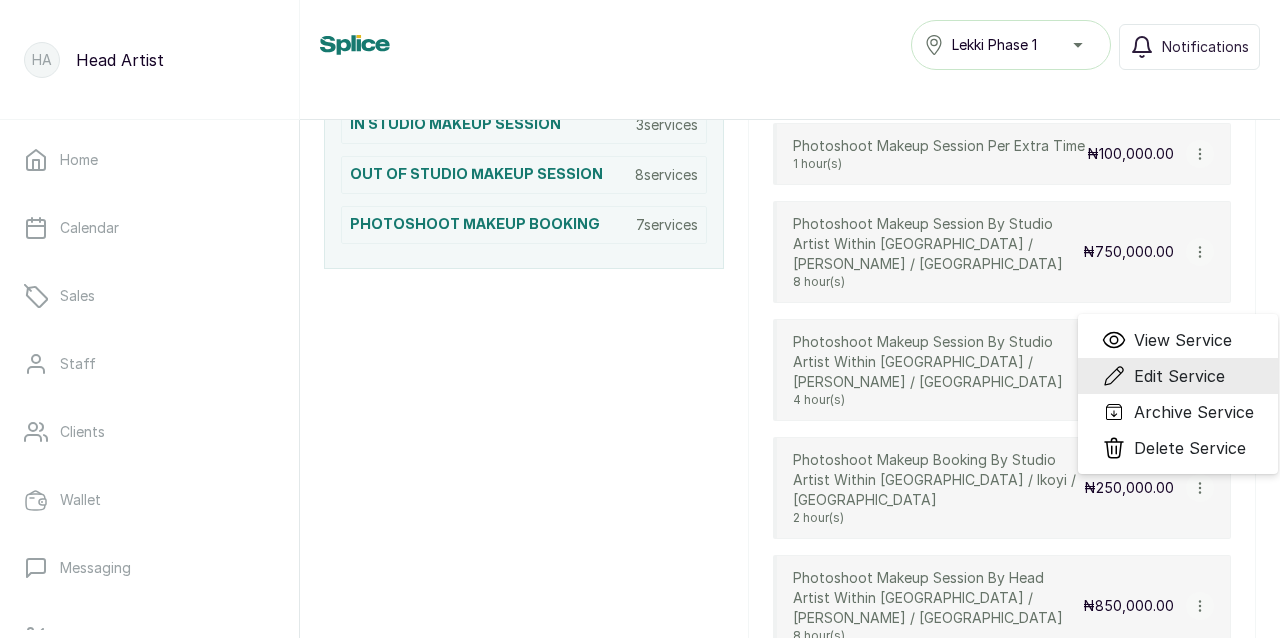 click on "Edit Service" at bounding box center [1179, 376] 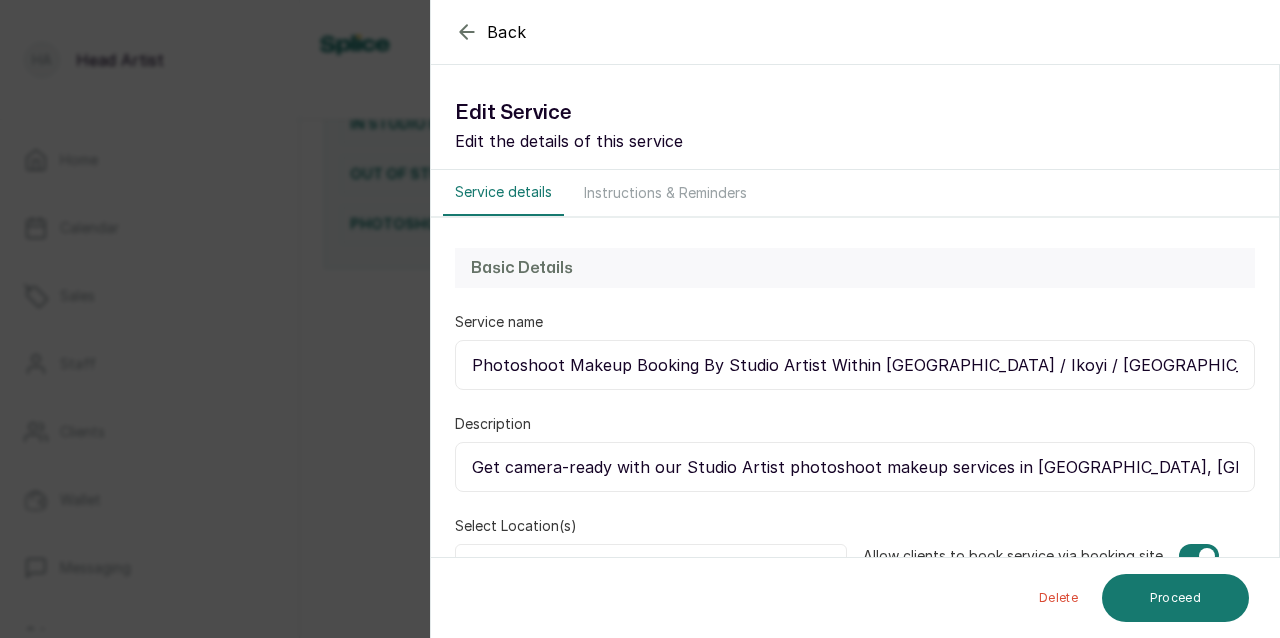click on "Instructions & Reminders" at bounding box center [665, 193] 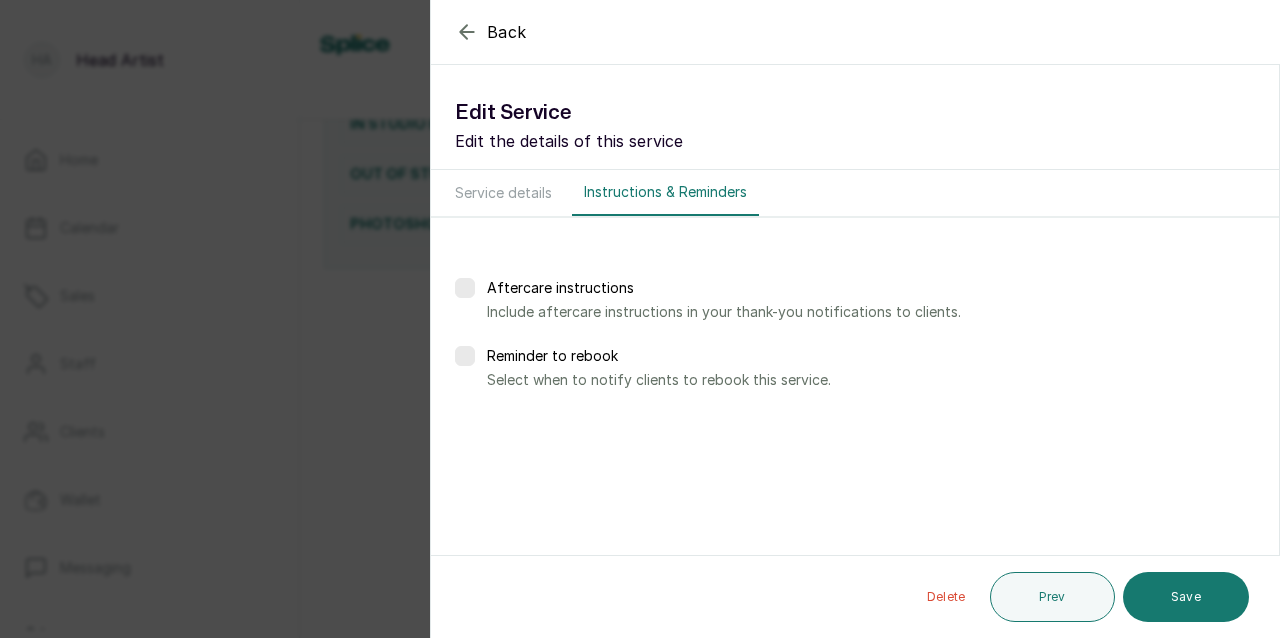 click at bounding box center (465, 356) 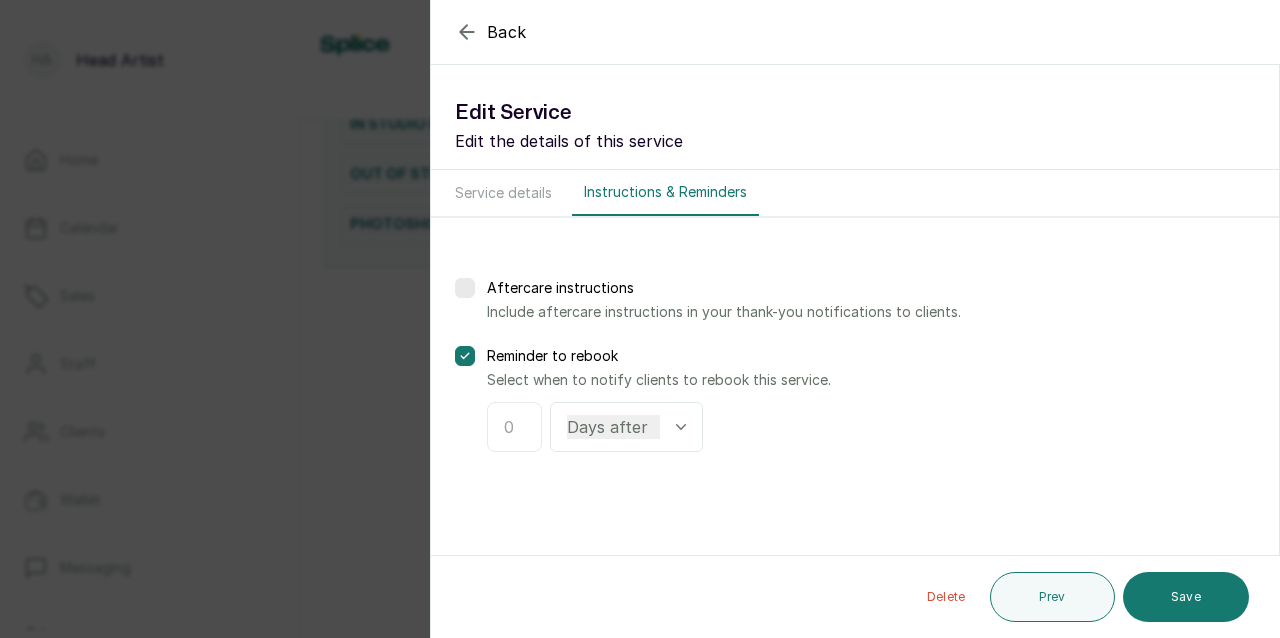 click at bounding box center [514, 427] 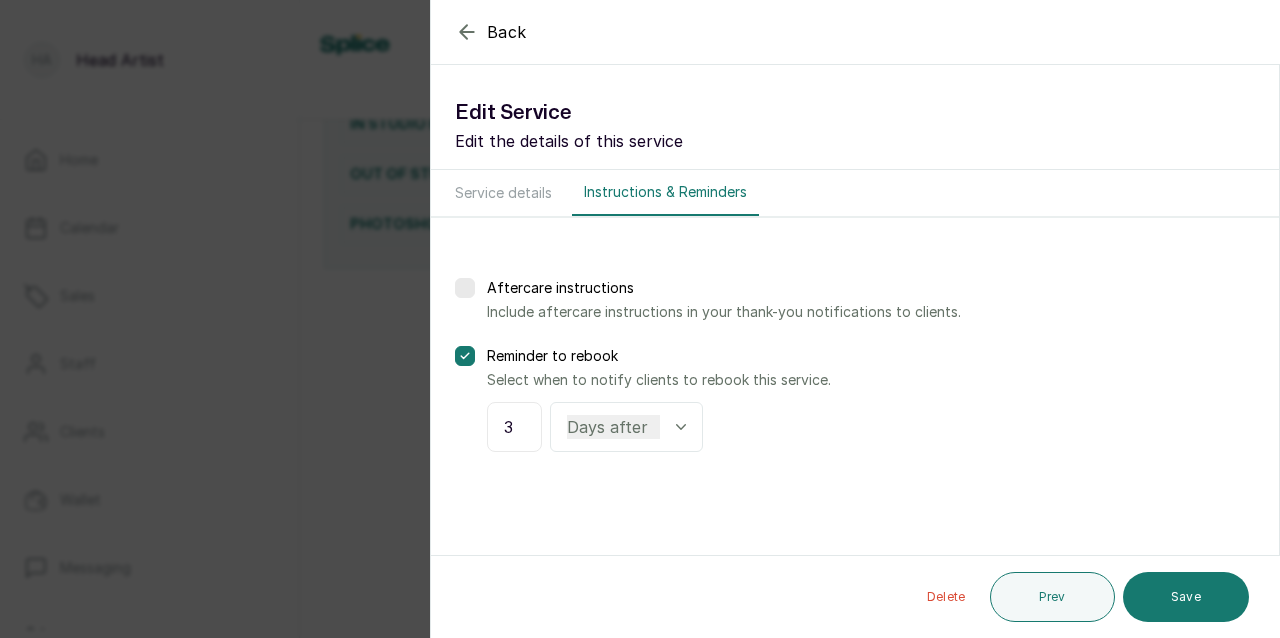 type on "3" 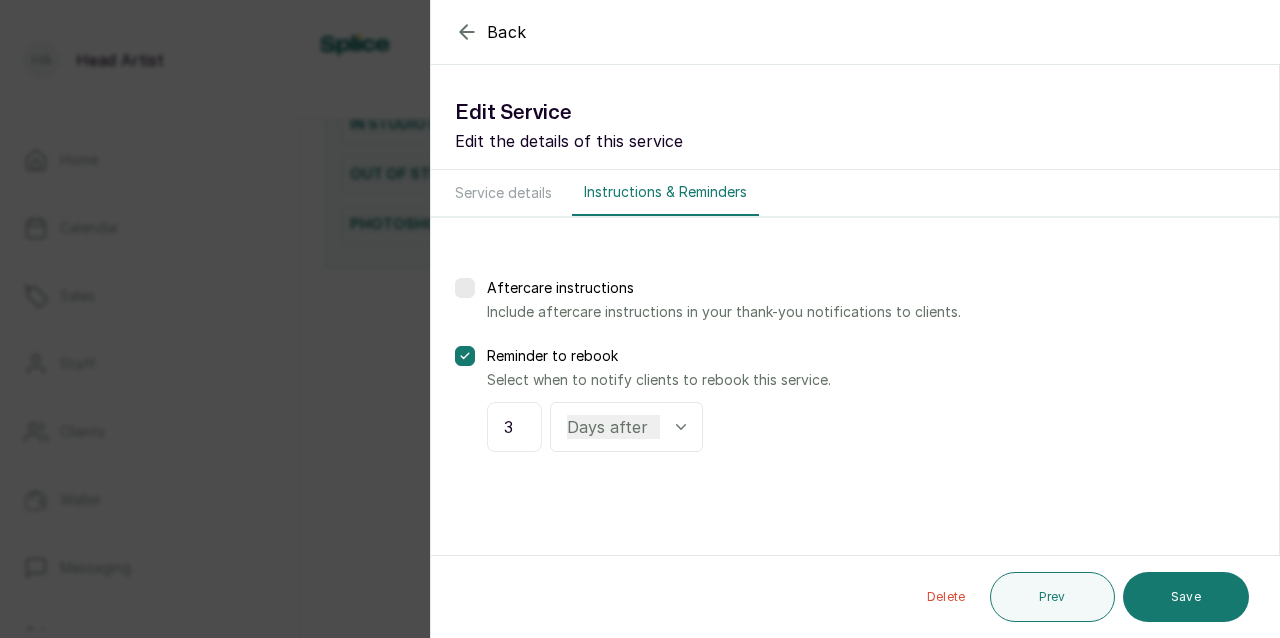 click at bounding box center (465, 288) 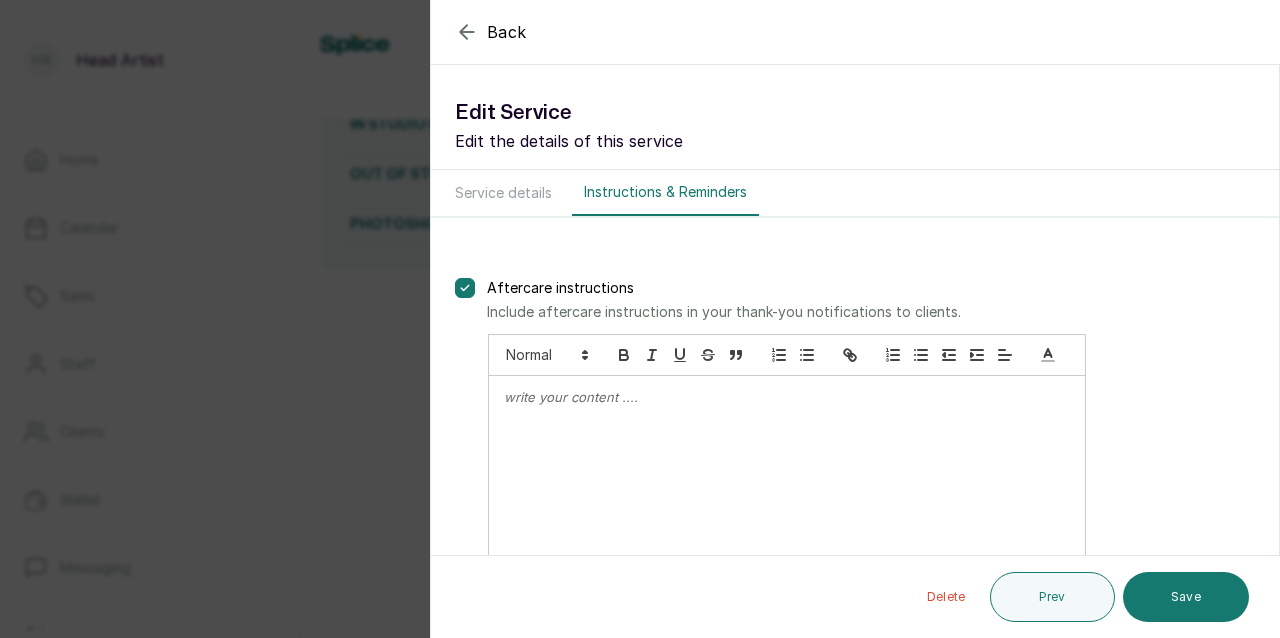 click at bounding box center [787, 485] 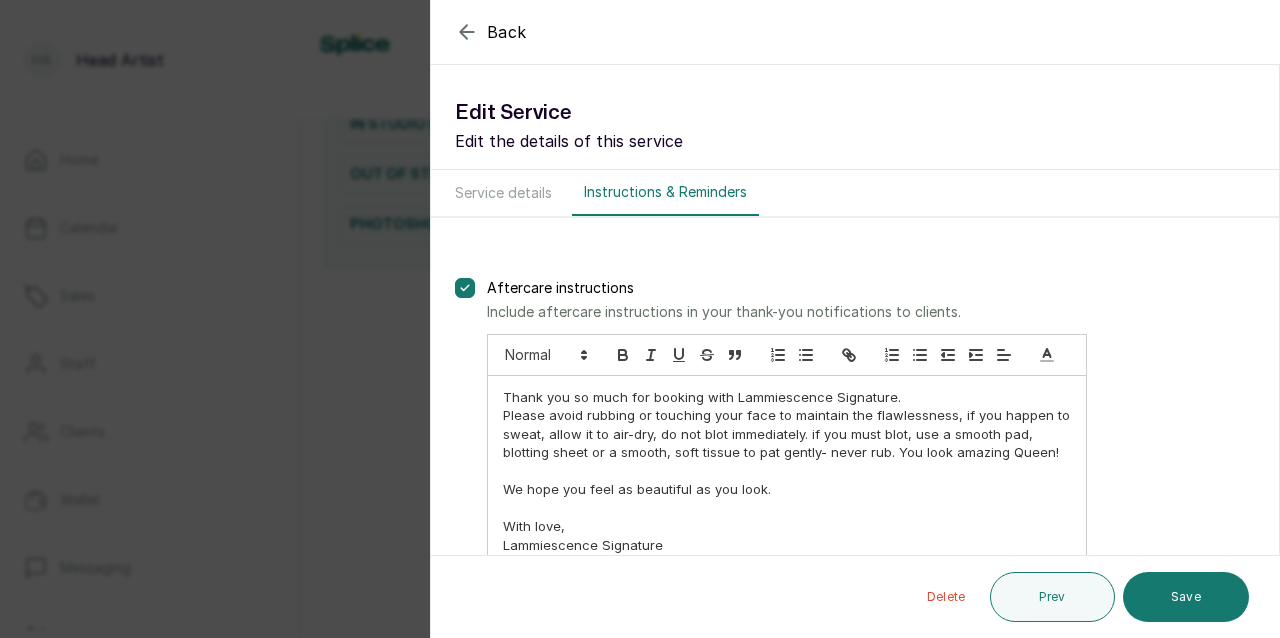 scroll, scrollTop: 17, scrollLeft: 0, axis: vertical 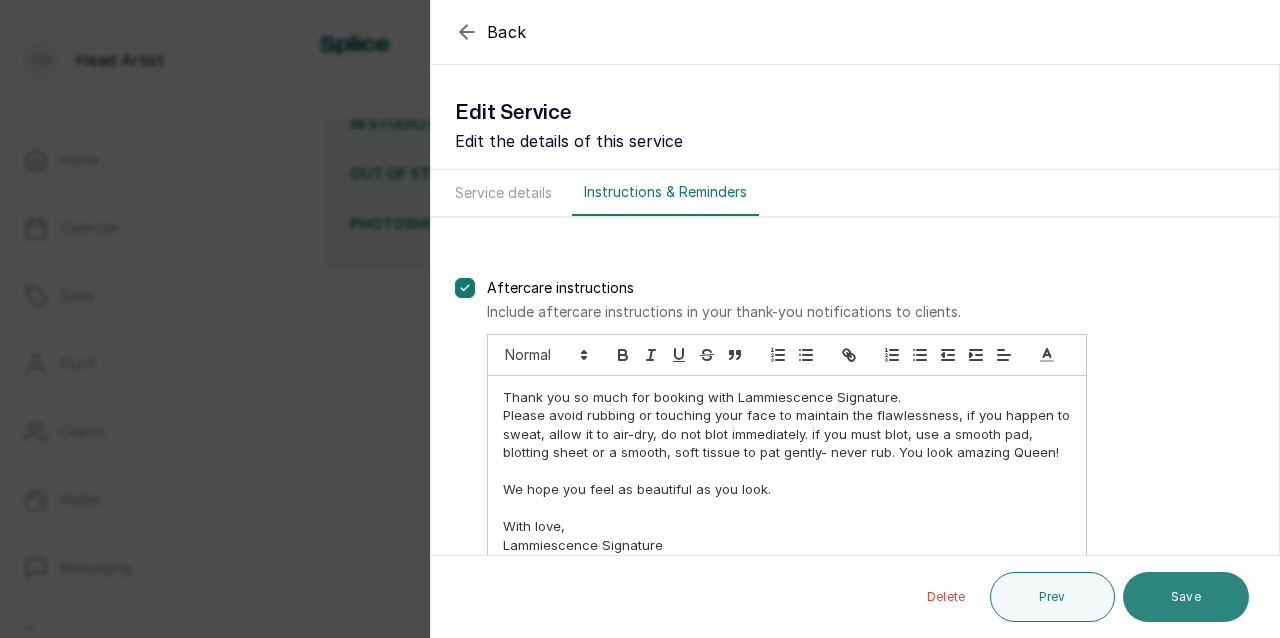 click on "Save" at bounding box center [1186, 597] 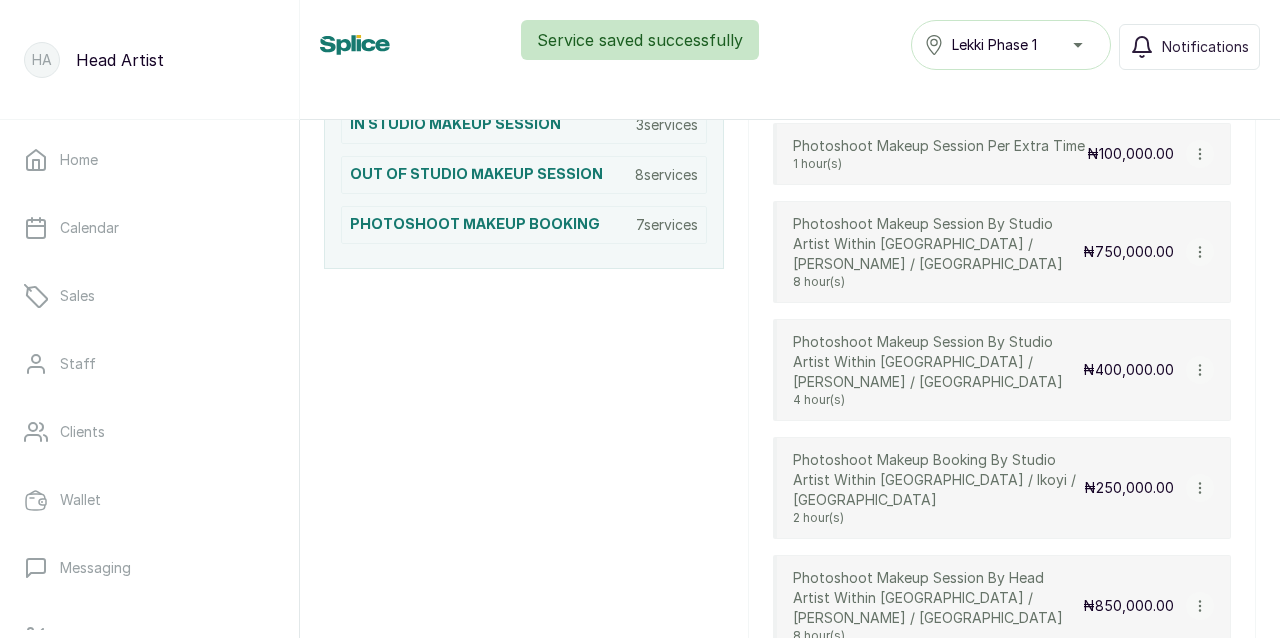 click 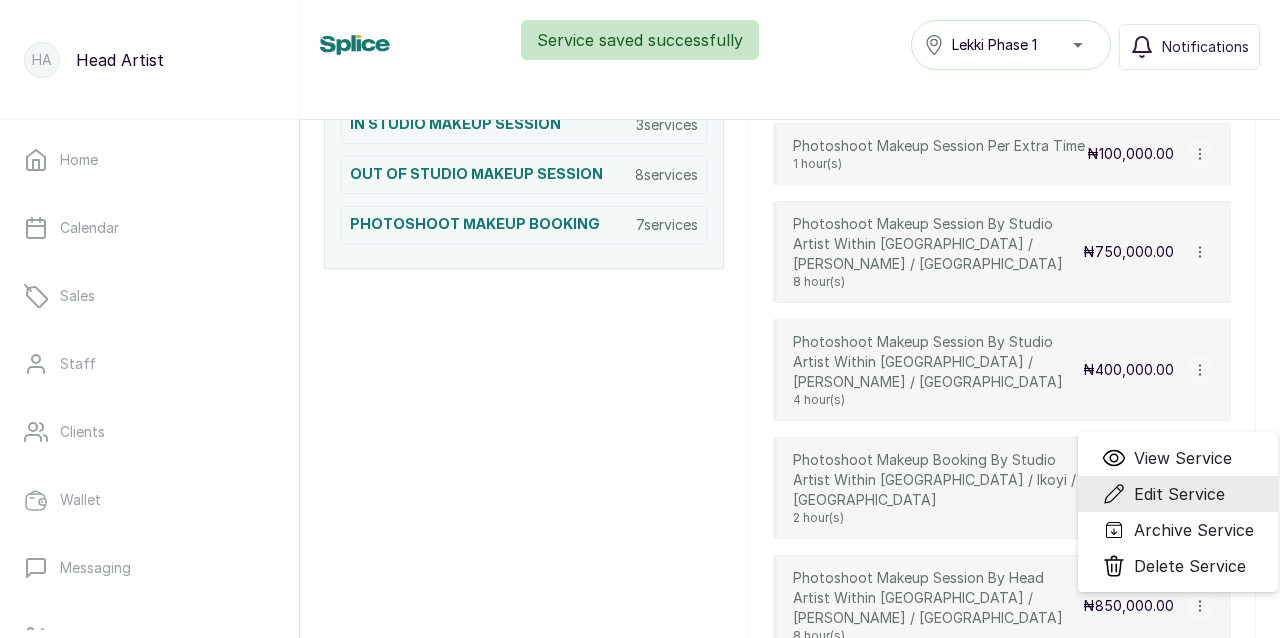 click on "Edit Service" at bounding box center (1179, 494) 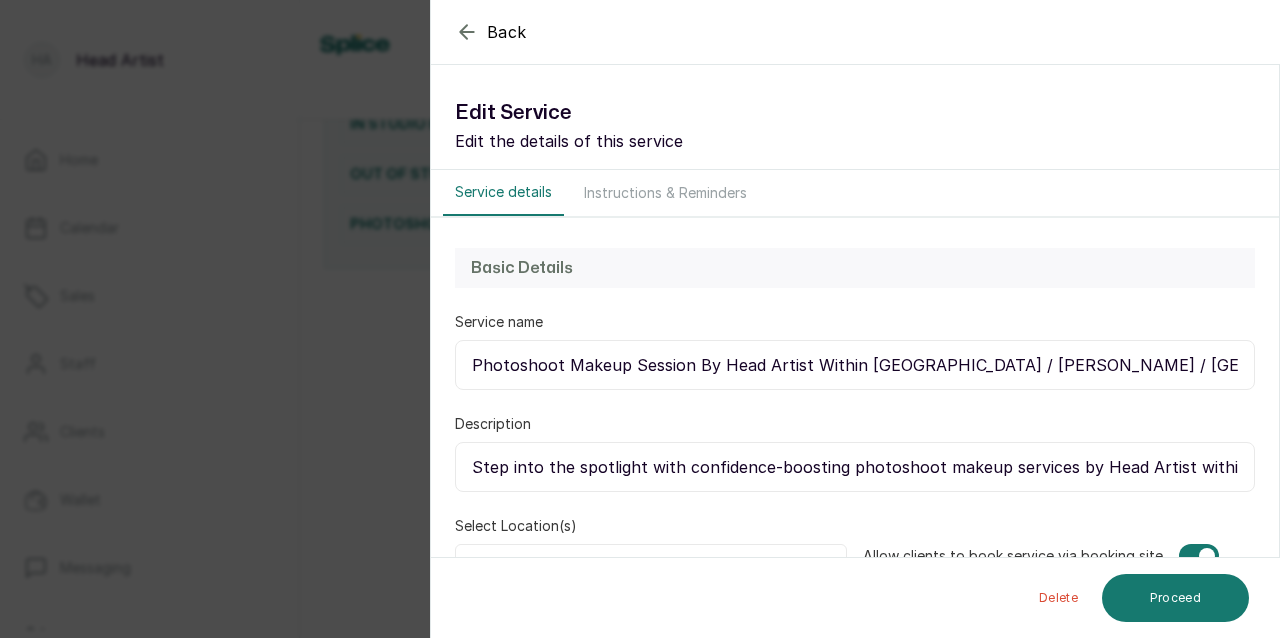 click on "Instructions & Reminders" at bounding box center (665, 193) 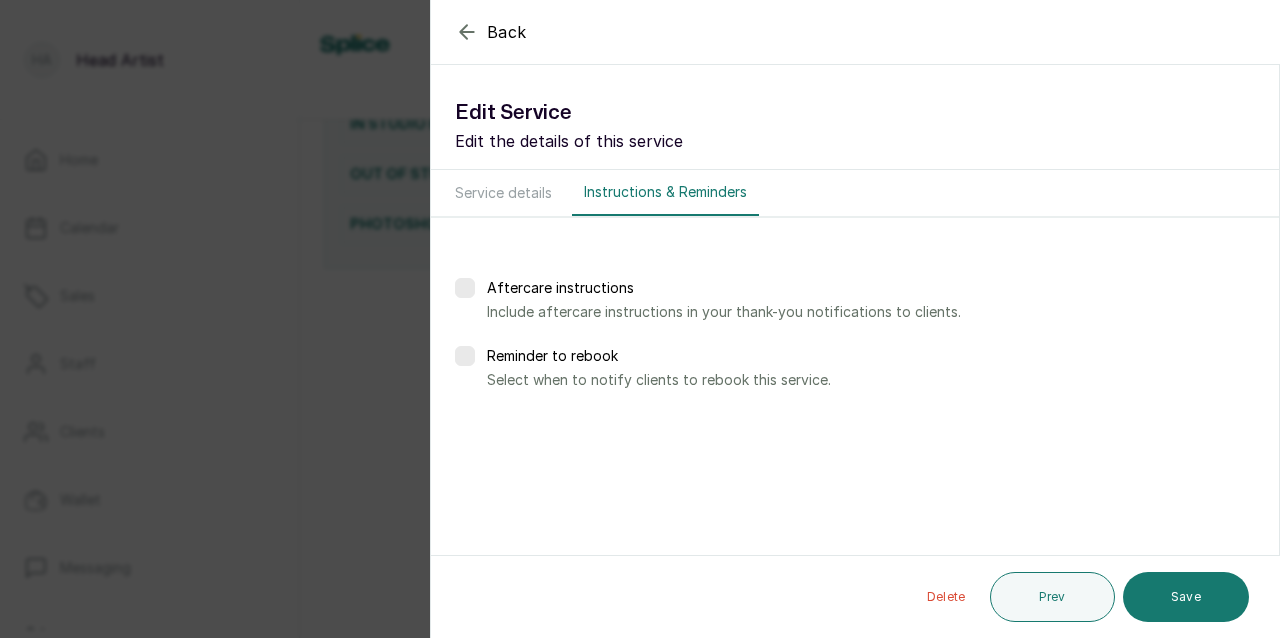 click at bounding box center [465, 356] 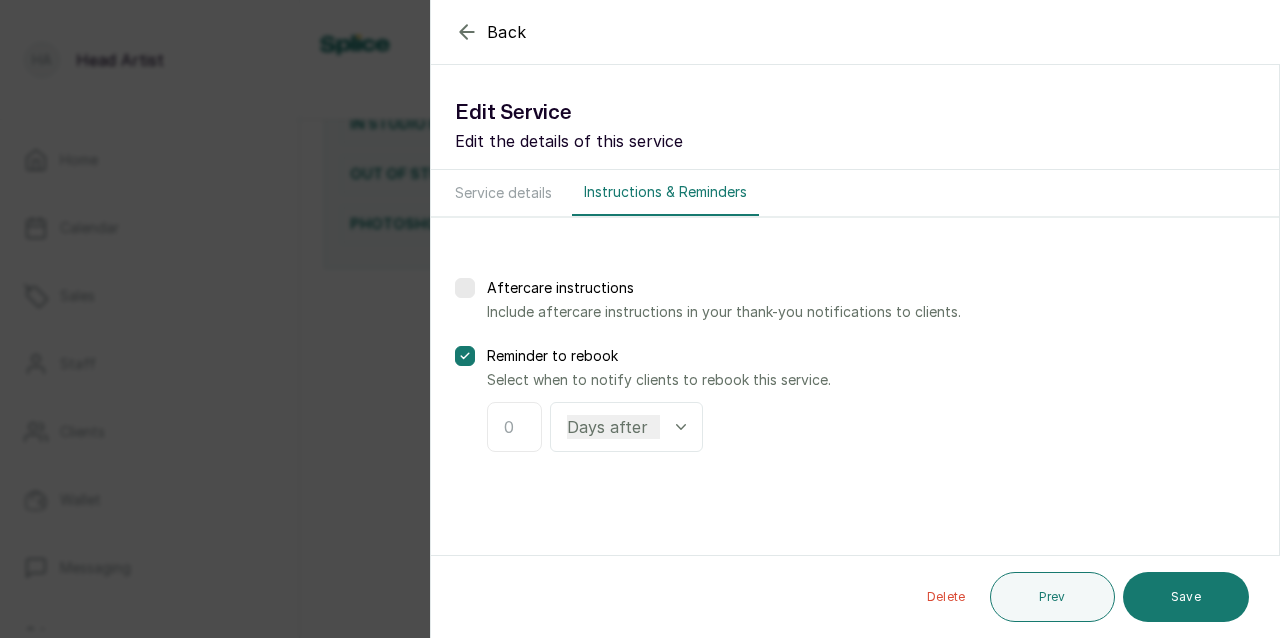 click at bounding box center (514, 427) 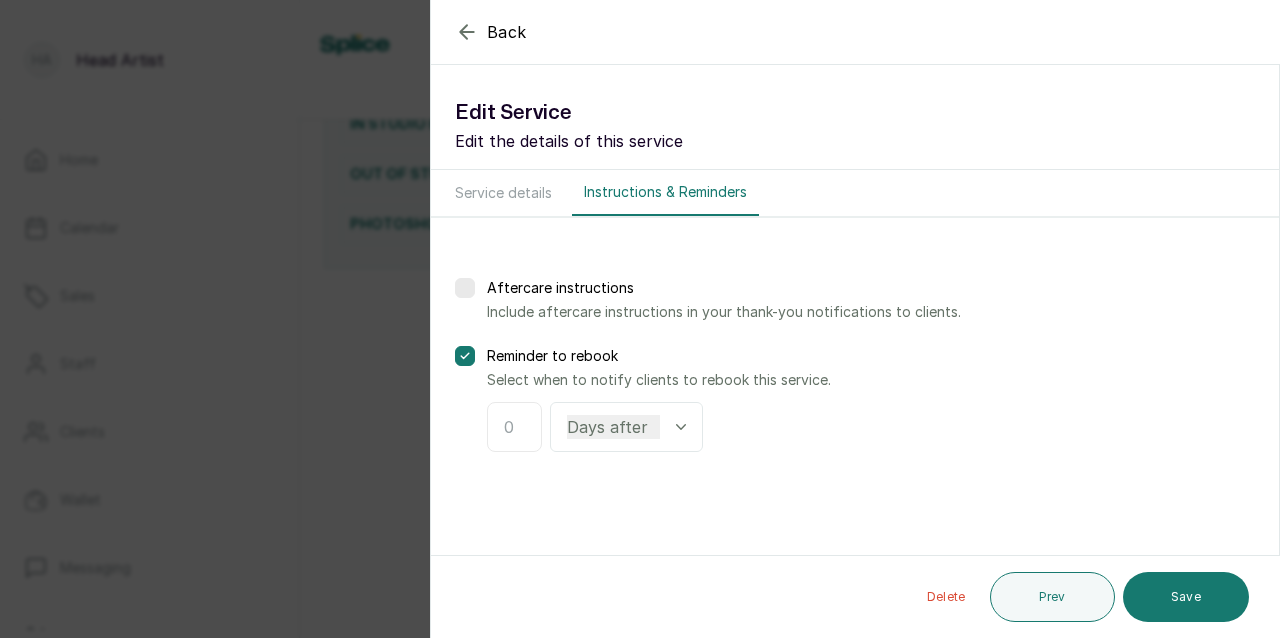 click at bounding box center [514, 427] 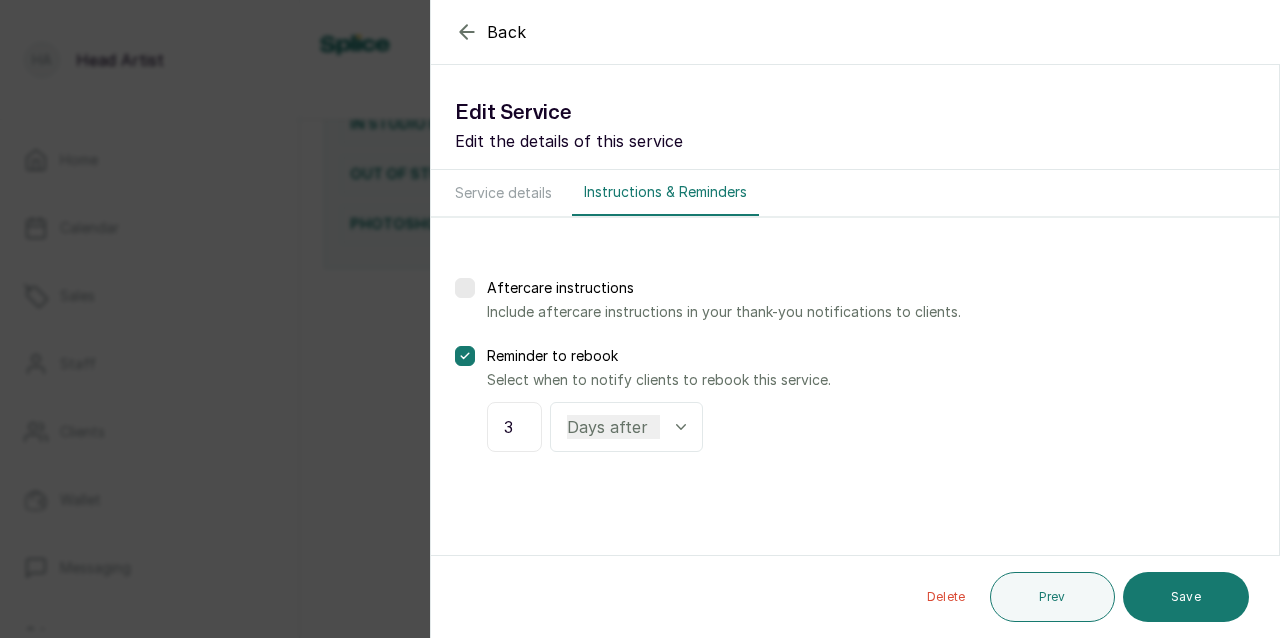 type on "3" 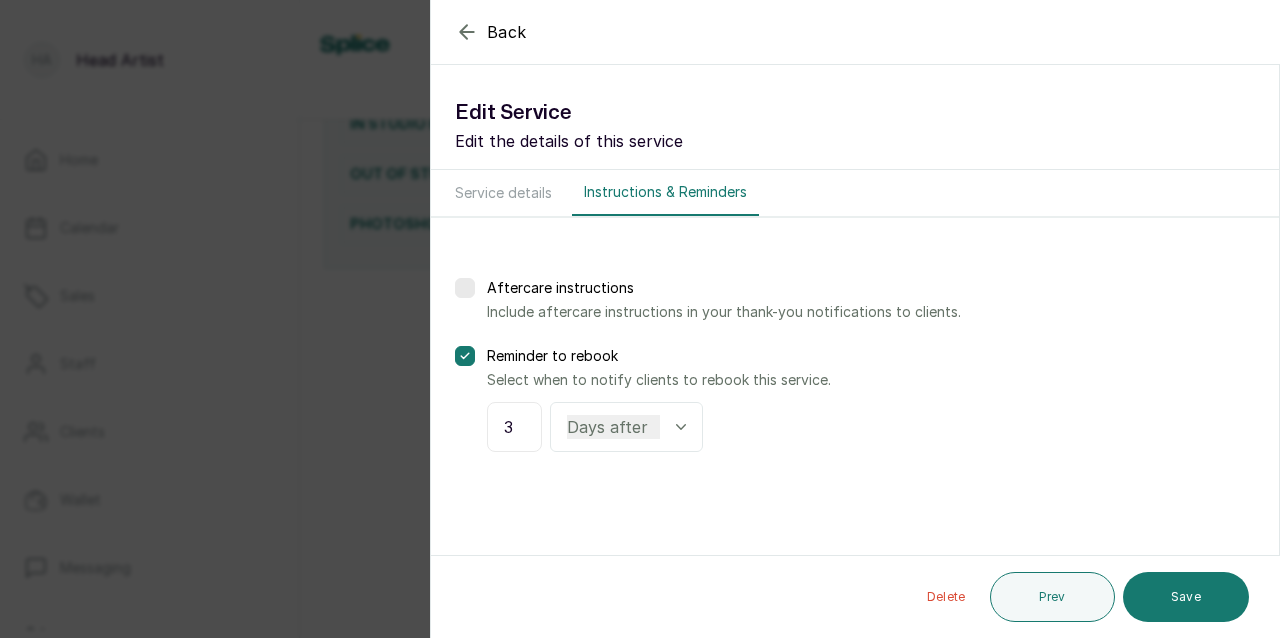 click at bounding box center (465, 288) 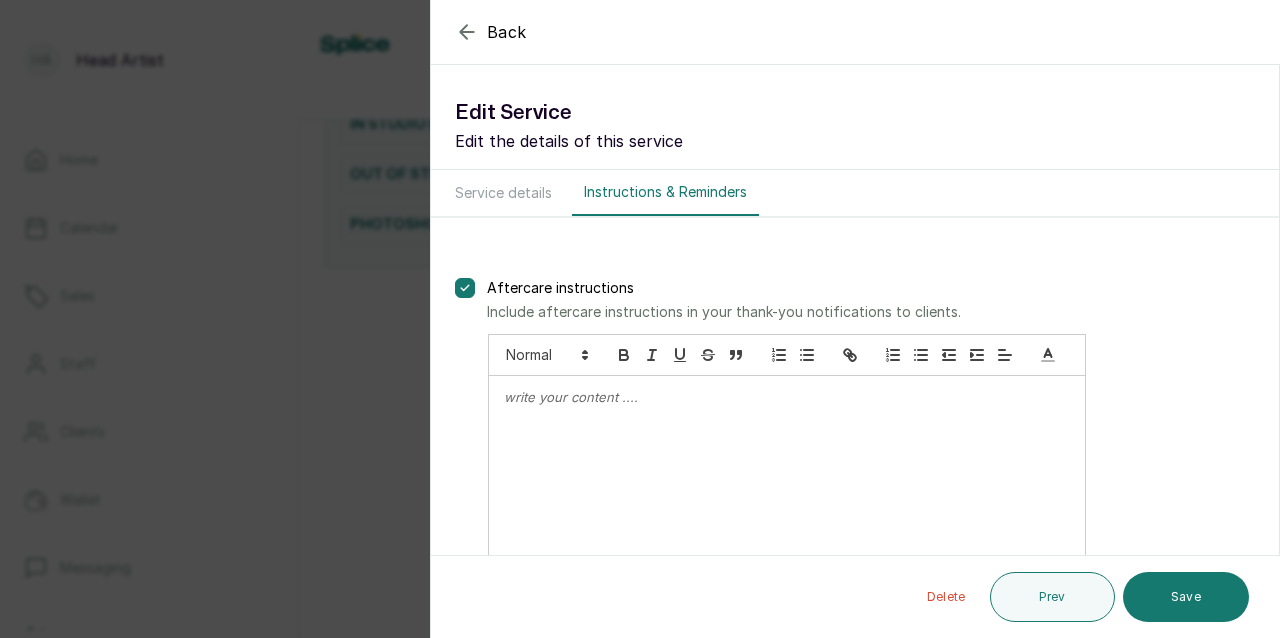 click at bounding box center (787, 485) 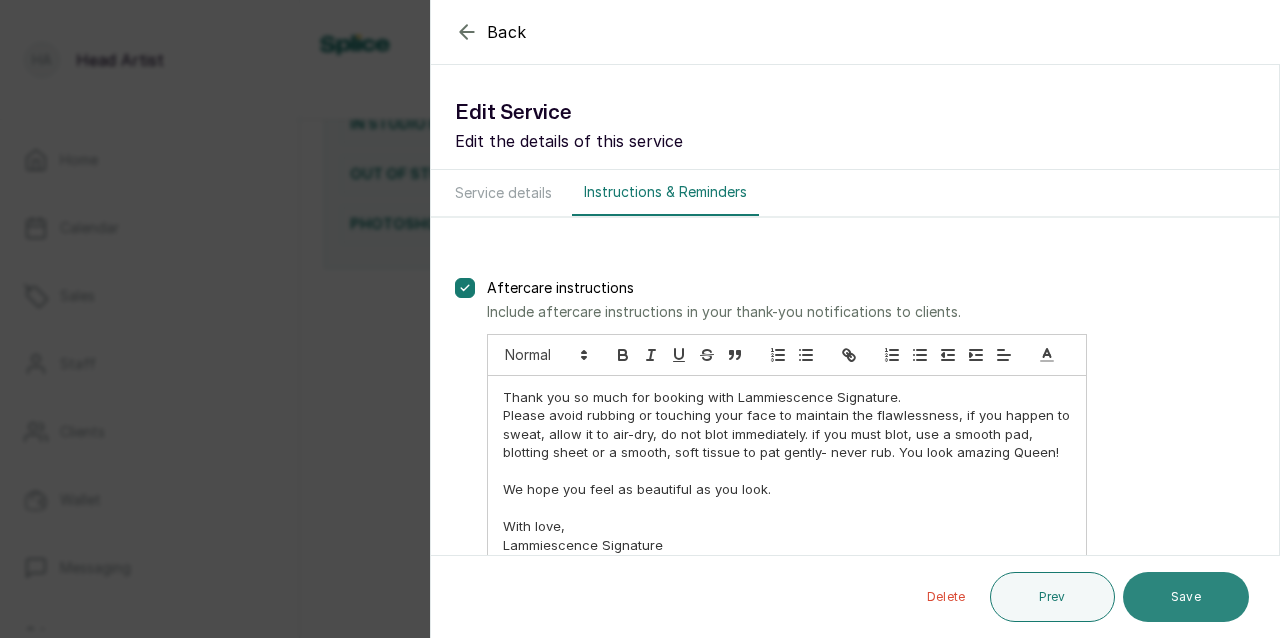 click on "Save" at bounding box center [1186, 597] 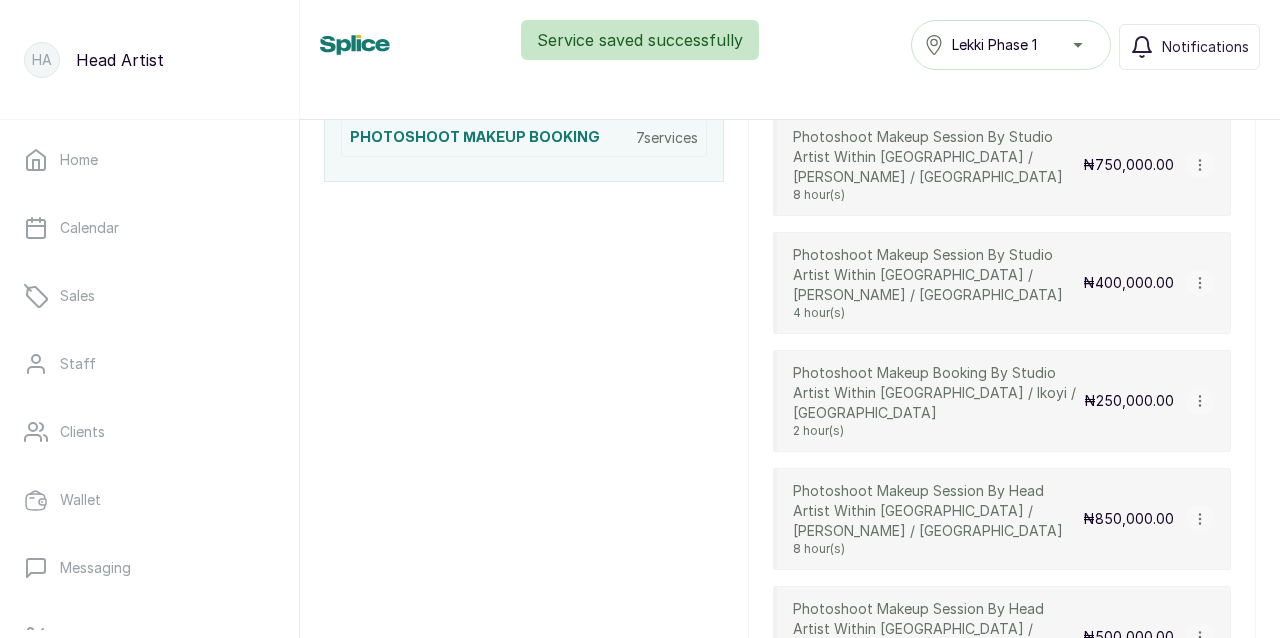 scroll, scrollTop: 613, scrollLeft: 0, axis: vertical 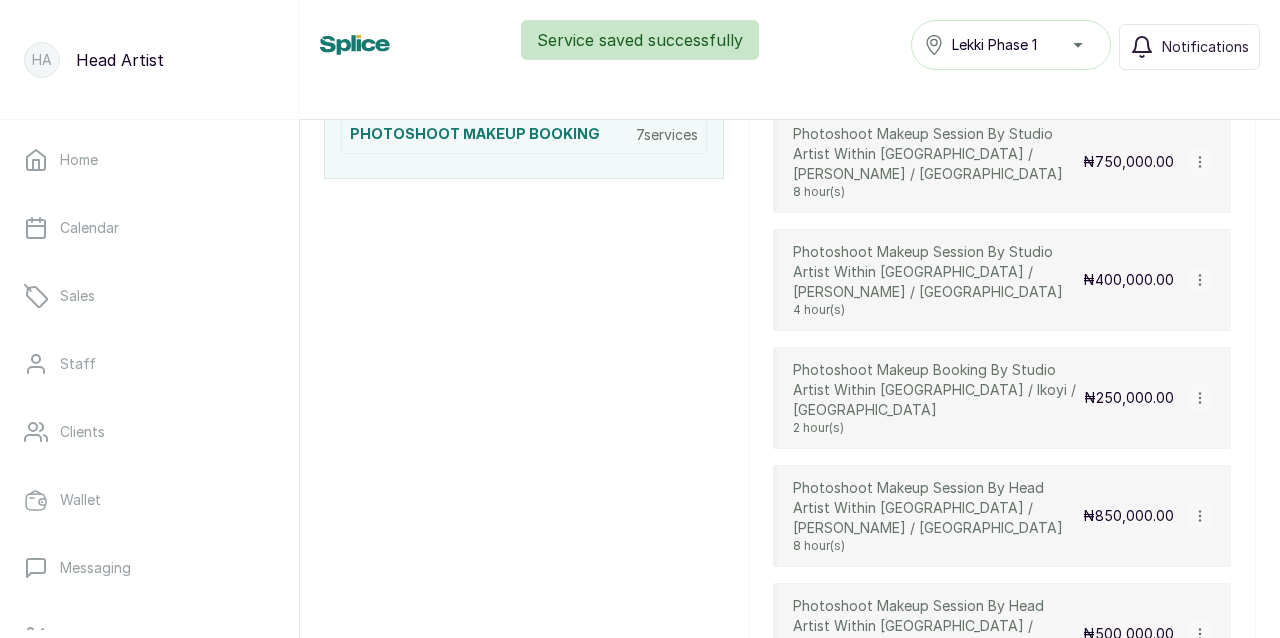 click 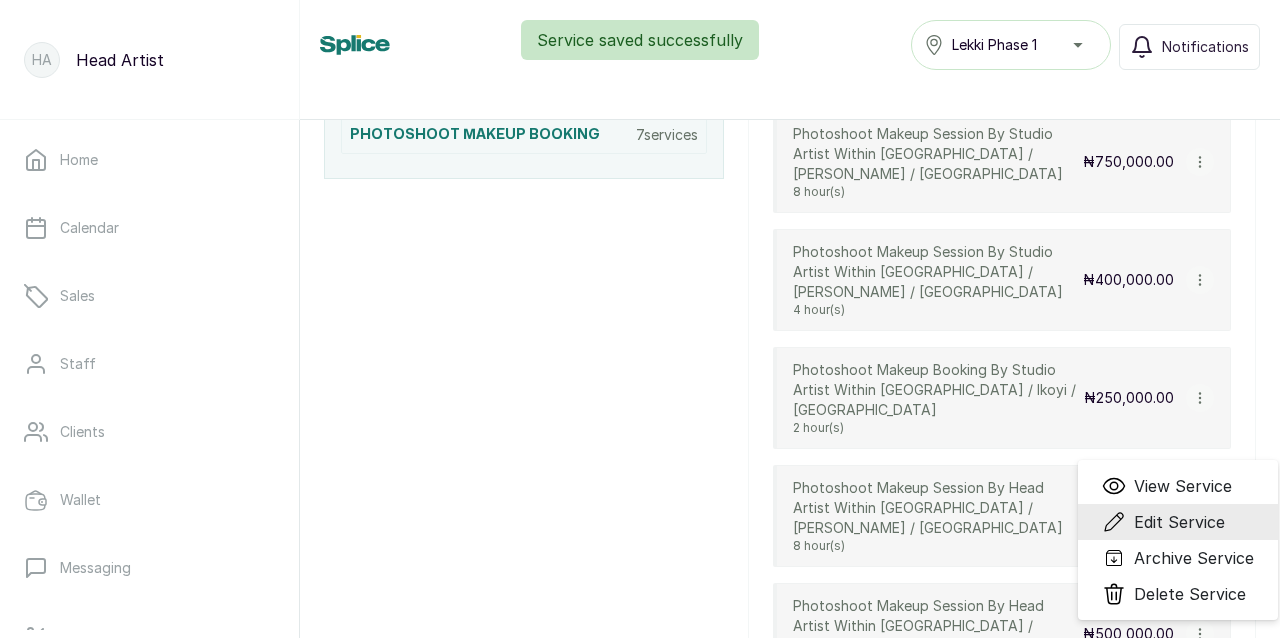 click on "Edit Service" at bounding box center [1179, 522] 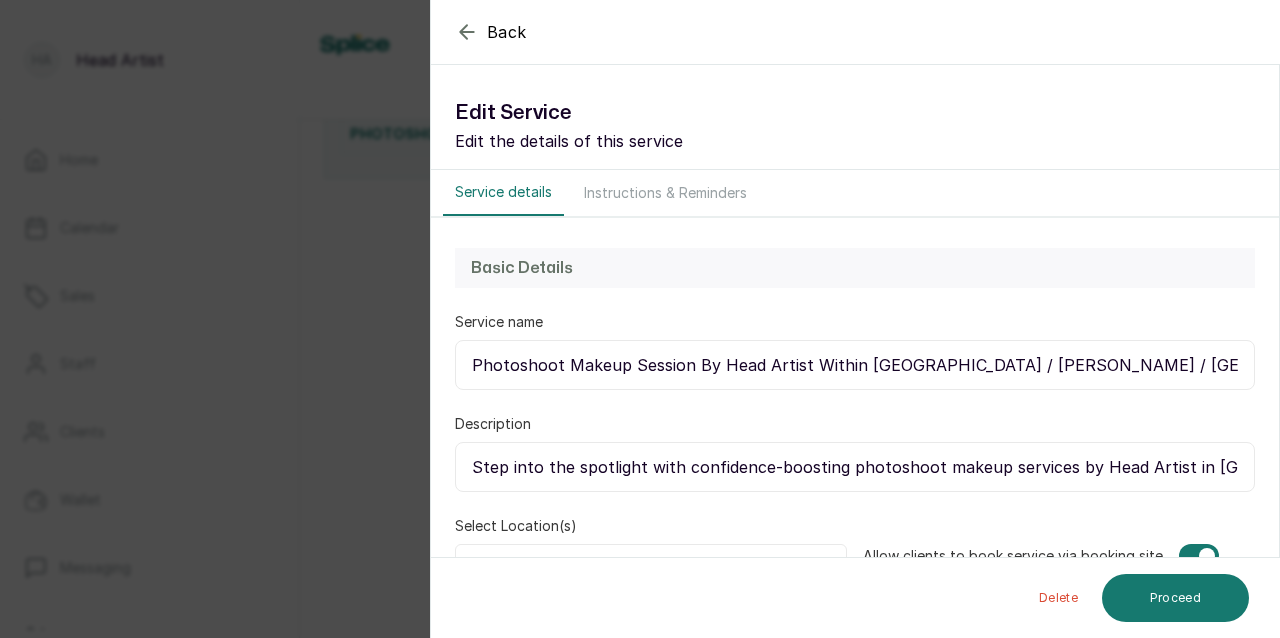 click on "Instructions & Reminders" at bounding box center (665, 193) 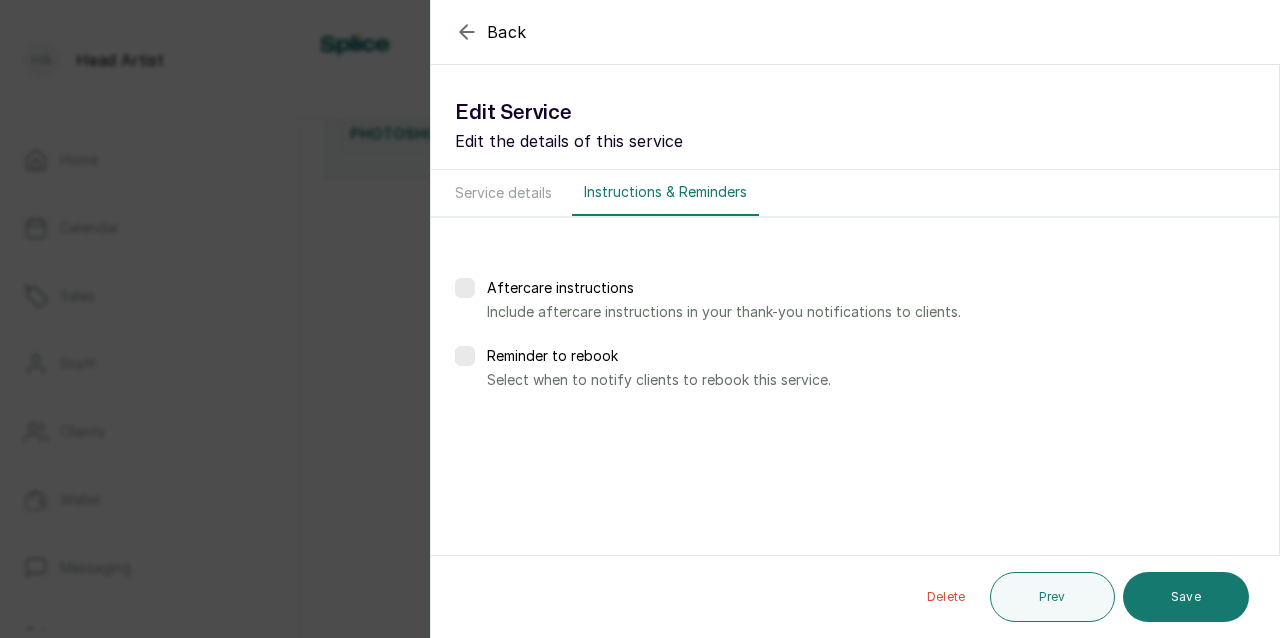 click at bounding box center [465, 356] 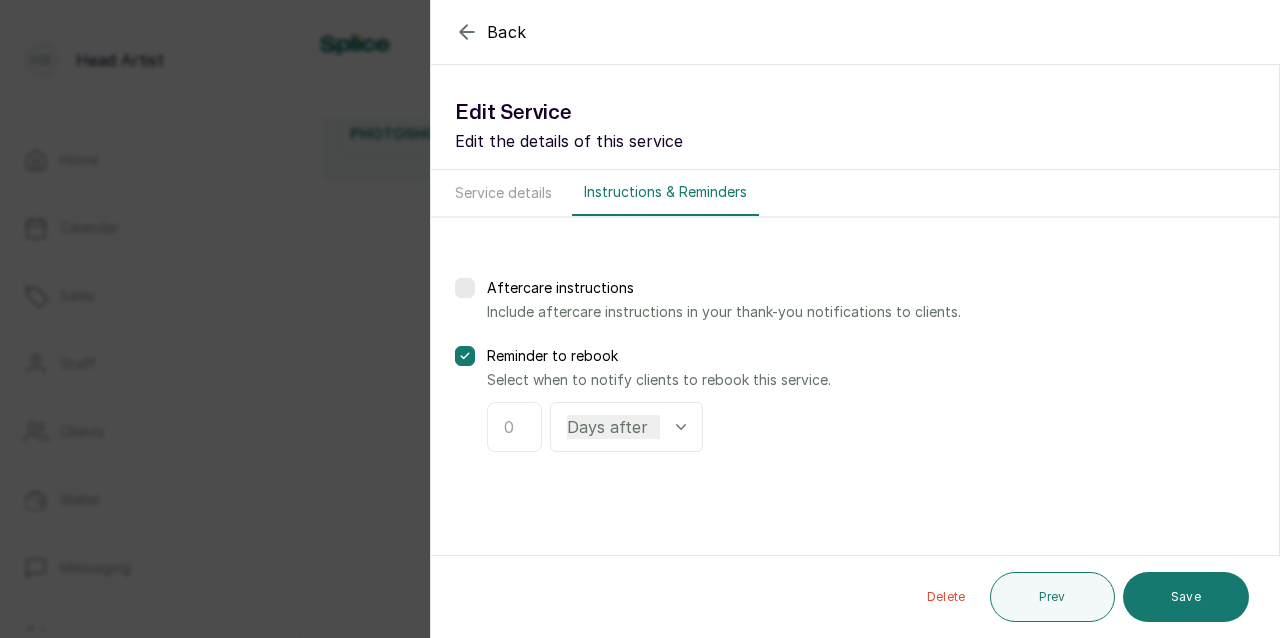 click at bounding box center [514, 427] 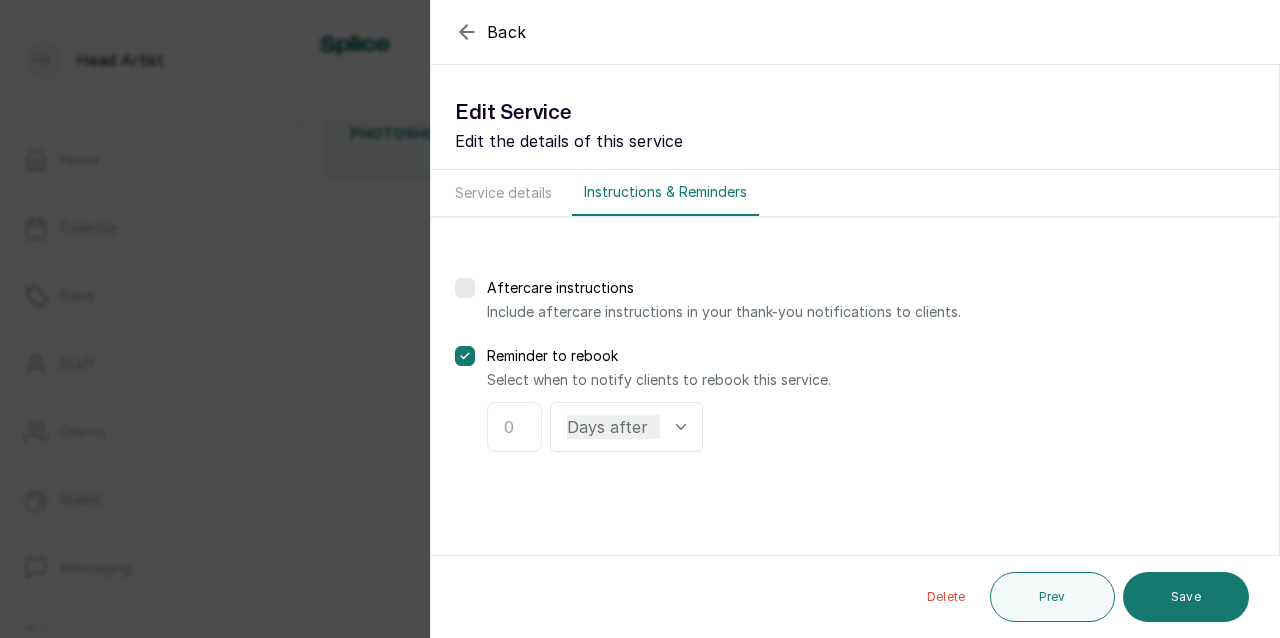 click at bounding box center (514, 427) 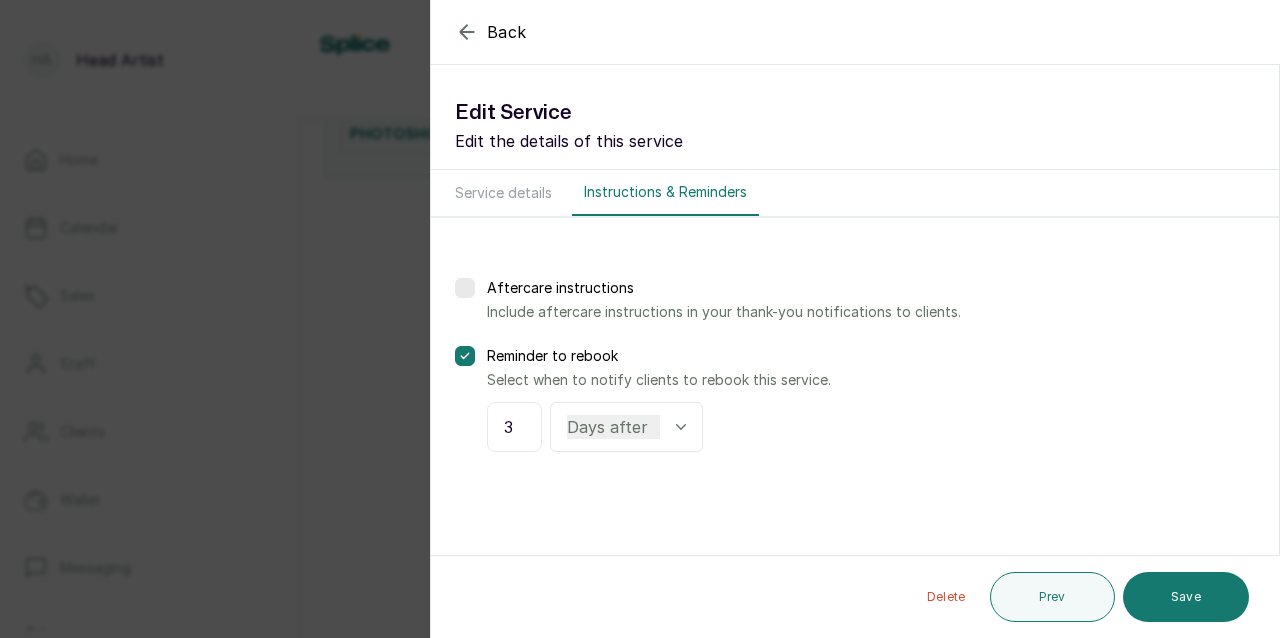 type on "3" 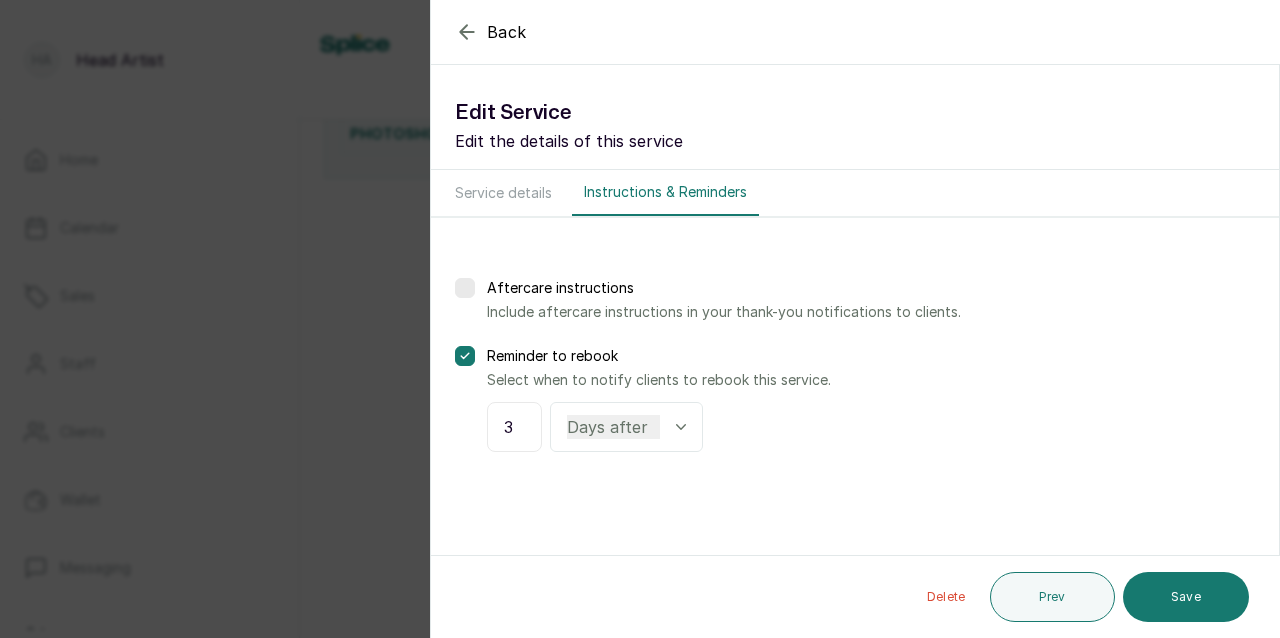 click at bounding box center [465, 288] 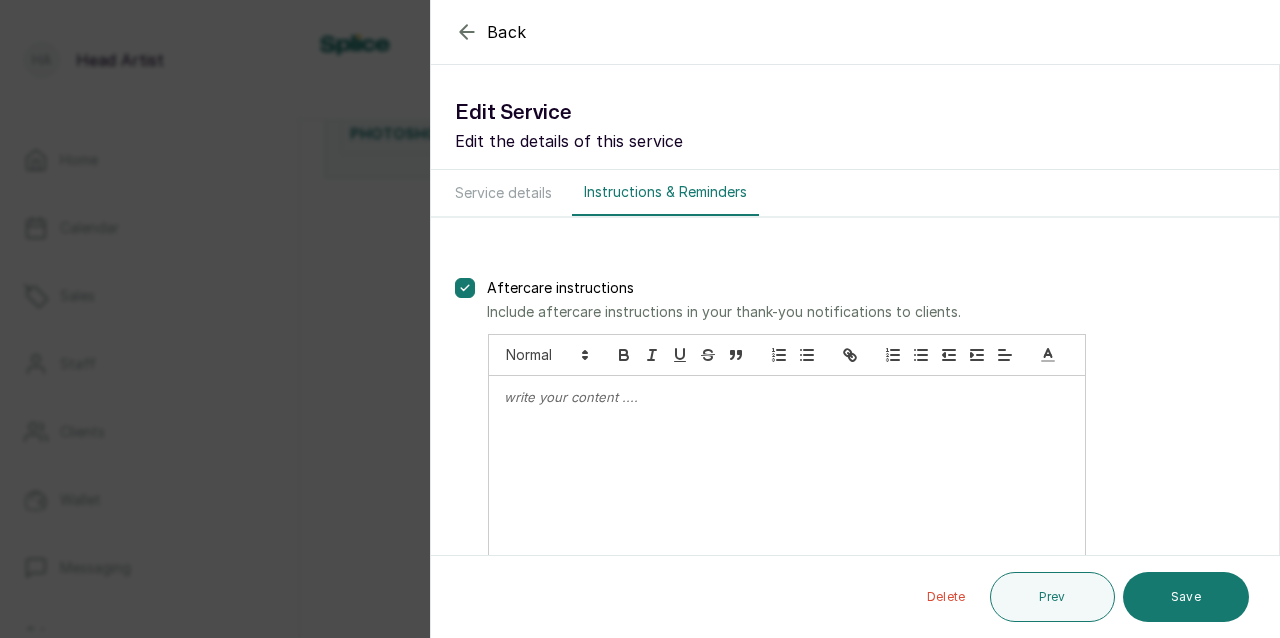 click at bounding box center (787, 397) 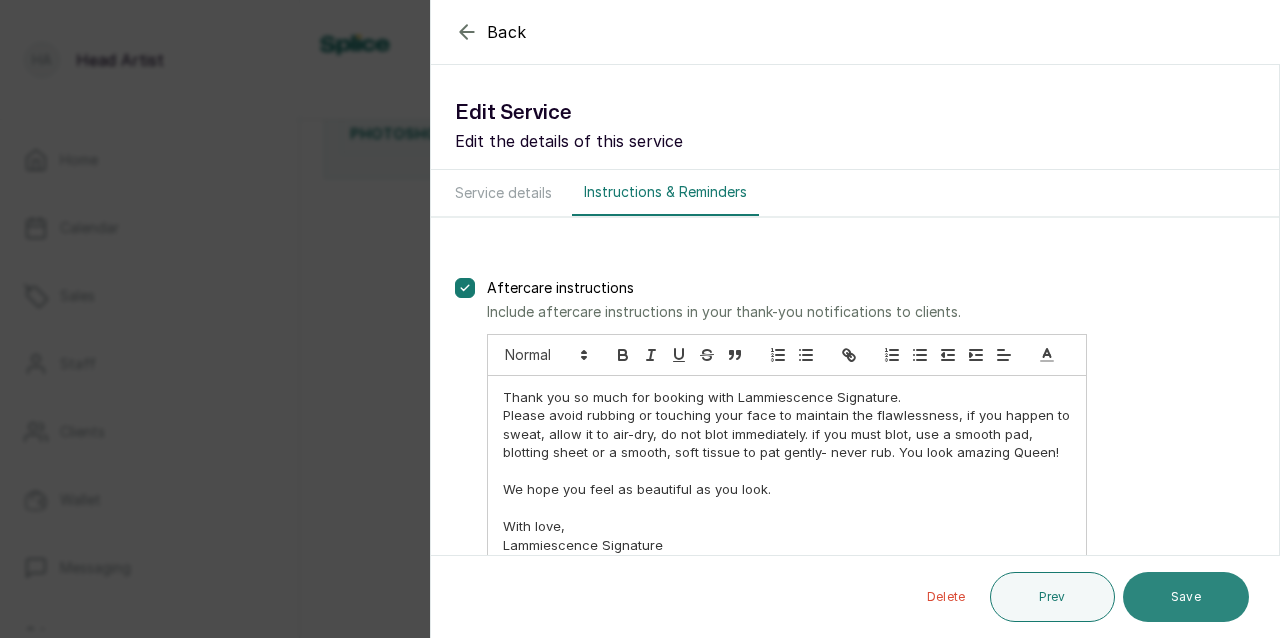 click on "Save" at bounding box center (1186, 597) 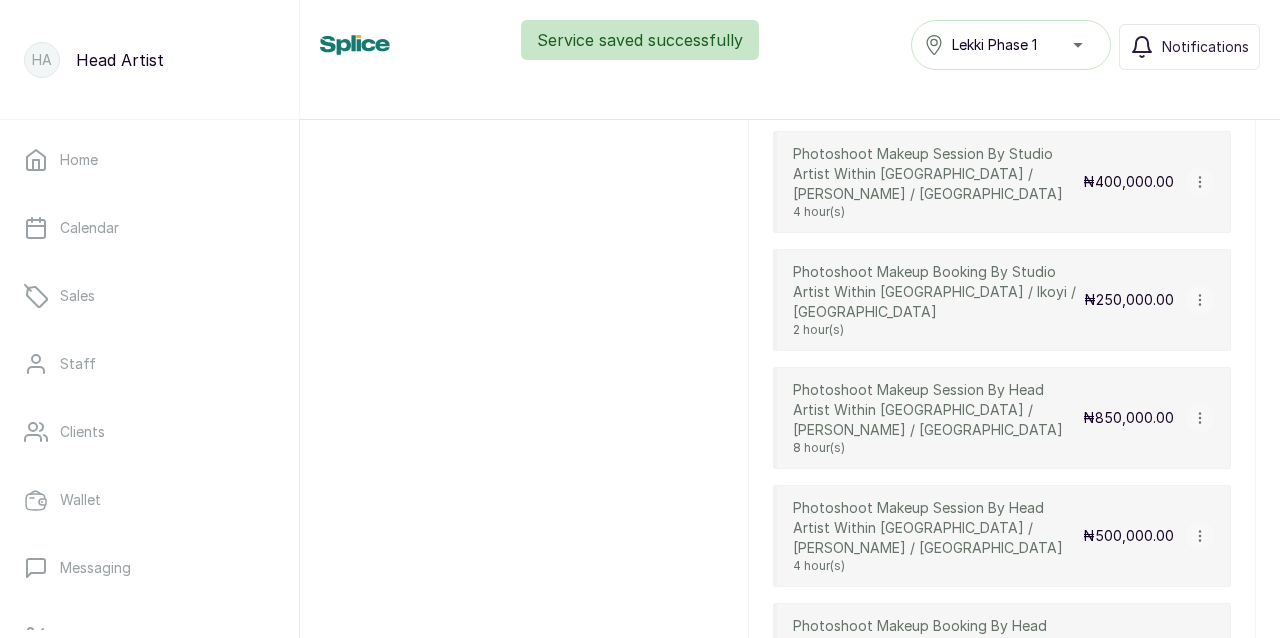 scroll, scrollTop: 713, scrollLeft: 0, axis: vertical 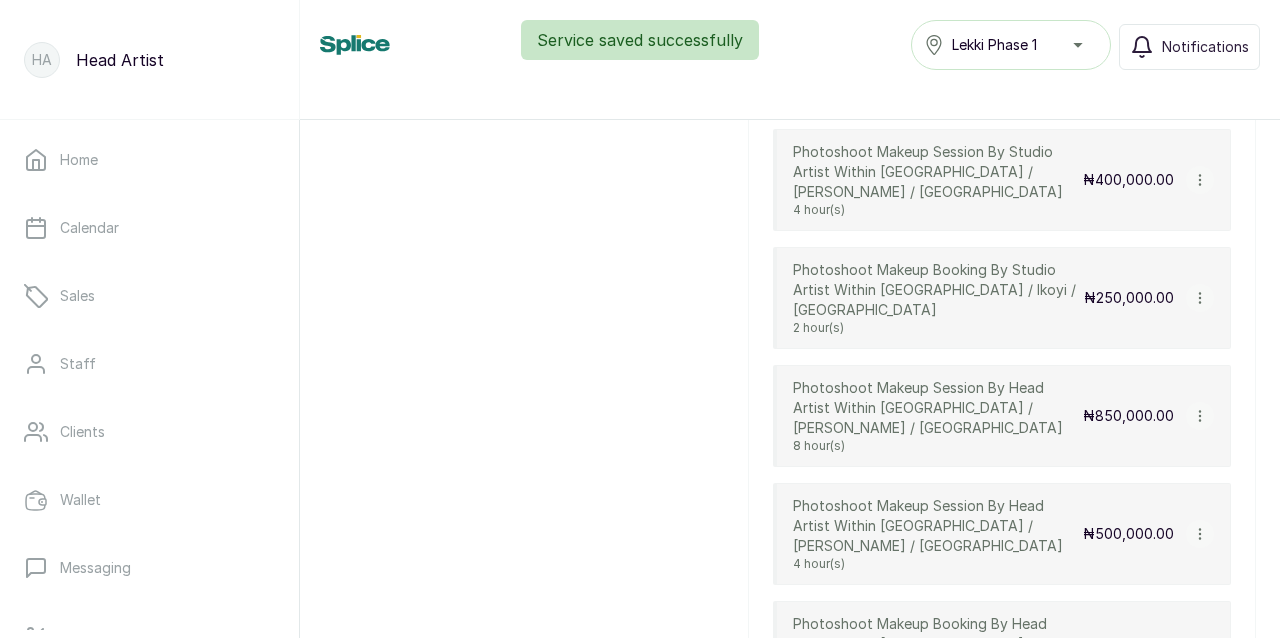 click on "Photoshoot Makeup Session By Head Artist Within [GEOGRAPHIC_DATA] / [GEOGRAPHIC_DATA] / [GEOGRAPHIC_DATA] 4 hour(s) ₦500,000.00 View Service Edit Service Archive Service Delete Service" at bounding box center [1002, 534] 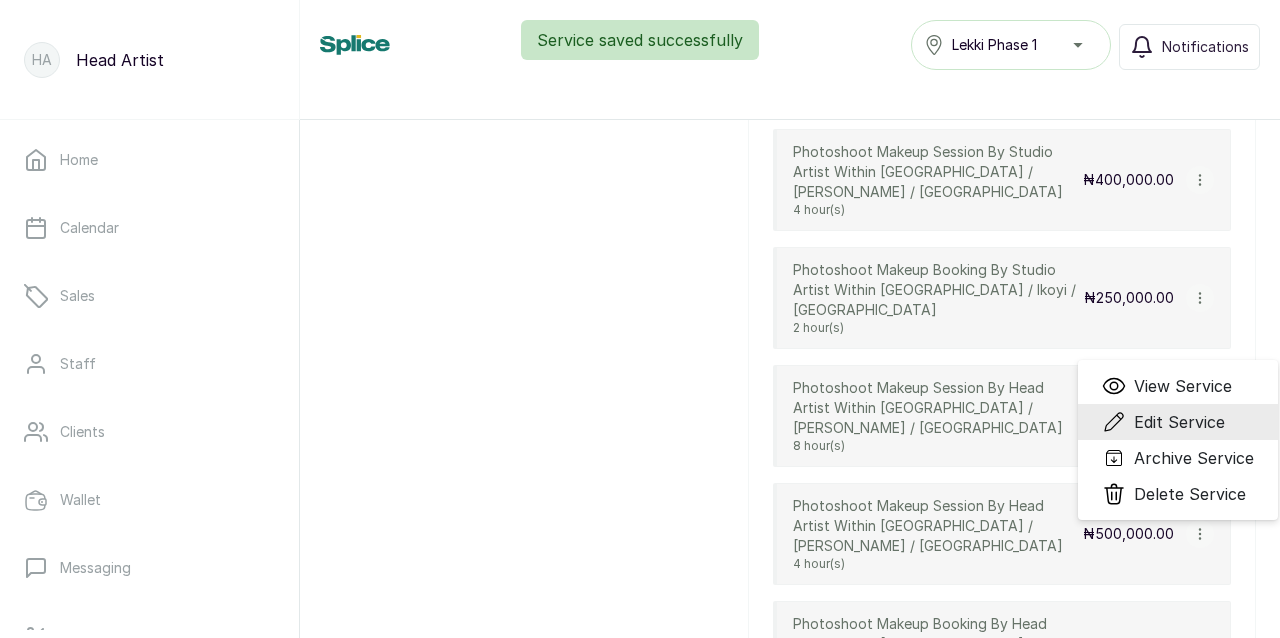 click on "Edit Service" at bounding box center [1179, 422] 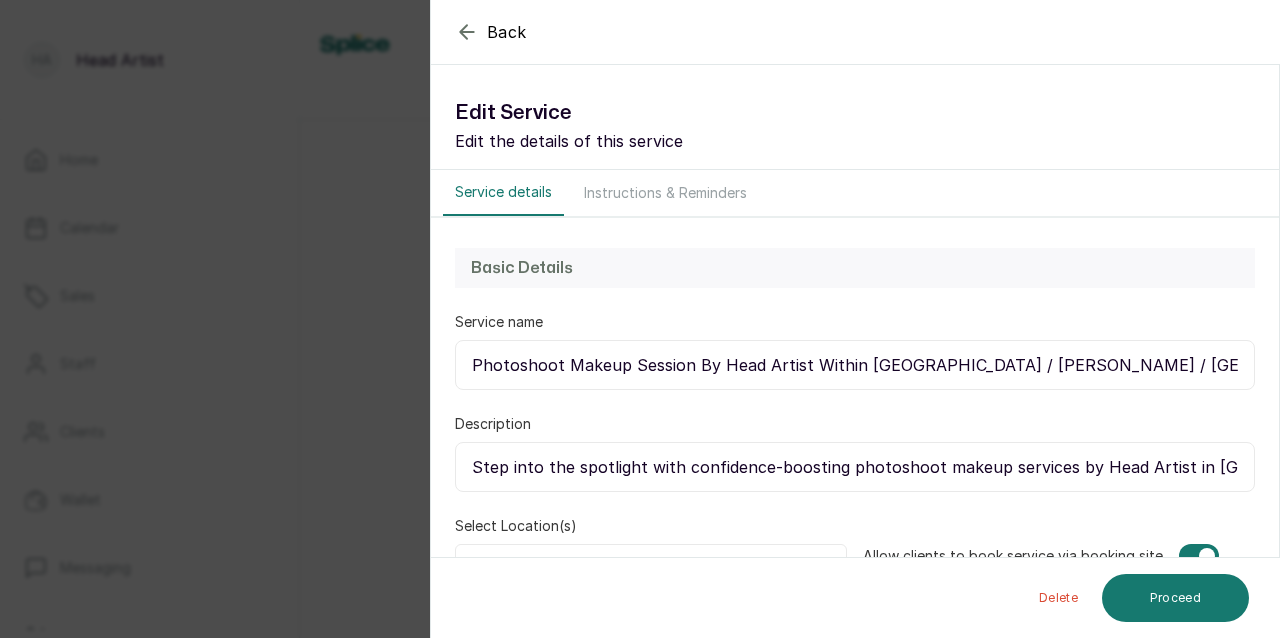 click on "Instructions & Reminders" at bounding box center (665, 193) 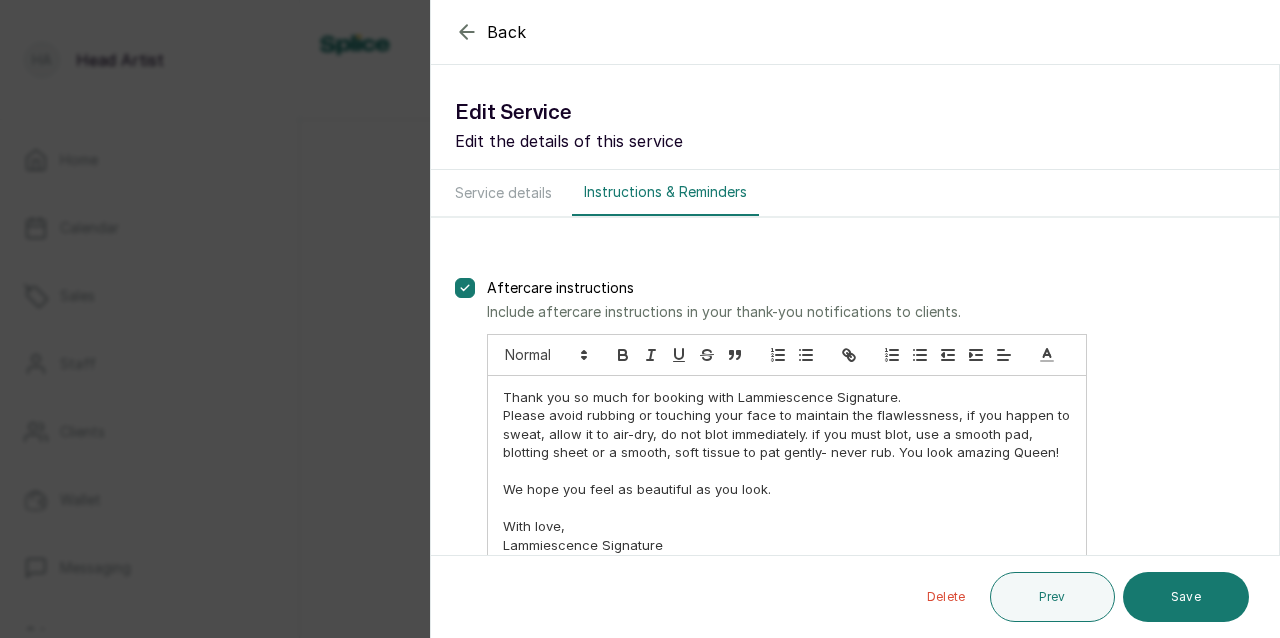 click 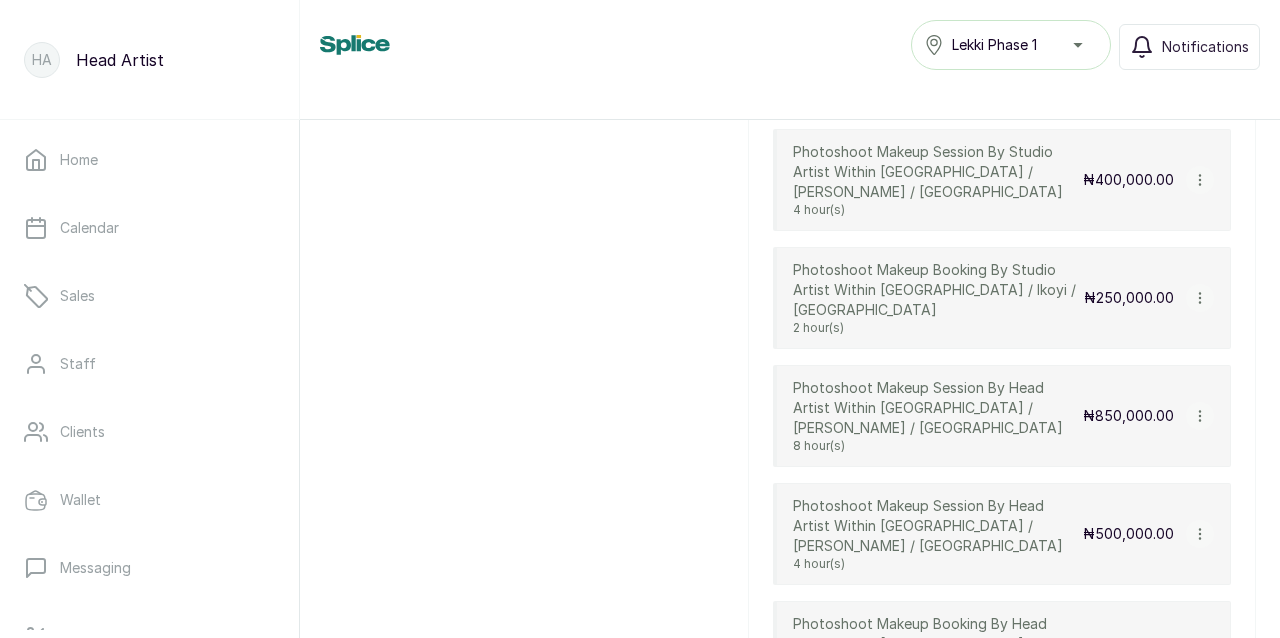 click at bounding box center (1200, 652) 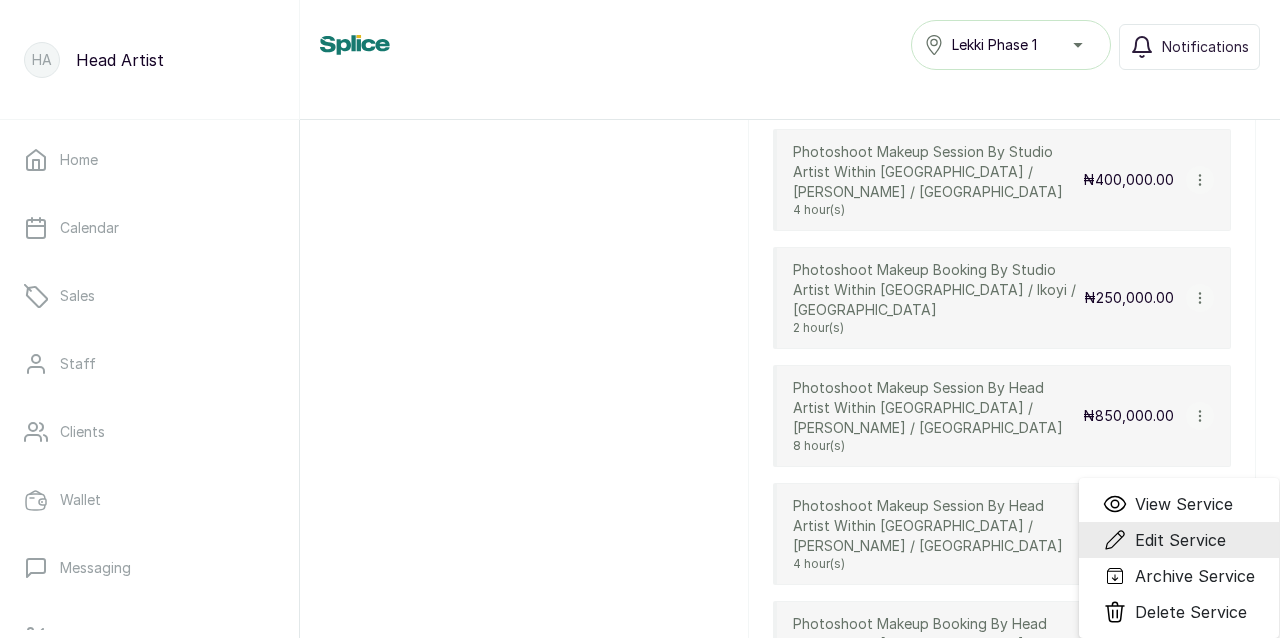 click on "Edit Service" at bounding box center (1180, 540) 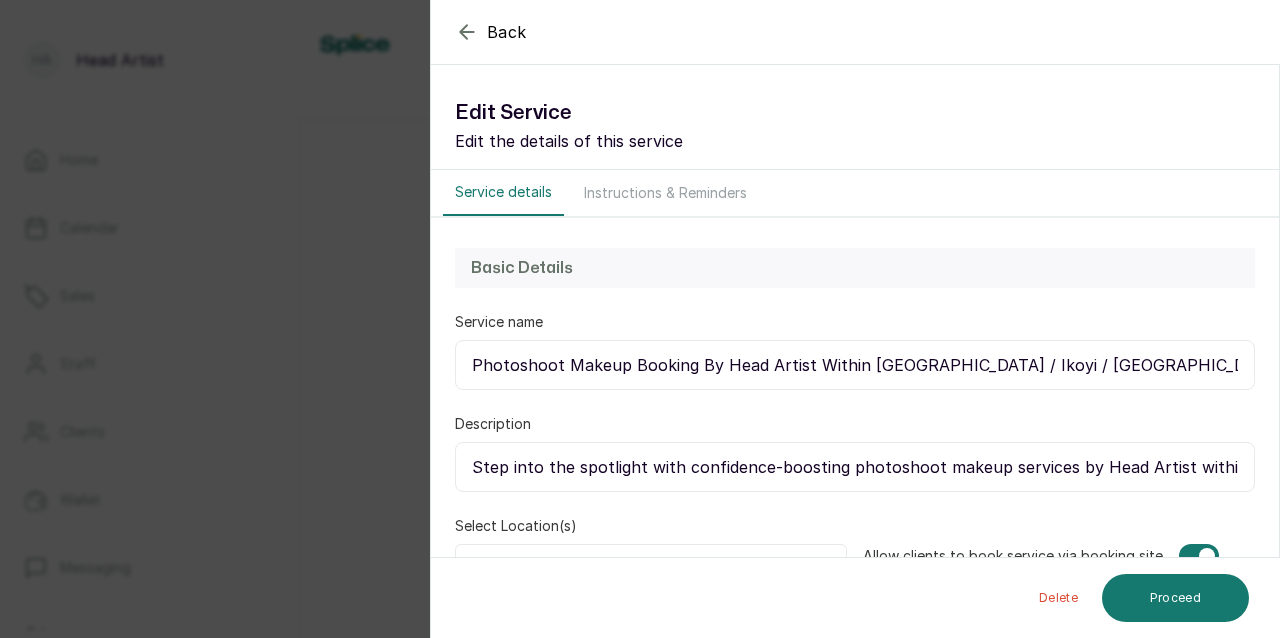 select on "fixed" 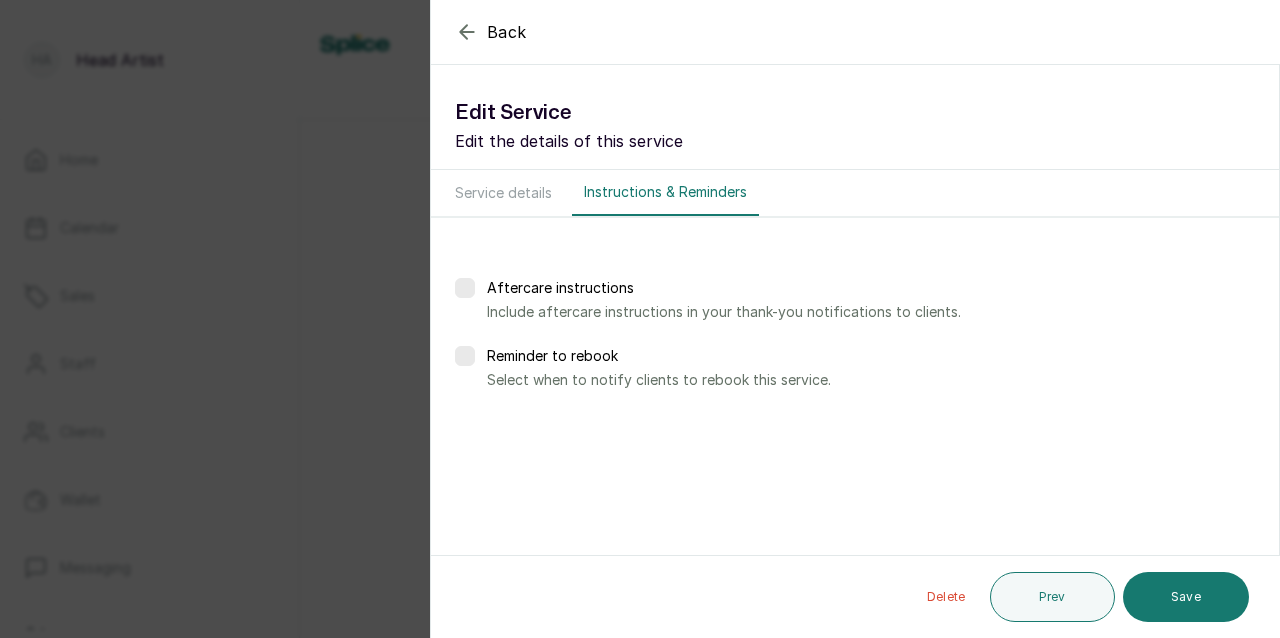 click at bounding box center (465, 356) 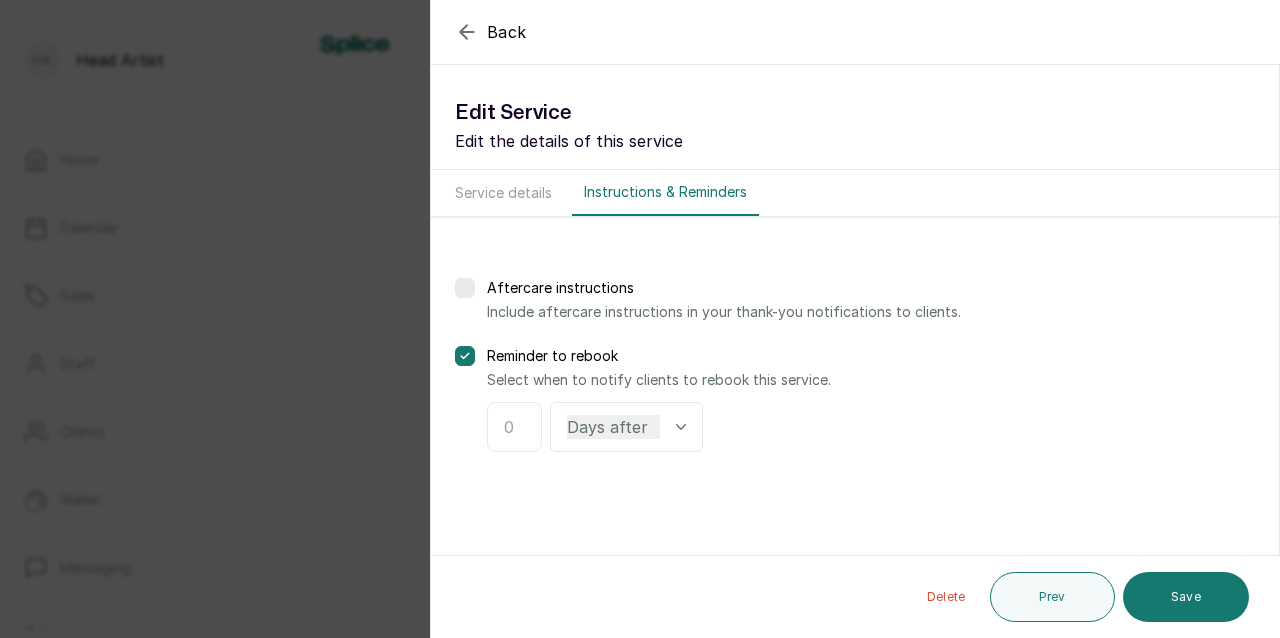 click at bounding box center (514, 427) 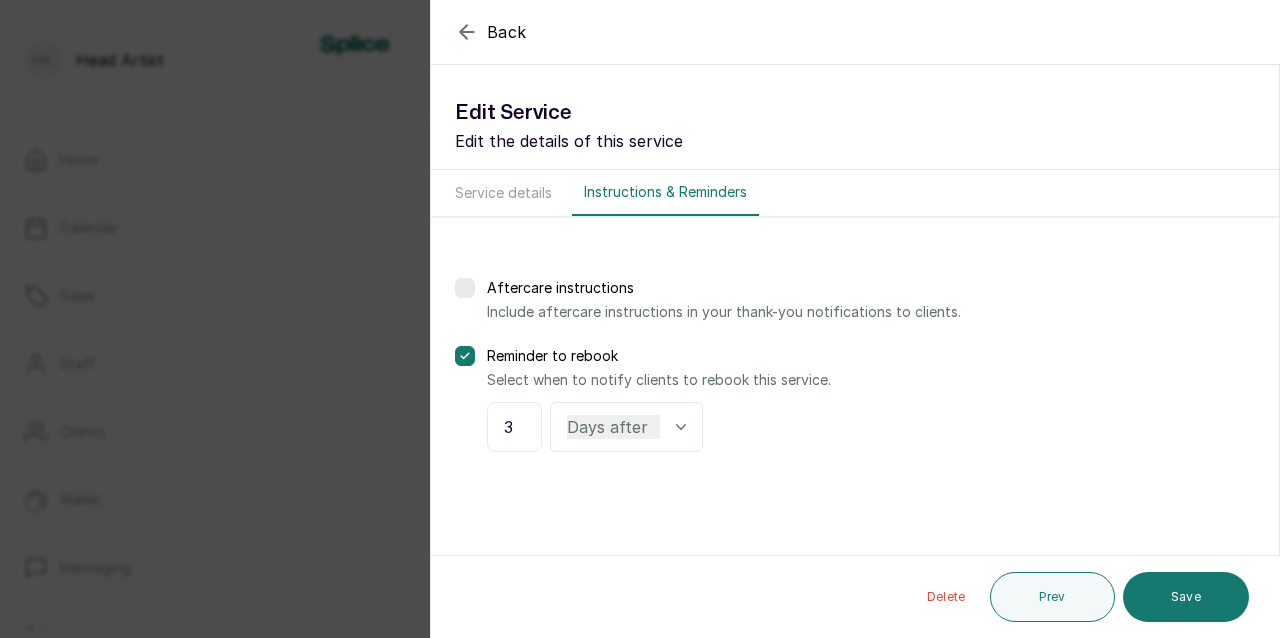 type on "3" 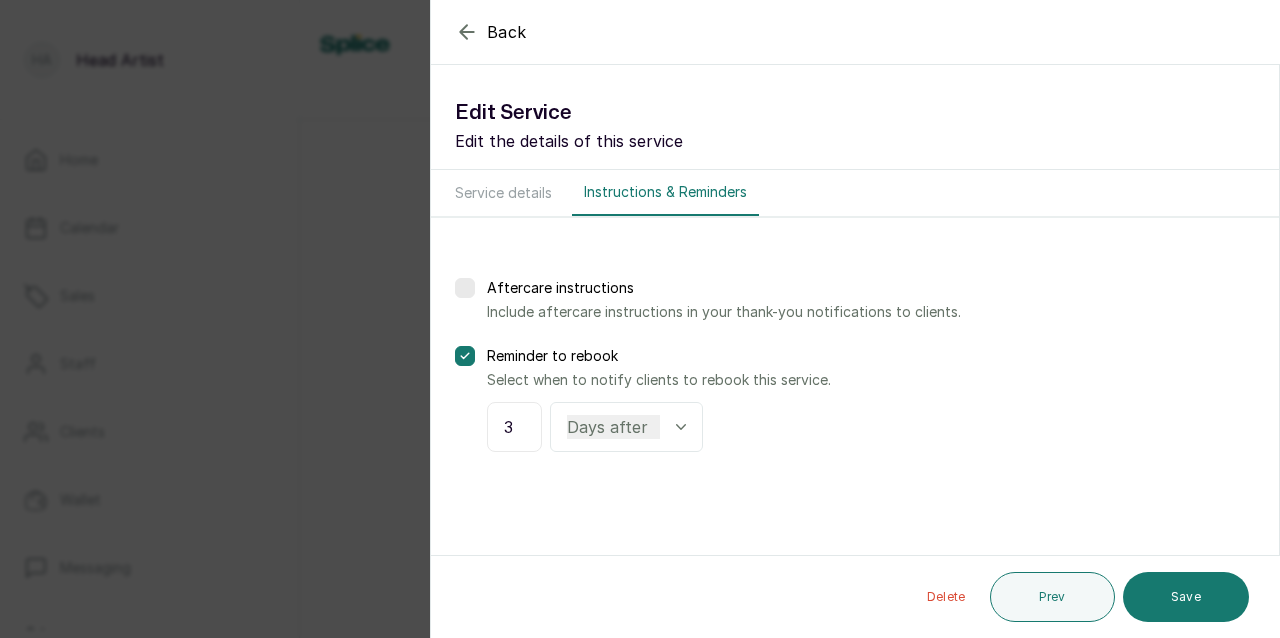 click at bounding box center [465, 288] 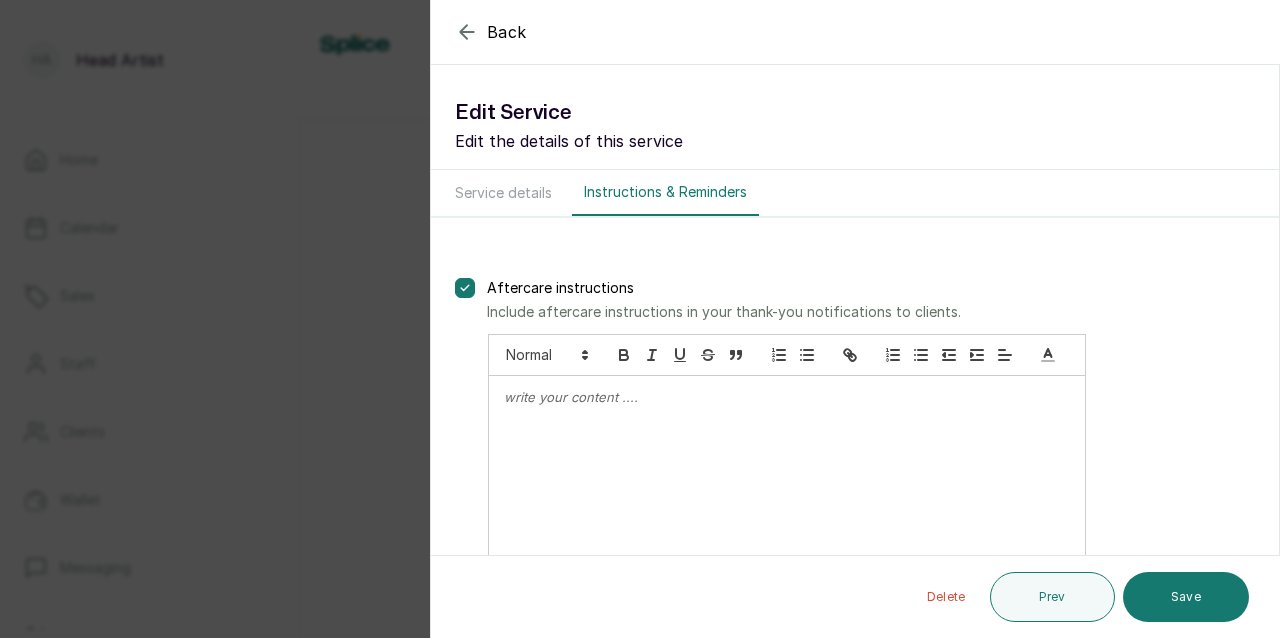 click at bounding box center (787, 485) 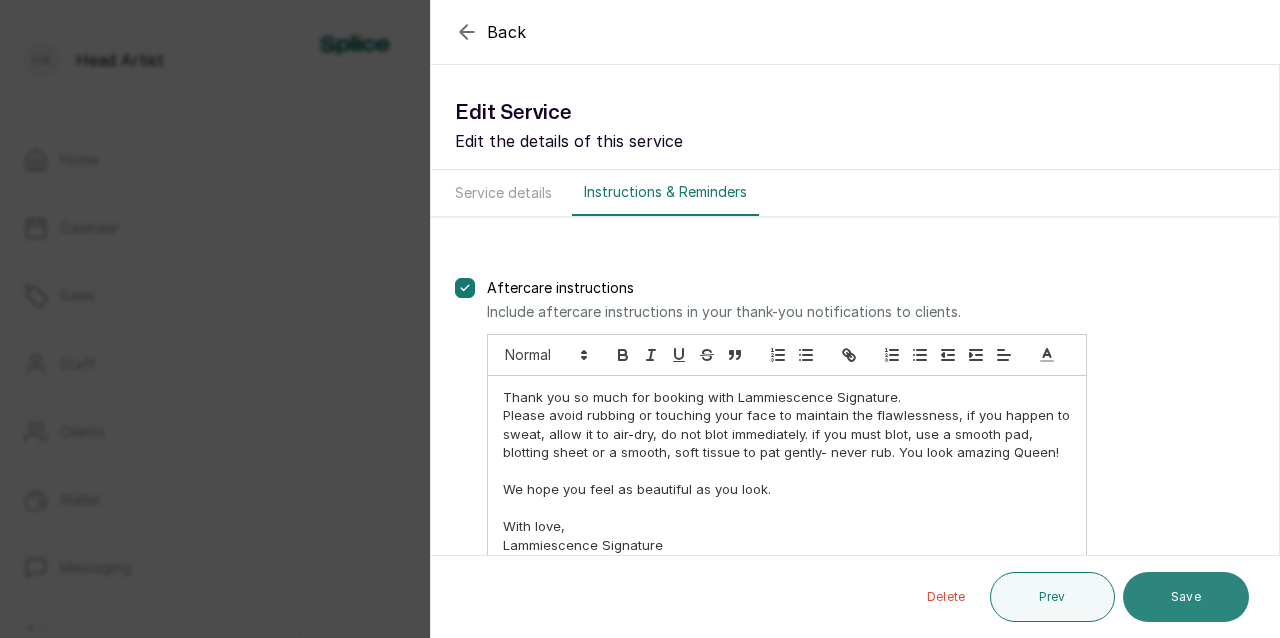 click on "Save" at bounding box center (1186, 597) 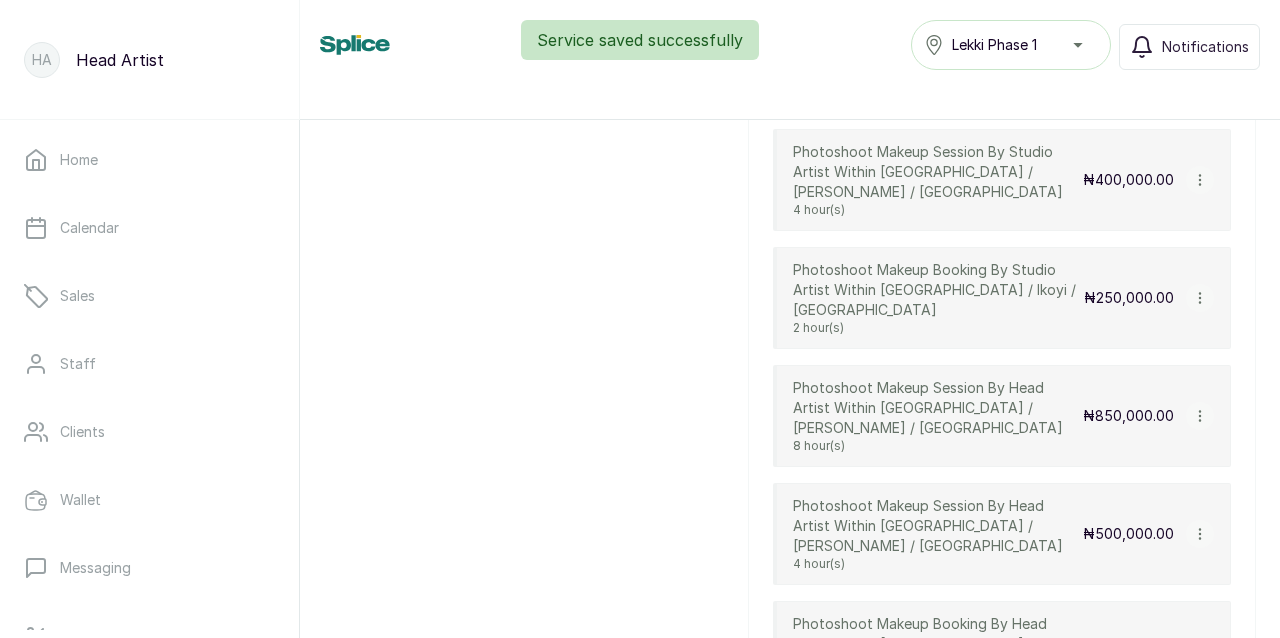 click on "Categories IN STUDIO MAKEUP SESSION 3  services OUT OF STUDIO MAKEUP SESSION 8  services PHOTOSHOOT MAKEUP BOOKING 7  services Back PHOTOSHOOT MAKEUP BOOKING  ( 7 ) Staff: None Photoshoot Makeup Session Per Extra Time 1 hour(s) ₦100,000.00 View Service Edit Service Archive Service Delete Service Photoshoot Makeup Session By Studio Artist Within [GEOGRAPHIC_DATA] / [GEOGRAPHIC_DATA] / [GEOGRAPHIC_DATA] 8 hour(s) ₦750,000.00 View Service Edit Service Archive Service Delete Service Photoshoot Makeup Session By Studio Artist Within [GEOGRAPHIC_DATA] / [GEOGRAPHIC_DATA] / [GEOGRAPHIC_DATA] 4 hour(s) ₦400,000.00 View Service Edit Service Archive Service Delete Service Photoshoot Makeup Booking By Studio Artist Within [GEOGRAPHIC_DATA] / [GEOGRAPHIC_DATA] / [GEOGRAPHIC_DATA] 2 hour(s) ₦250,000.00 View Service Edit Service Archive Service Delete Service Photoshoot Makeup Session By Head Artist Within [GEOGRAPHIC_DATA] / [GEOGRAPHIC_DATA] / [GEOGRAPHIC_DATA] 8 hour(s) ₦850,000.00 View Service Edit Service Archive Service Delete Service 4 hour(s) ₦500,000.00 View Service Edit Service Archive Service 2 hour(s)" at bounding box center [790, 281] 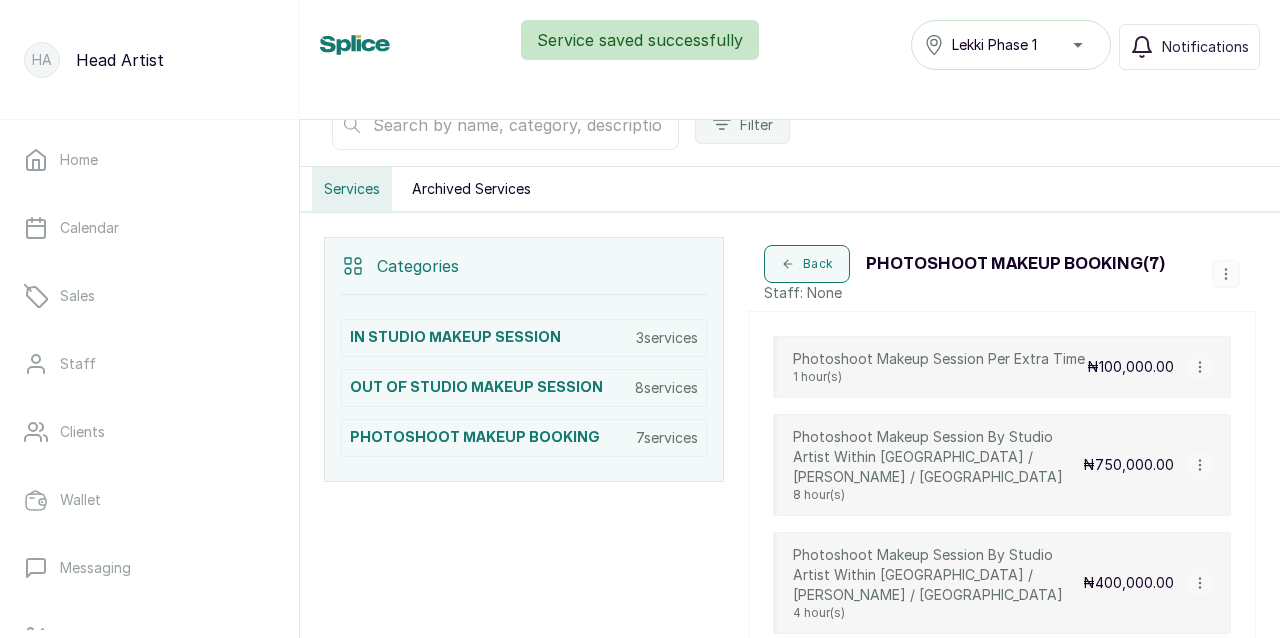 scroll, scrollTop: 312, scrollLeft: 0, axis: vertical 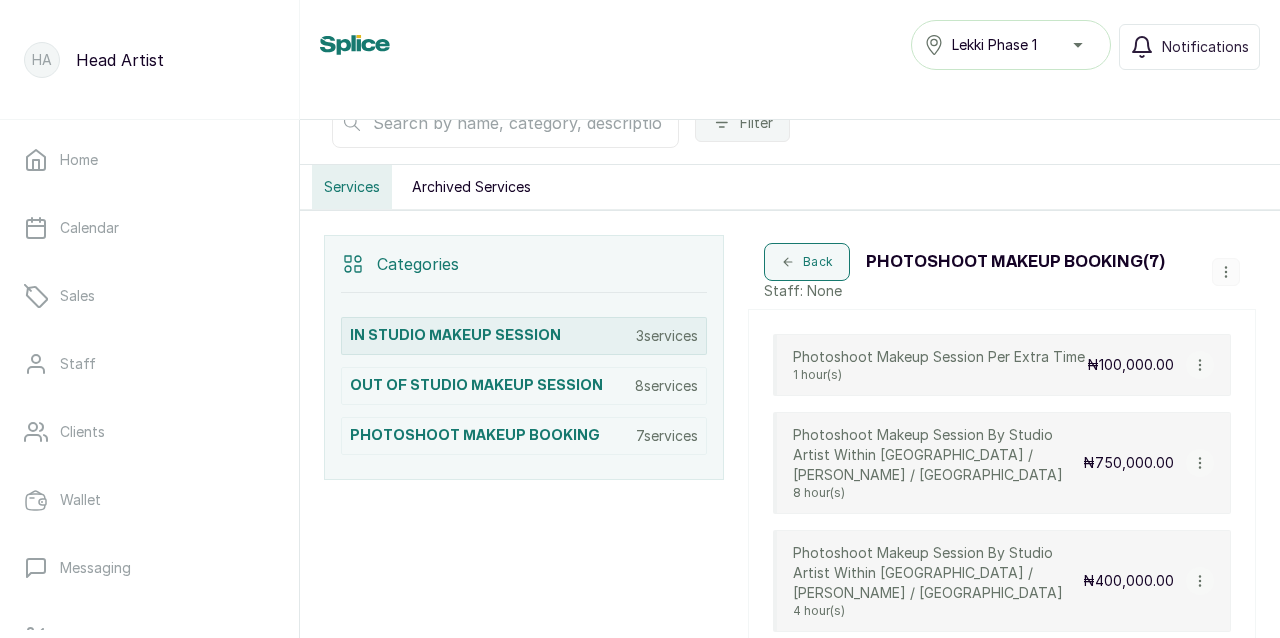click on "IN STUDIO MAKEUP SESSION 3  services" at bounding box center (524, 336) 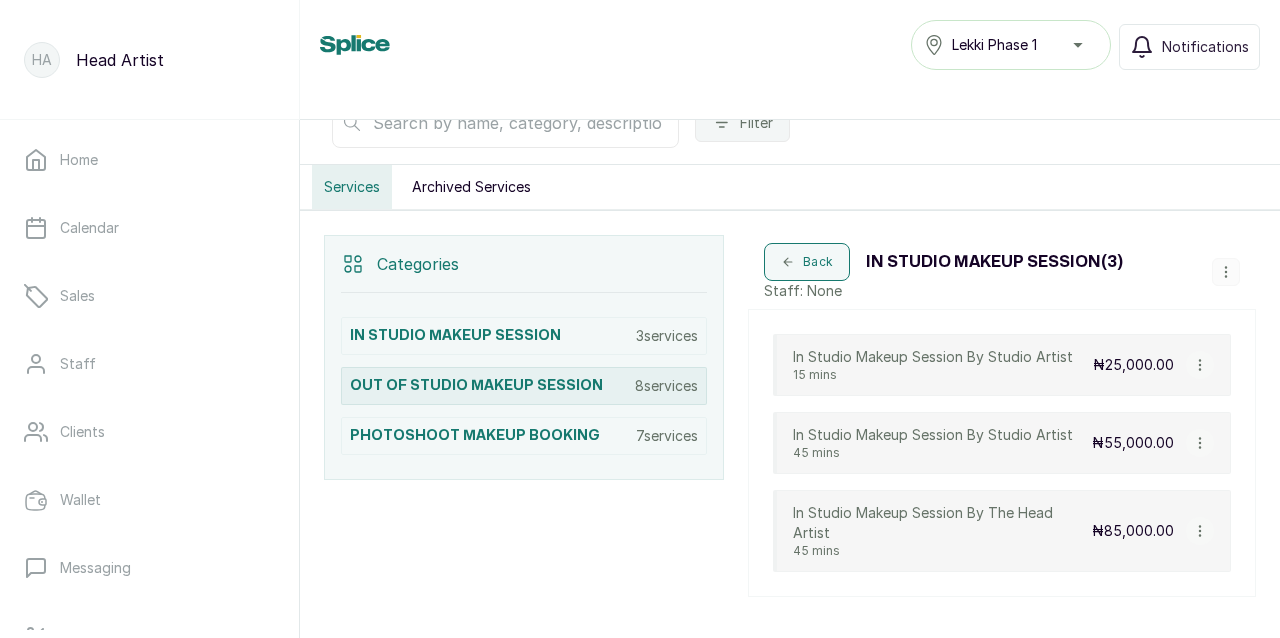 scroll, scrollTop: 355, scrollLeft: 0, axis: vertical 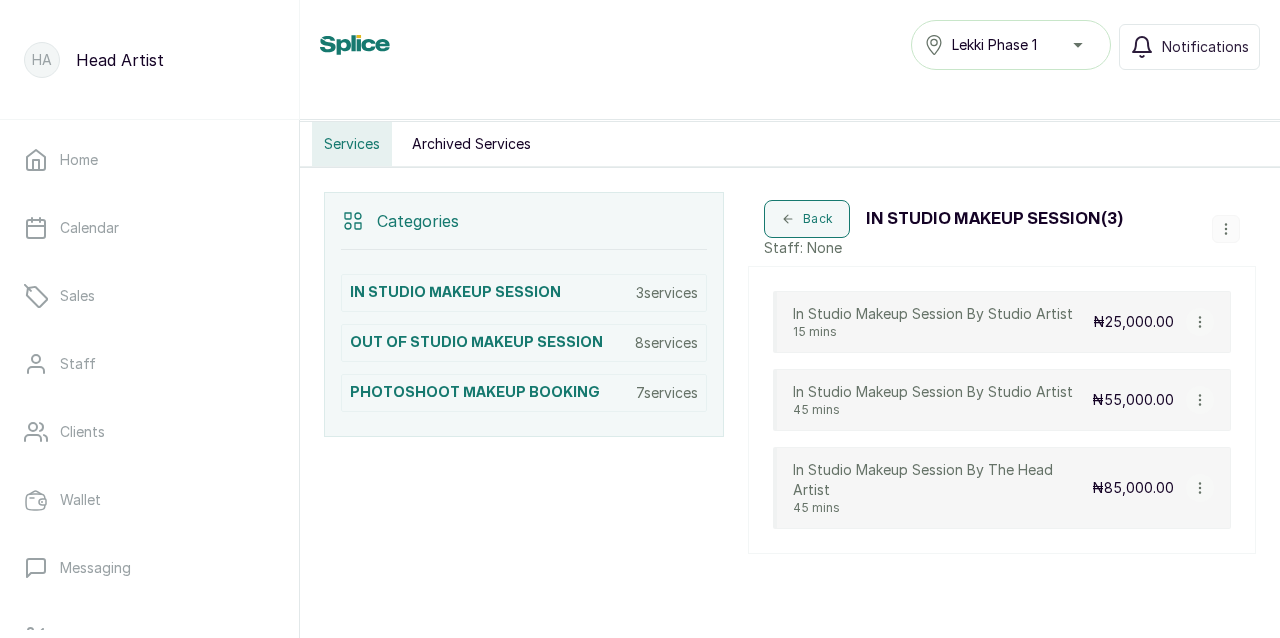 click on "15 mins" at bounding box center (933, 332) 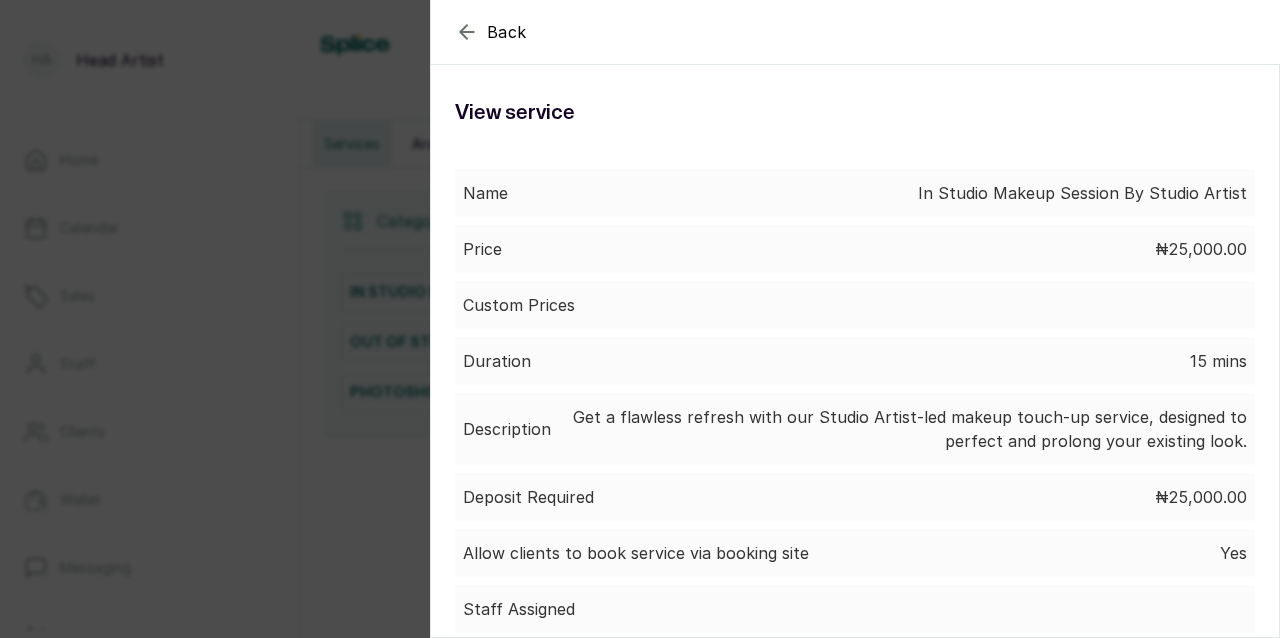 scroll, scrollTop: 0, scrollLeft: 0, axis: both 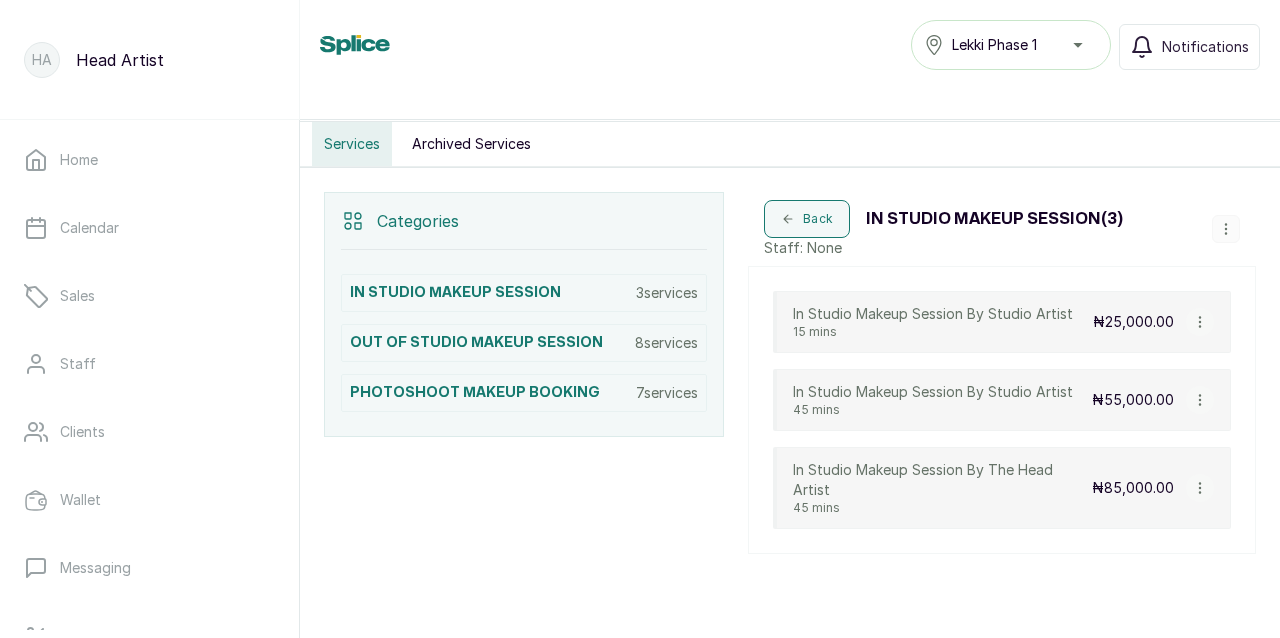 click 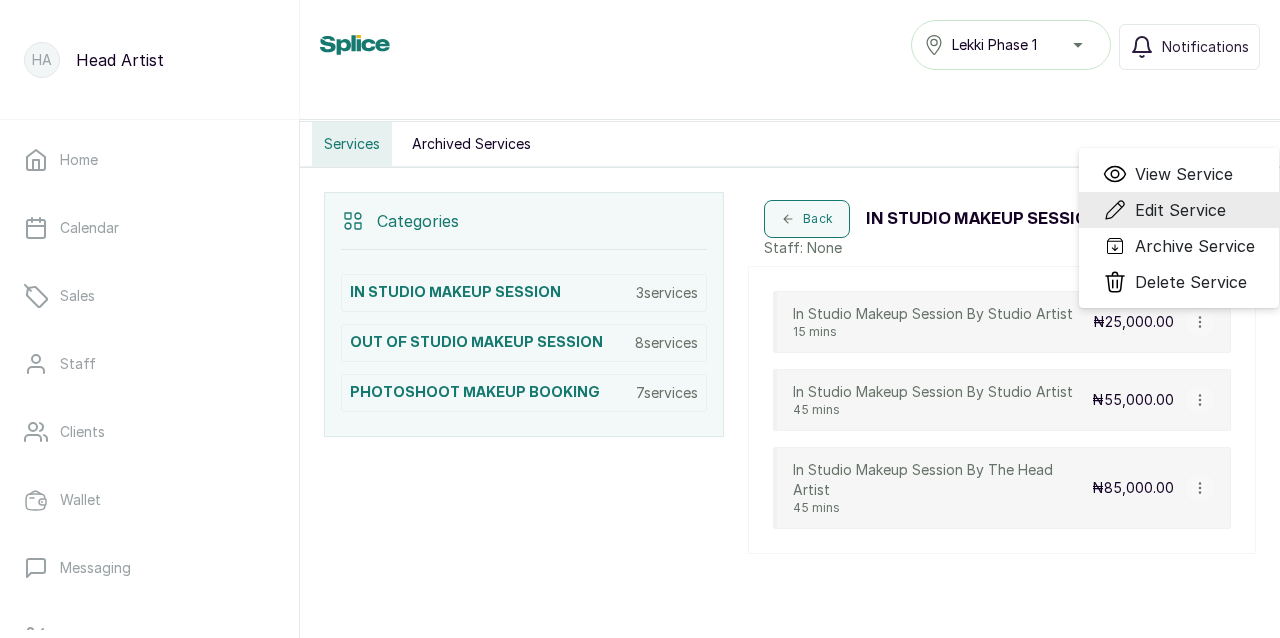 click on "Edit Service" at bounding box center [1180, 210] 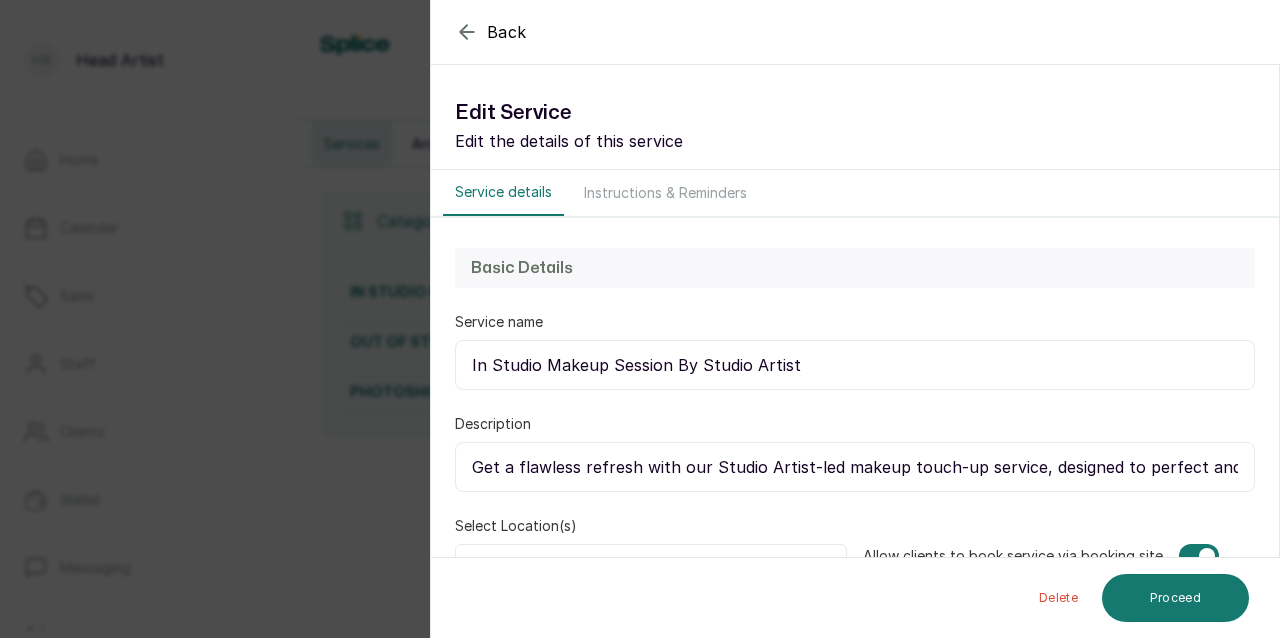 drag, startPoint x: 760, startPoint y: 470, endPoint x: 816, endPoint y: 470, distance: 56 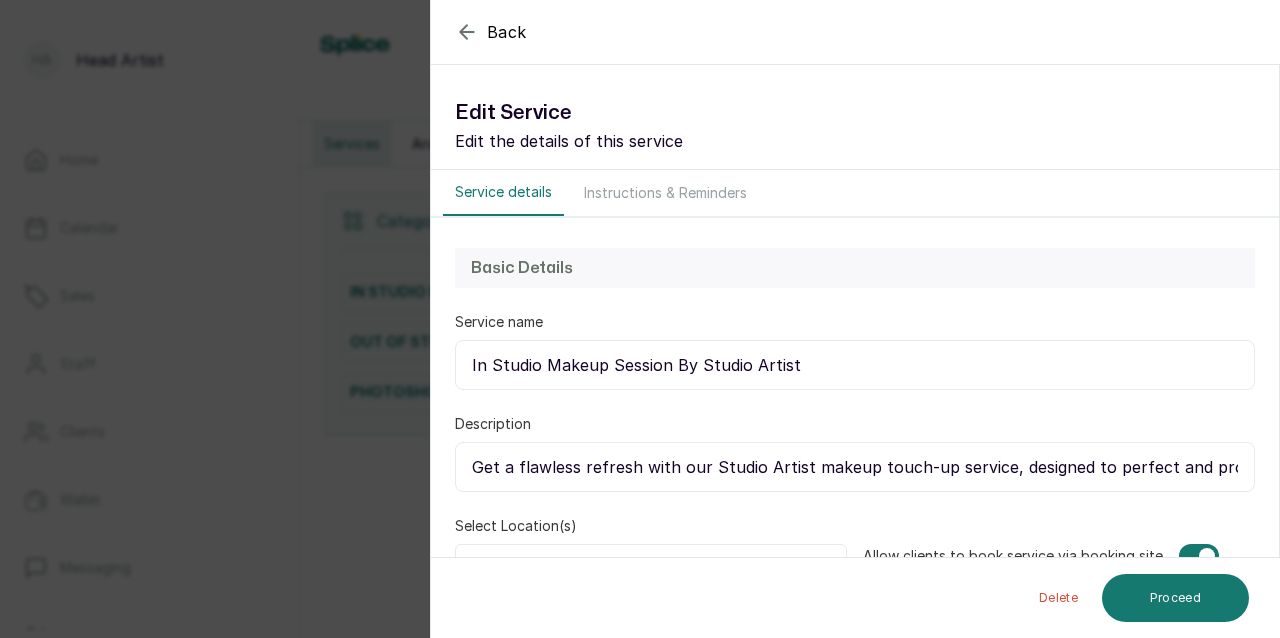 drag, startPoint x: 706, startPoint y: 470, endPoint x: 806, endPoint y: 470, distance: 100 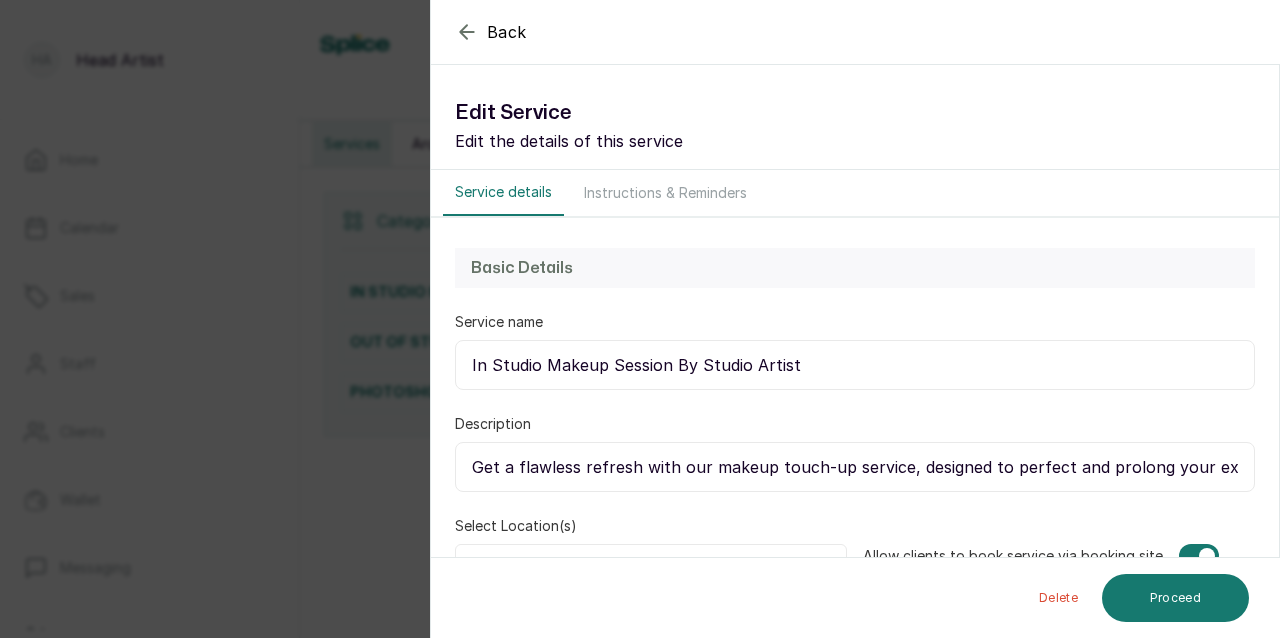 click on "Get a flawless refresh with our makeup touch-up service, designed to perfect and prolong your existing look." at bounding box center (855, 467) 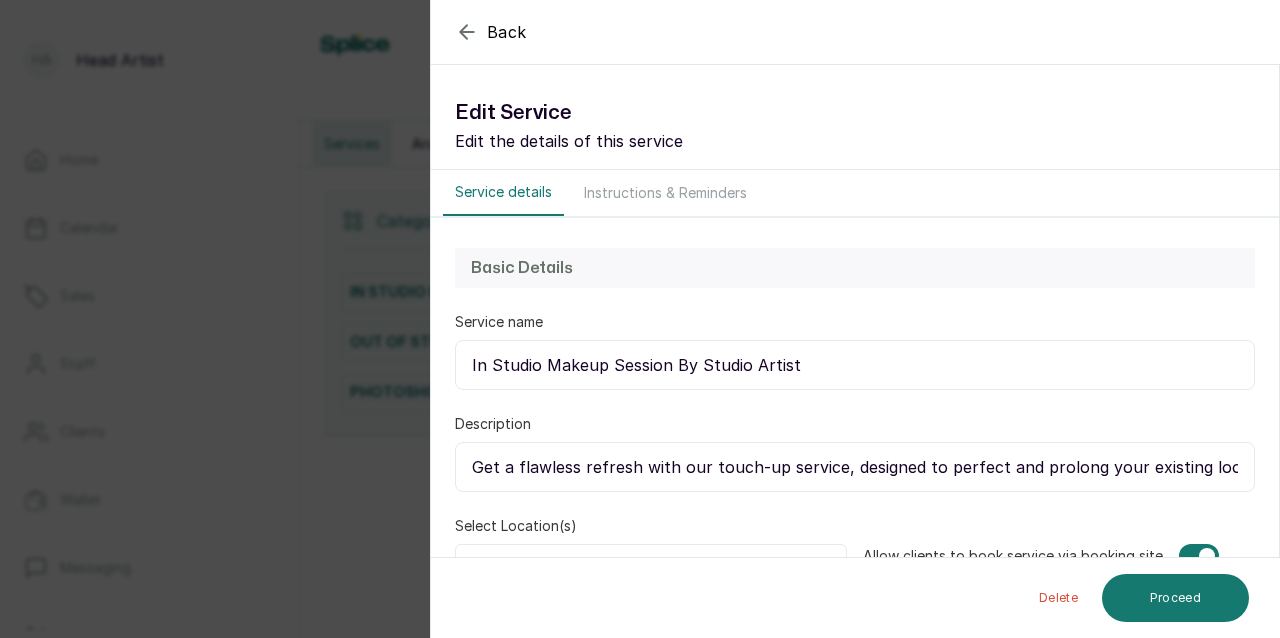 drag, startPoint x: 847, startPoint y: 469, endPoint x: 1182, endPoint y: 506, distance: 337.03708 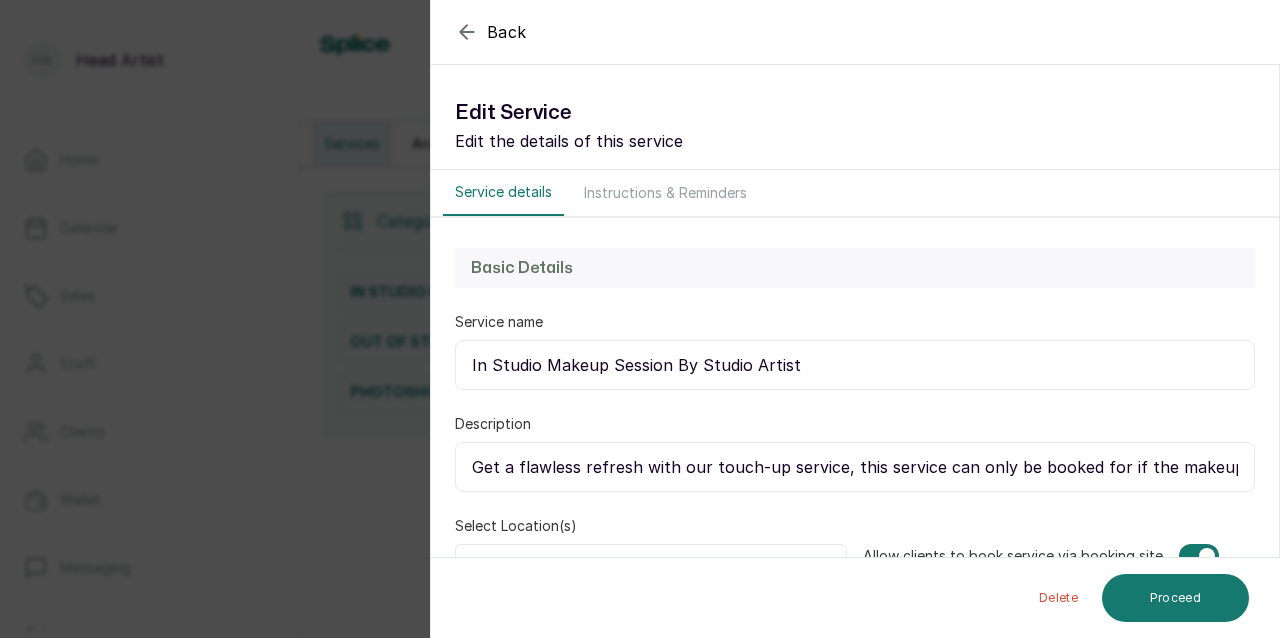click on "Get a flawless refresh with our touch-up service, this service can only be booked for if the makeup was done by us." at bounding box center (855, 467) 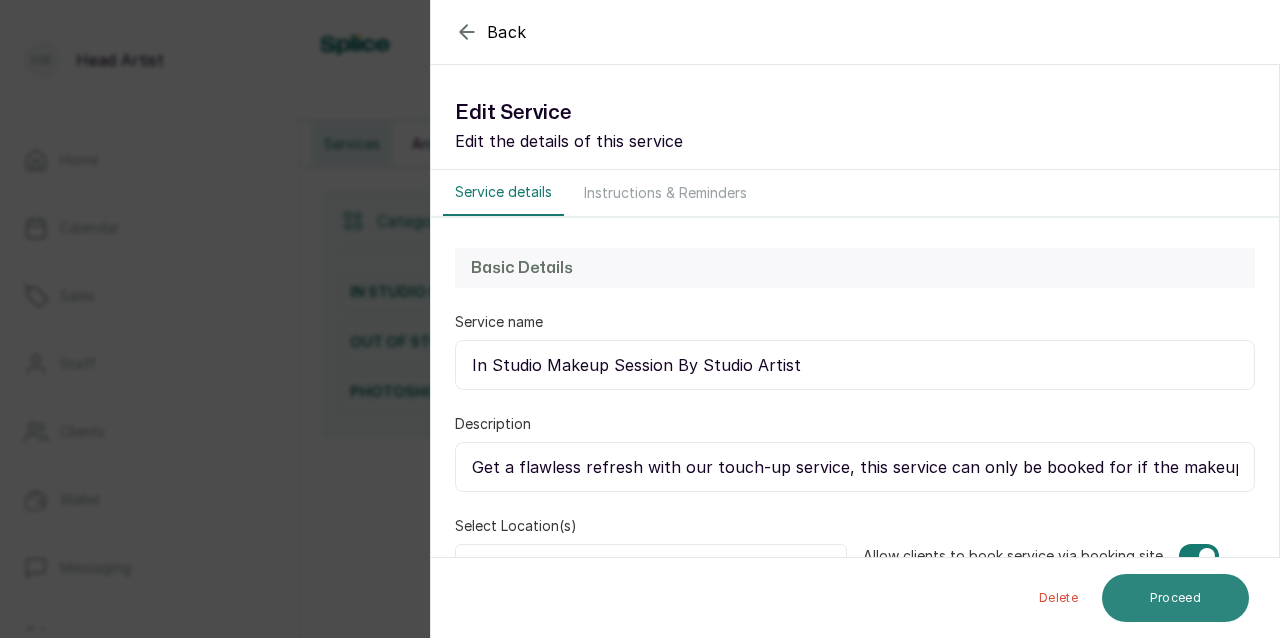 type on "Get a flawless refresh with our touch-up service, this service can only be booked for if the makeup was done by us." 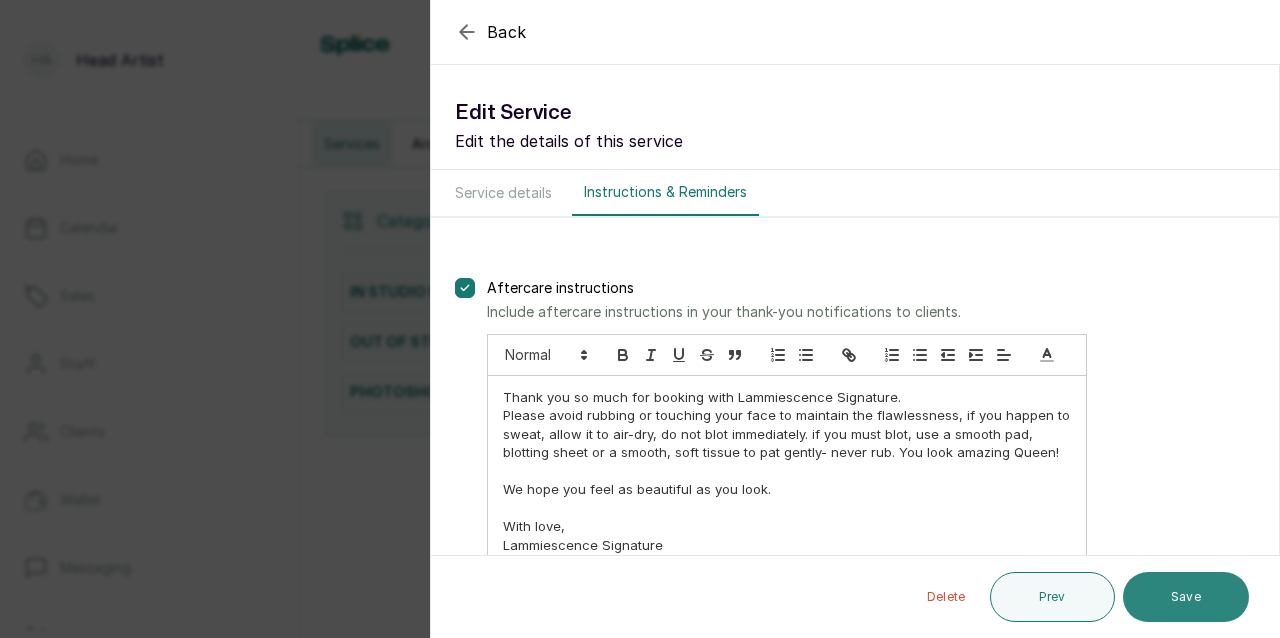 click on "Save" at bounding box center (1186, 597) 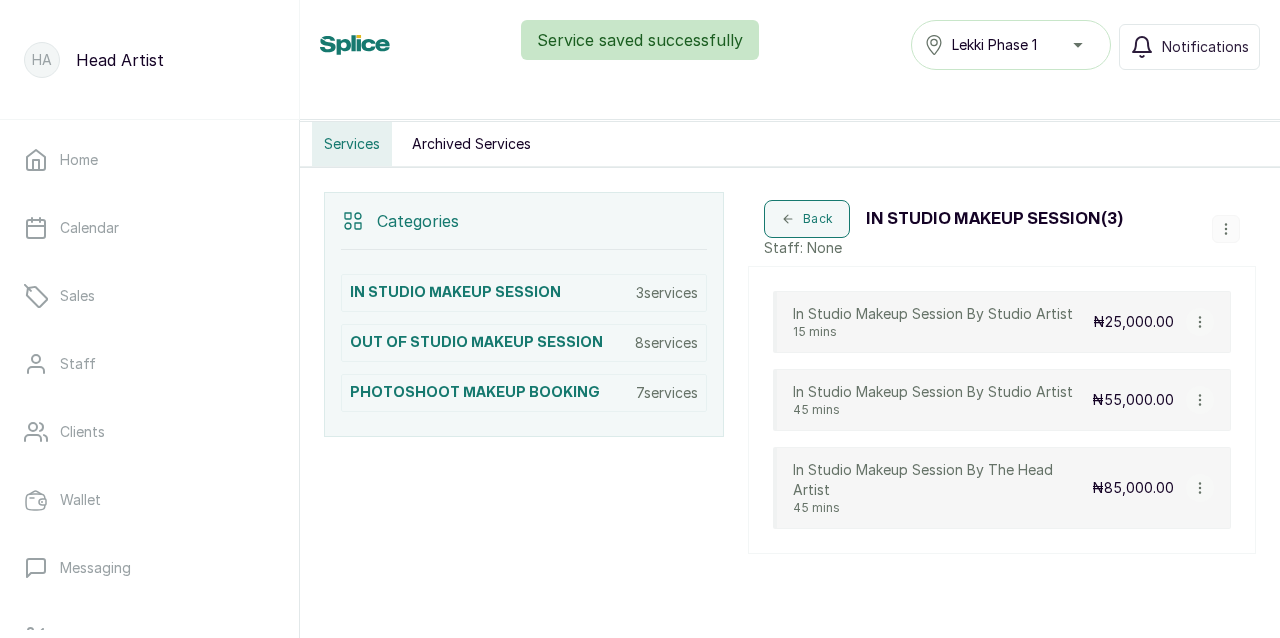 click on "In Studio Makeup Session By Studio Artist" at bounding box center [933, 392] 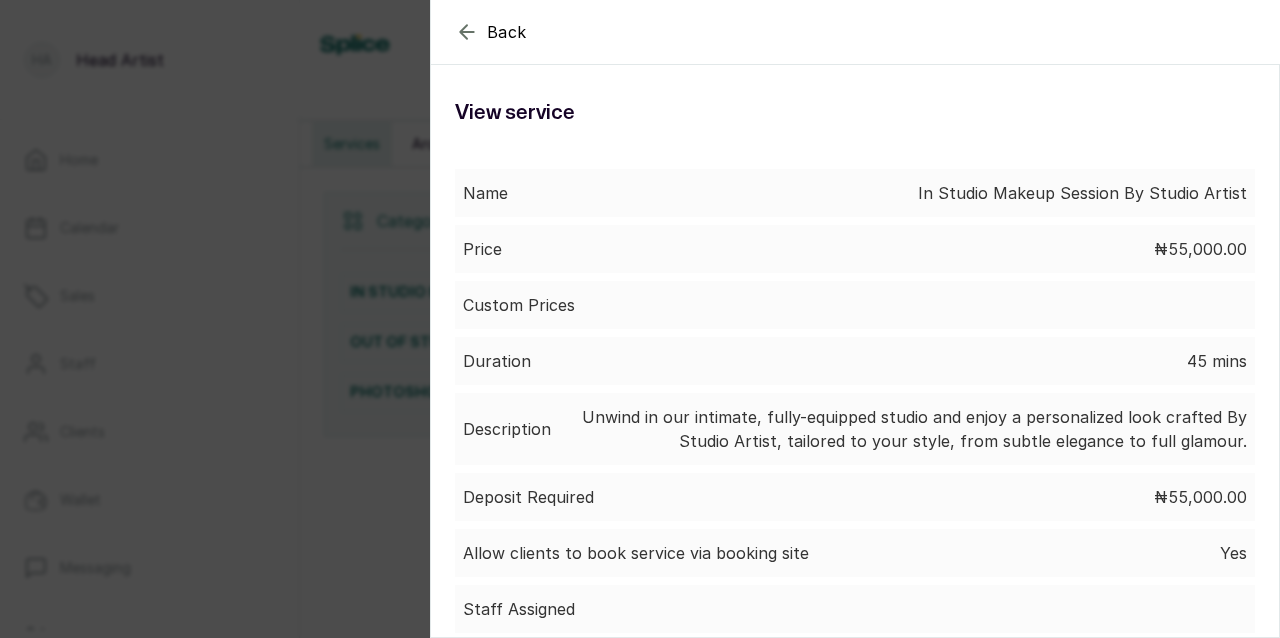 click 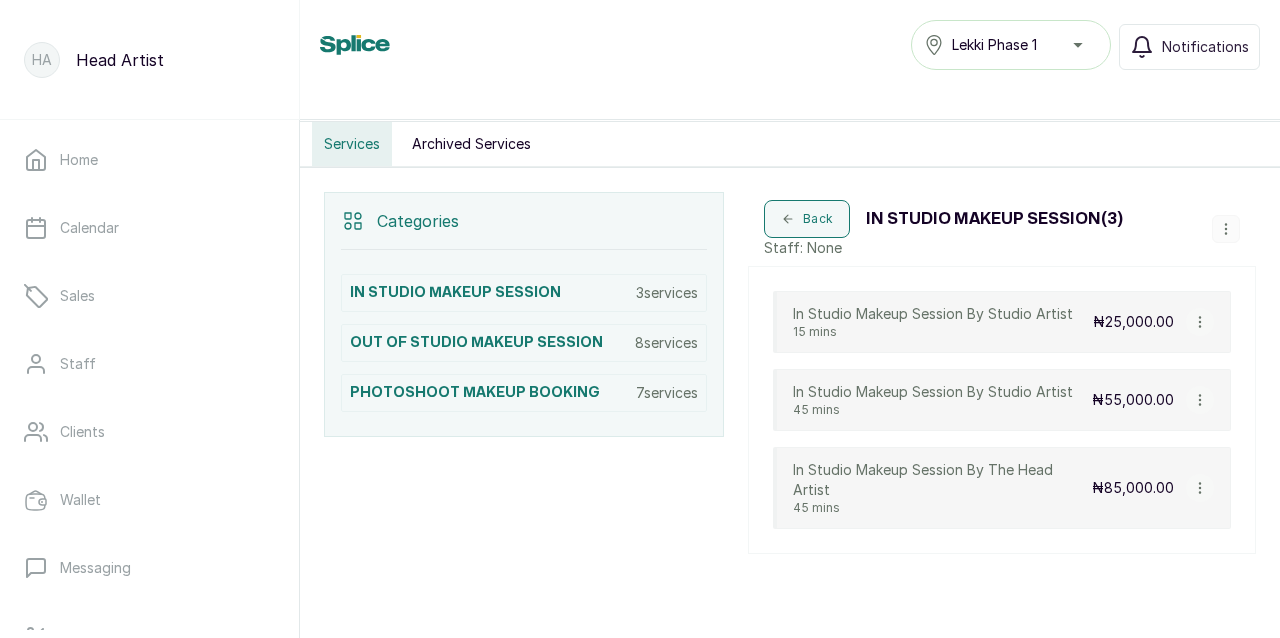 click on "In Studio Makeup Session By Studio Artist 15 mins ₦25,000.00 View Service Edit Service Archive Service Delete Service In Studio Makeup Session By Studio Artist 45 mins ₦55,000.00 In Studio Makeup Session By The Head Artist 45 mins ₦85,000.00" at bounding box center [1002, 410] 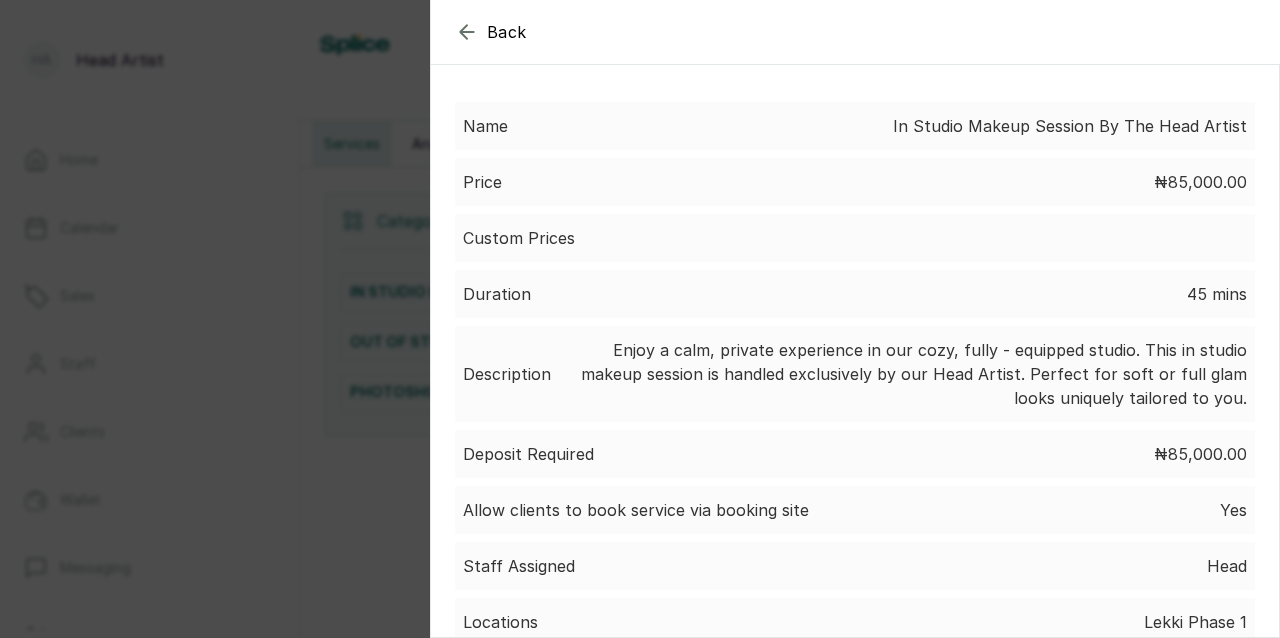 scroll, scrollTop: 68, scrollLeft: 0, axis: vertical 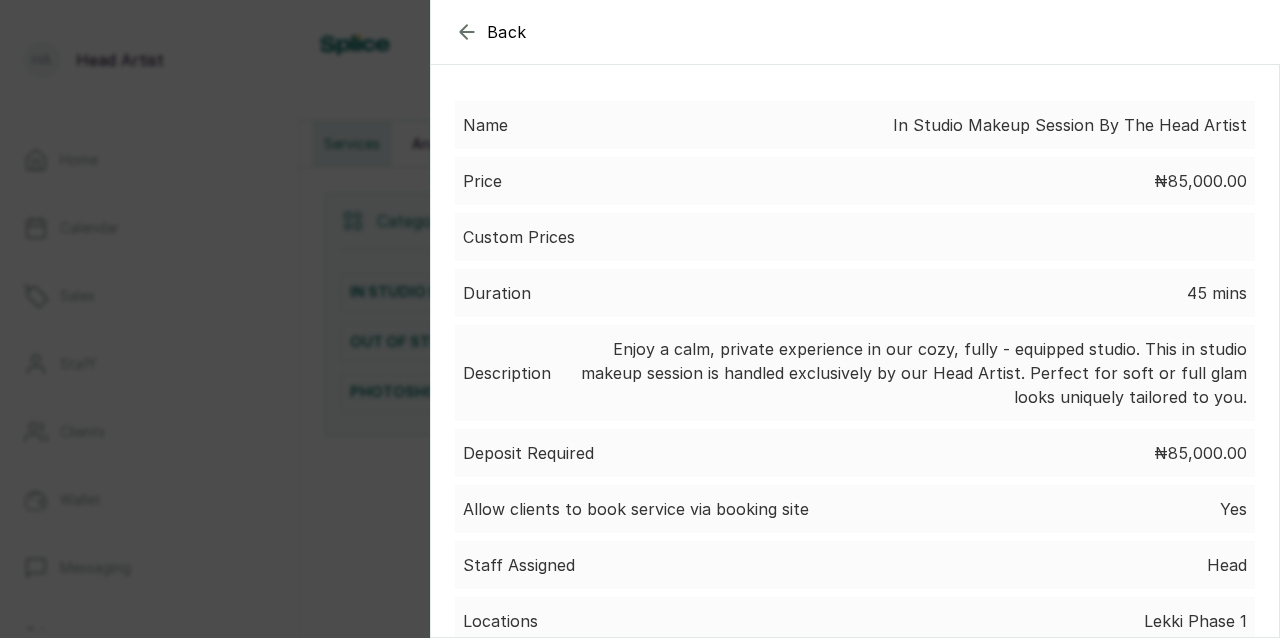 click on "Back" at bounding box center (491, 32) 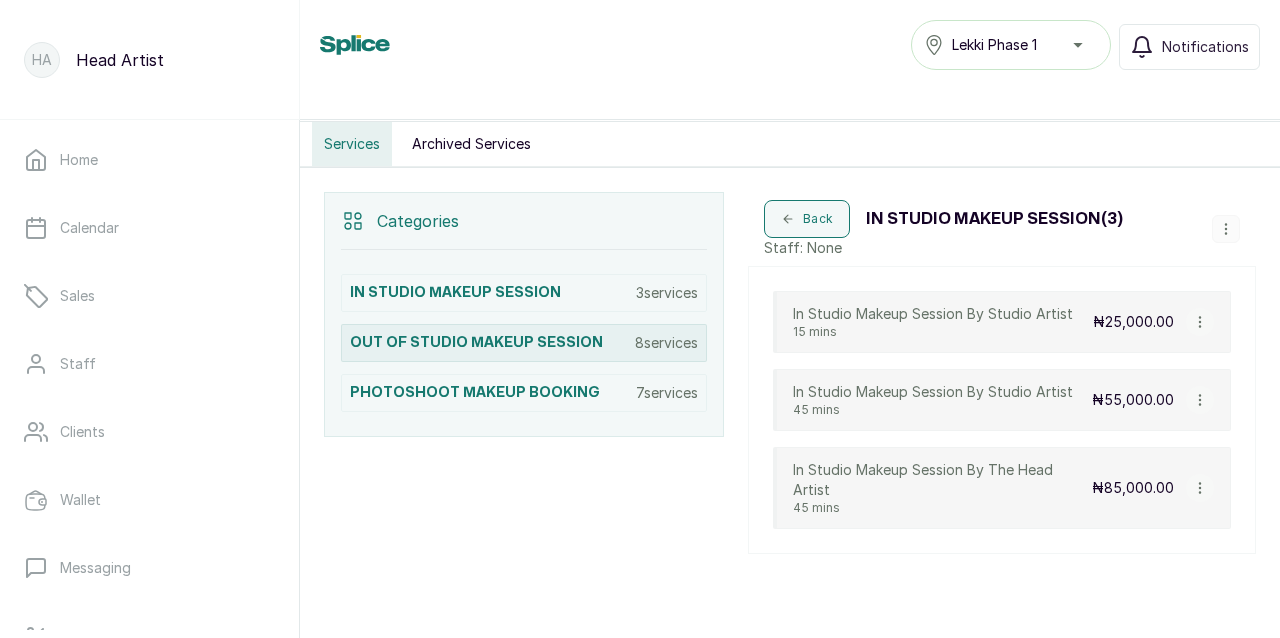 click on "OUT OF STUDIO MAKEUP SESSION 8  services" at bounding box center (524, 343) 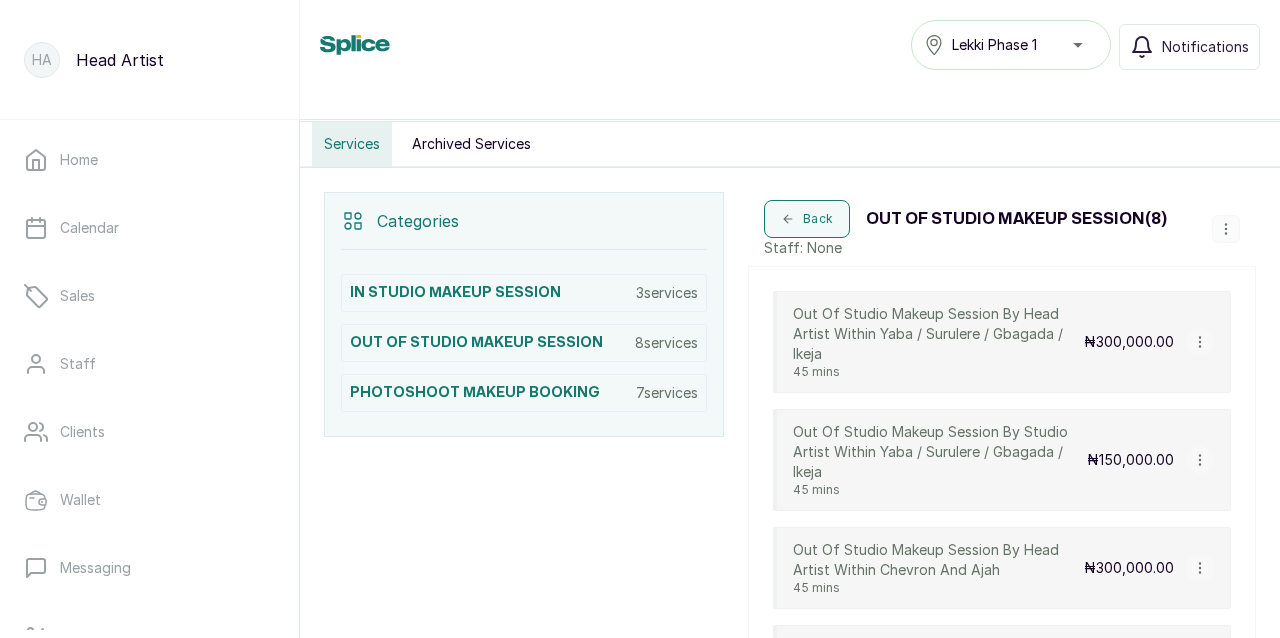 click on "Out Of Studio Makeup Session By Studio Artist Within Yaba / Surulere / Gbagada / Ikeja" at bounding box center [940, 452] 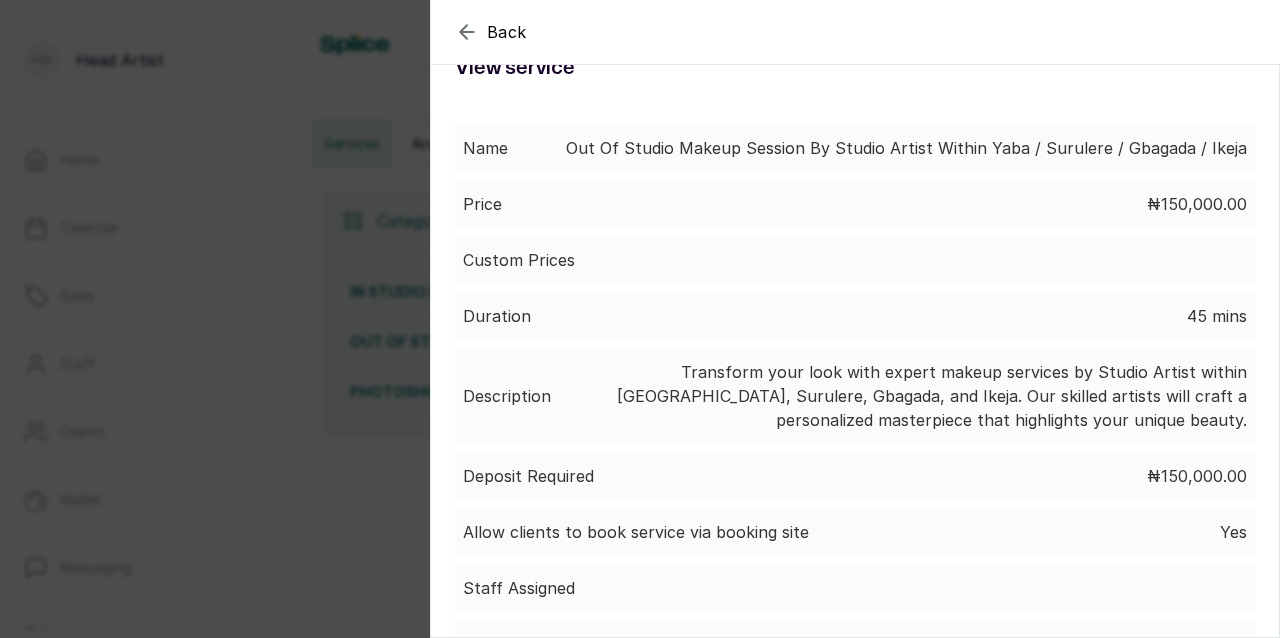 scroll, scrollTop: 53, scrollLeft: 0, axis: vertical 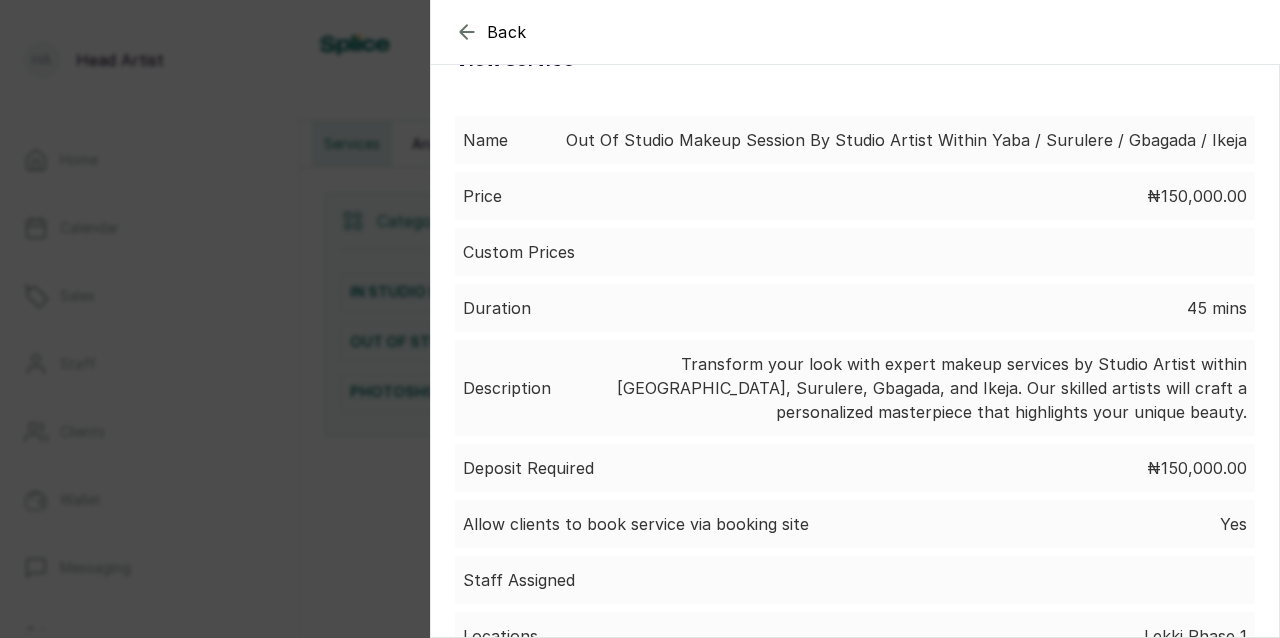 click on "Back" at bounding box center (1071, 32) 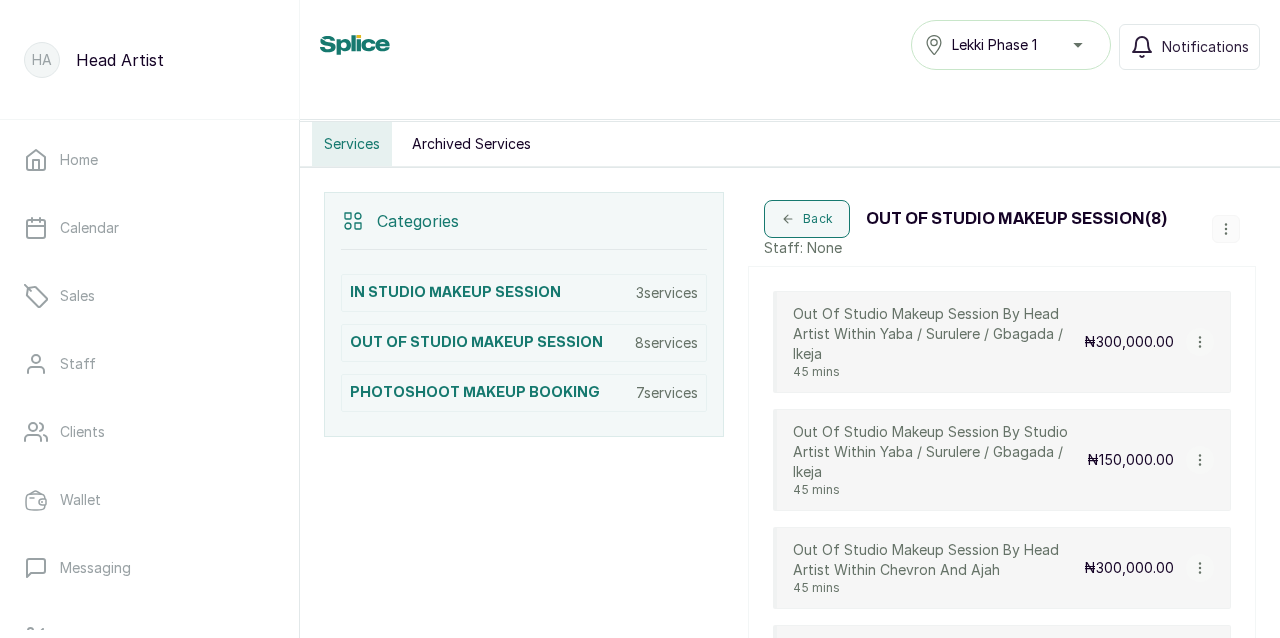 click on "Categories IN STUDIO MAKEUP SESSION 3  services OUT OF STUDIO MAKEUP SESSION 8  services PHOTOSHOOT MAKEUP BOOKING 7  services Back OUT OF STUDIO MAKEUP SESSION  ( 8 ) Staff: None Out Of Studio Makeup Session By Head Artist Within Yaba / Surulere / Gbagada / Ikeja 45 mins ₦300,000.00 Out Of Studio Makeup Session By Studio Artist Within [GEOGRAPHIC_DATA] / Surulere / Gbagada / Ikeja 45 mins ₦150,000.00 Out Of Studio Makeup Session By Head Artist Within Chevron And Ajah 45 mins ₦300,000.00 Out Of Studio Makeup Session By Studio Artist Within Chevron And Ajah 45 mins ₦150,000.00 Out Of Studio Makeup Session By Head Artist Within Jakande And Chevron 45 mins ₦250,000.00 Out Of Studio Makeup Session By Studio Artist Within Jakande And Chevron 45 mins ₦120,000.00 Out Of Studio Makeup Session By Studio Artist Within [GEOGRAPHIC_DATA] Phase 1 / Ikate / Ikoyi / [GEOGRAPHIC_DATA] 45 mins ₦100,000.00 Out Of Studio Makeup Session By Head Artist Within [GEOGRAPHIC_DATA] Phase 1 / Ikate / Ikoyi / [GEOGRAPHIC_DATA] 45 mins ₦200,000.00" at bounding box center [790, 688] 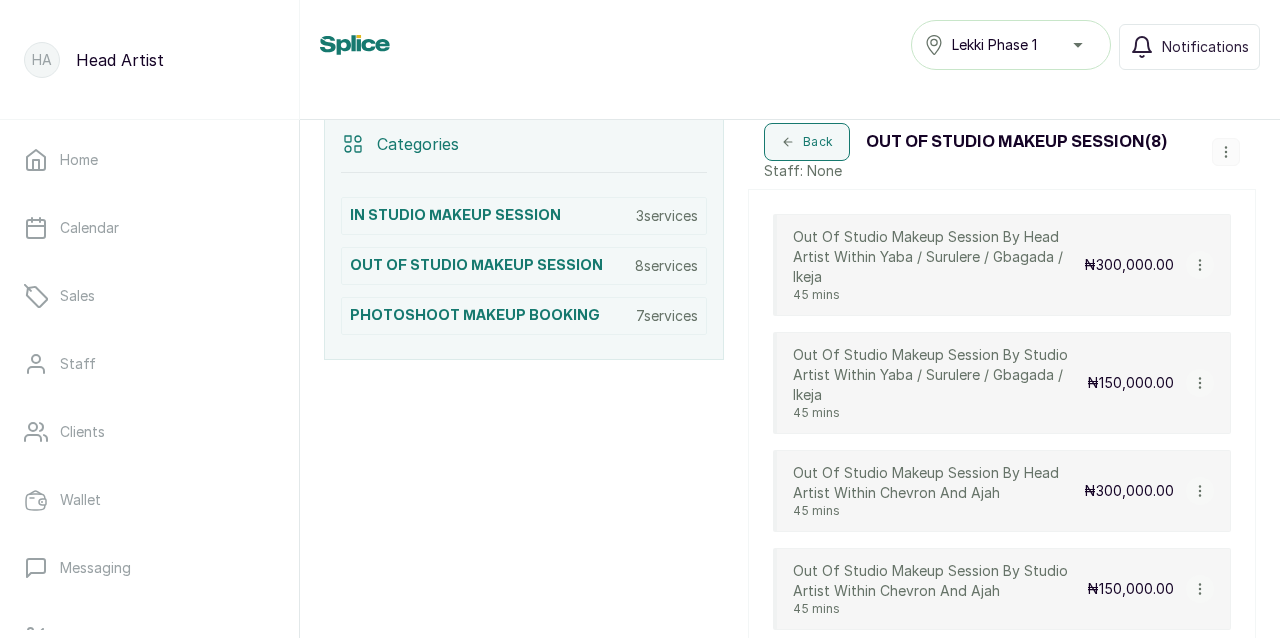 scroll, scrollTop: 436, scrollLeft: 0, axis: vertical 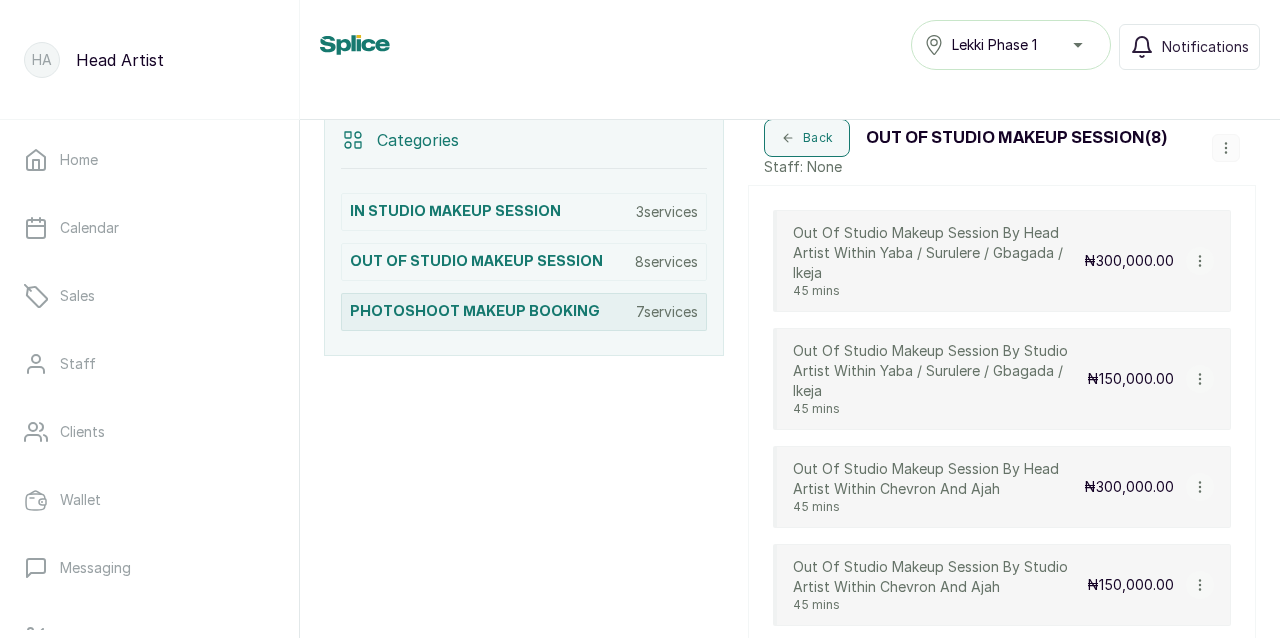 click on "PHOTOSHOOT MAKEUP BOOKING 7  services" at bounding box center [524, 312] 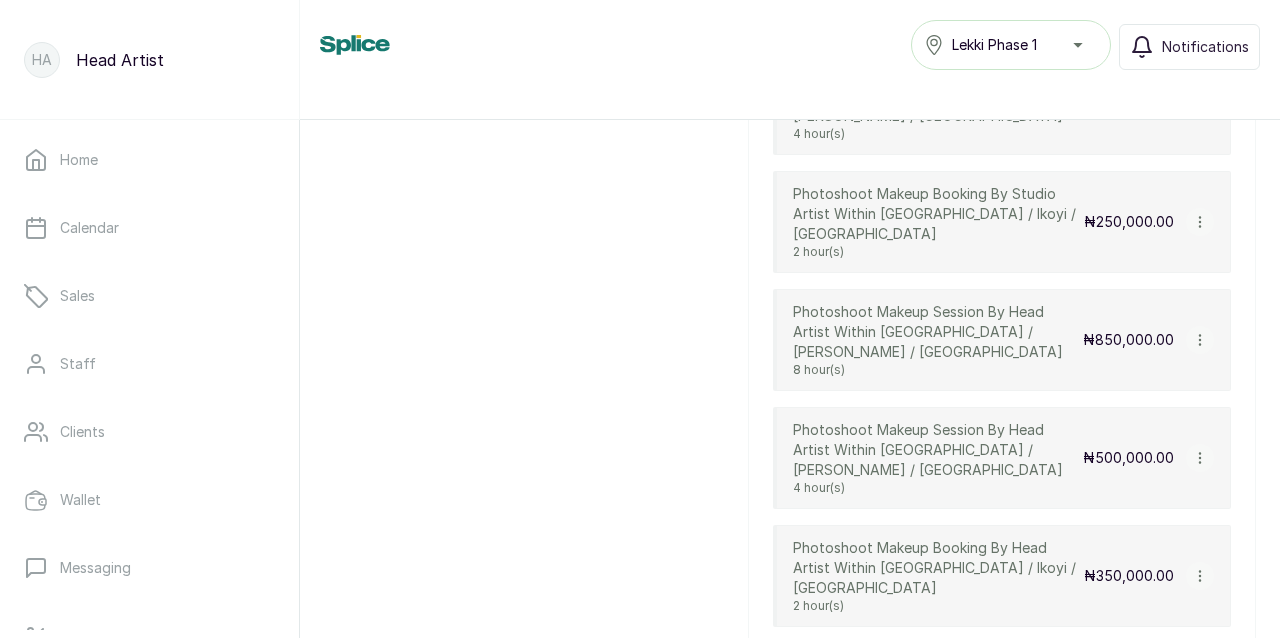 scroll, scrollTop: 787, scrollLeft: 0, axis: vertical 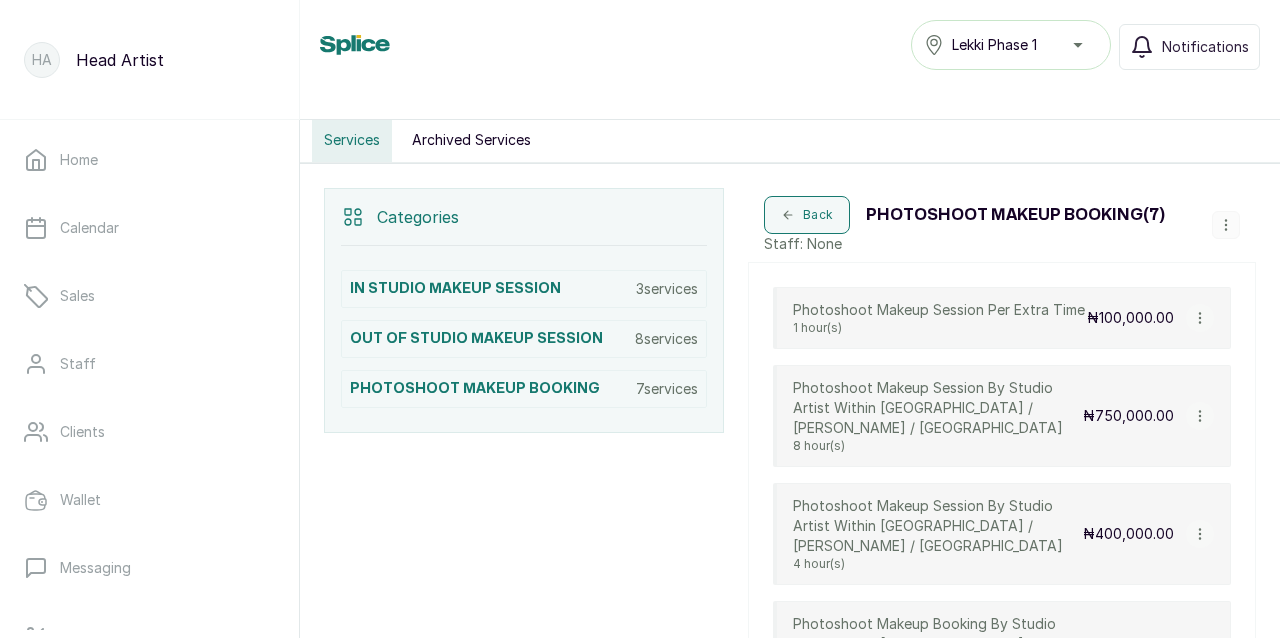 click on "Categories IN STUDIO MAKEUP SESSION 3  services OUT OF STUDIO MAKEUP SESSION 8  services PHOTOSHOOT MAKEUP BOOKING 7  services Back PHOTOSHOOT MAKEUP BOOKING  ( 7 ) Staff: None Photoshoot Makeup Session Per Extra Time 1 hour(s) ₦100,000.00 Photoshoot Makeup Session By Studio Artist Within [GEOGRAPHIC_DATA] / [GEOGRAPHIC_DATA] / [GEOGRAPHIC_DATA] 8 hour(s) ₦750,000.00 Photoshoot Makeup Session By Studio Artist Within [GEOGRAPHIC_DATA] / [GEOGRAPHIC_DATA] / [GEOGRAPHIC_DATA] 4 hour(s) ₦400,000.00 Photoshoot Makeup Booking By Studio Artist Within [GEOGRAPHIC_DATA] / [GEOGRAPHIC_DATA] / [GEOGRAPHIC_DATA] 2 hour(s) ₦250,000.00 Photoshoot Makeup Session By Head Artist Within [GEOGRAPHIC_DATA] / [GEOGRAPHIC_DATA] / [GEOGRAPHIC_DATA] 8 hour(s) ₦850,000.00 Photoshoot Makeup Session By Head Artist Within [GEOGRAPHIC_DATA] / [GEOGRAPHIC_DATA] / [GEOGRAPHIC_DATA] 4 hour(s) ₦500,000.00 Photoshoot Makeup Booking By Head Artist Within [GEOGRAPHIC_DATA] / [GEOGRAPHIC_DATA] / [GEOGRAPHIC_DATA] 2 hour(s) ₦350,000.00" at bounding box center [790, 635] 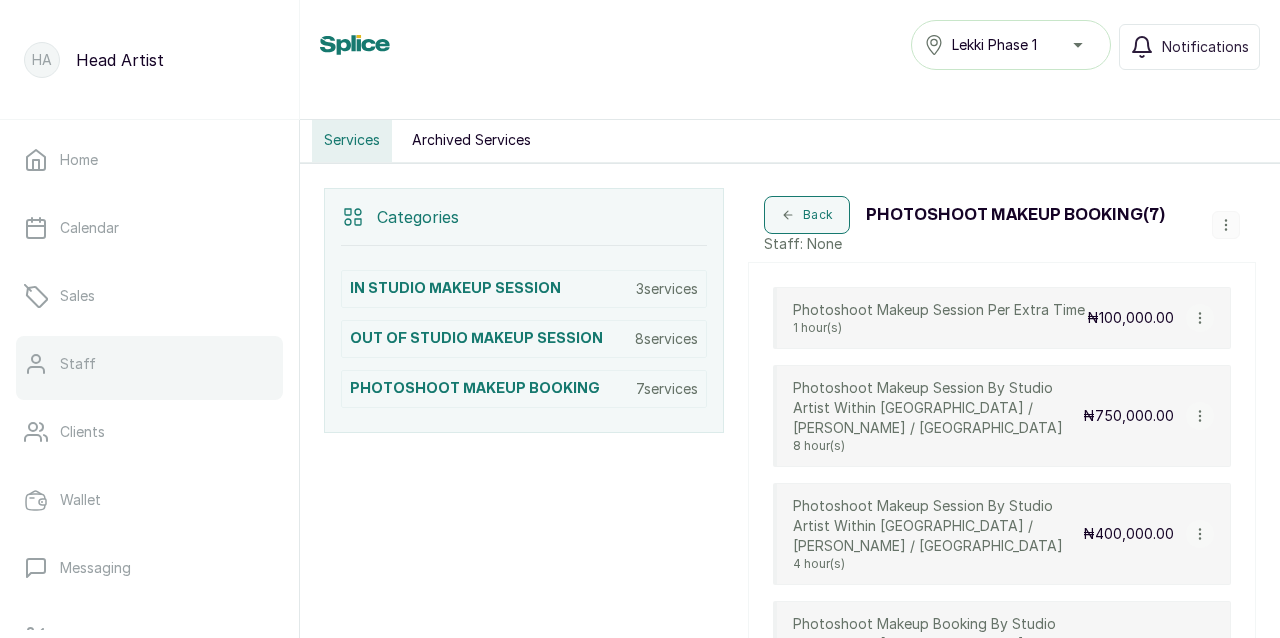 click on "Staff" at bounding box center (149, 364) 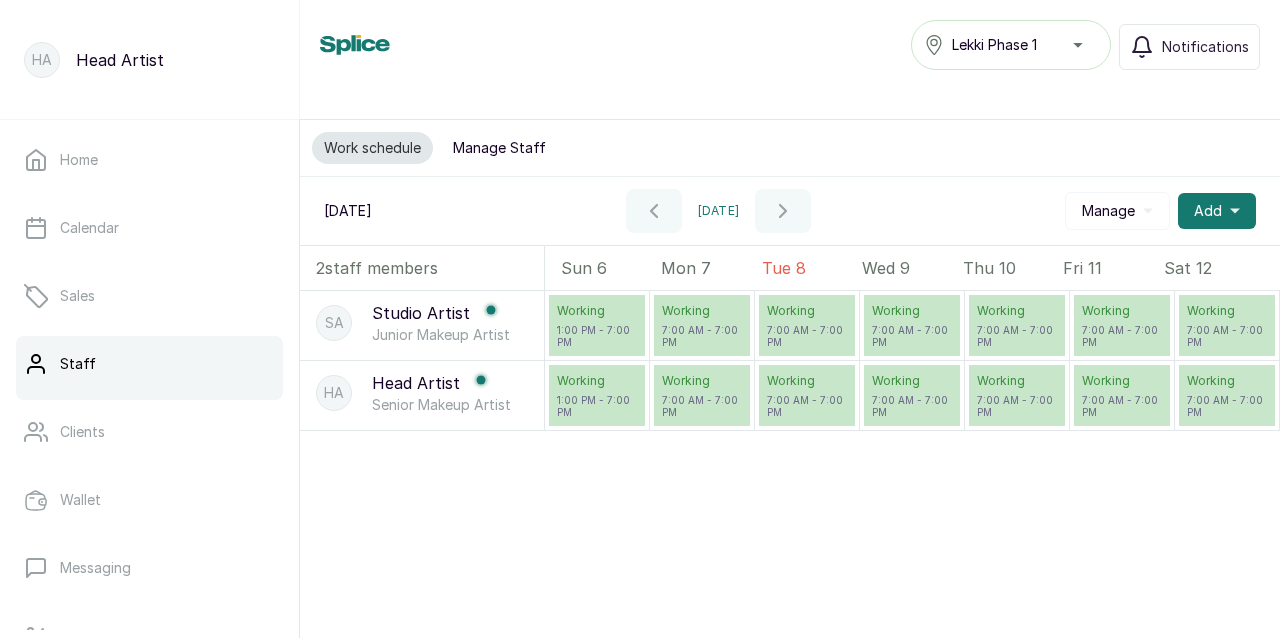 click on "SA Studio  Artist Junior Makeup Artist Working 1:00 PM - 7:00 PM Working 7:00 AM - 7:00 PM Working 7:00 AM - 7:00 PM Working 7:00 AM - 7:00 PM Working 7:00 AM - 7:00 PM Working 7:00 AM - 7:00 PM Working 7:00 AM - 7:00 PM HA Head Artist Senior Makeup Artist Working 1:00 PM - 7:00 PM Working 7:00 AM - 7:00 PM Working 7:00 AM - 7:00 PM Working 7:00 AM - 7:00 PM Working 7:00 AM - 7:00 PM Working 7:00 AM - 7:00 PM Working 7:00 AM - 7:00 PM" at bounding box center (790, 493) 